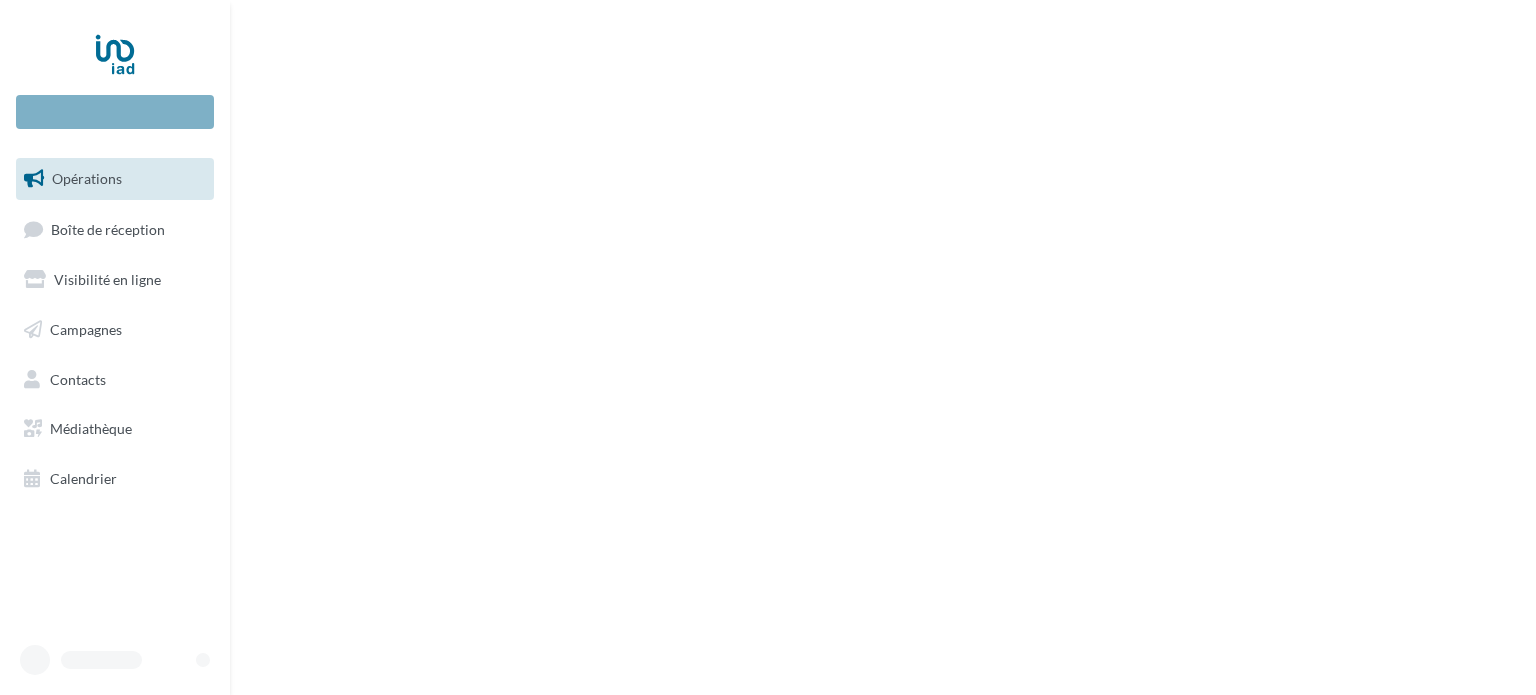 scroll, scrollTop: 0, scrollLeft: 0, axis: both 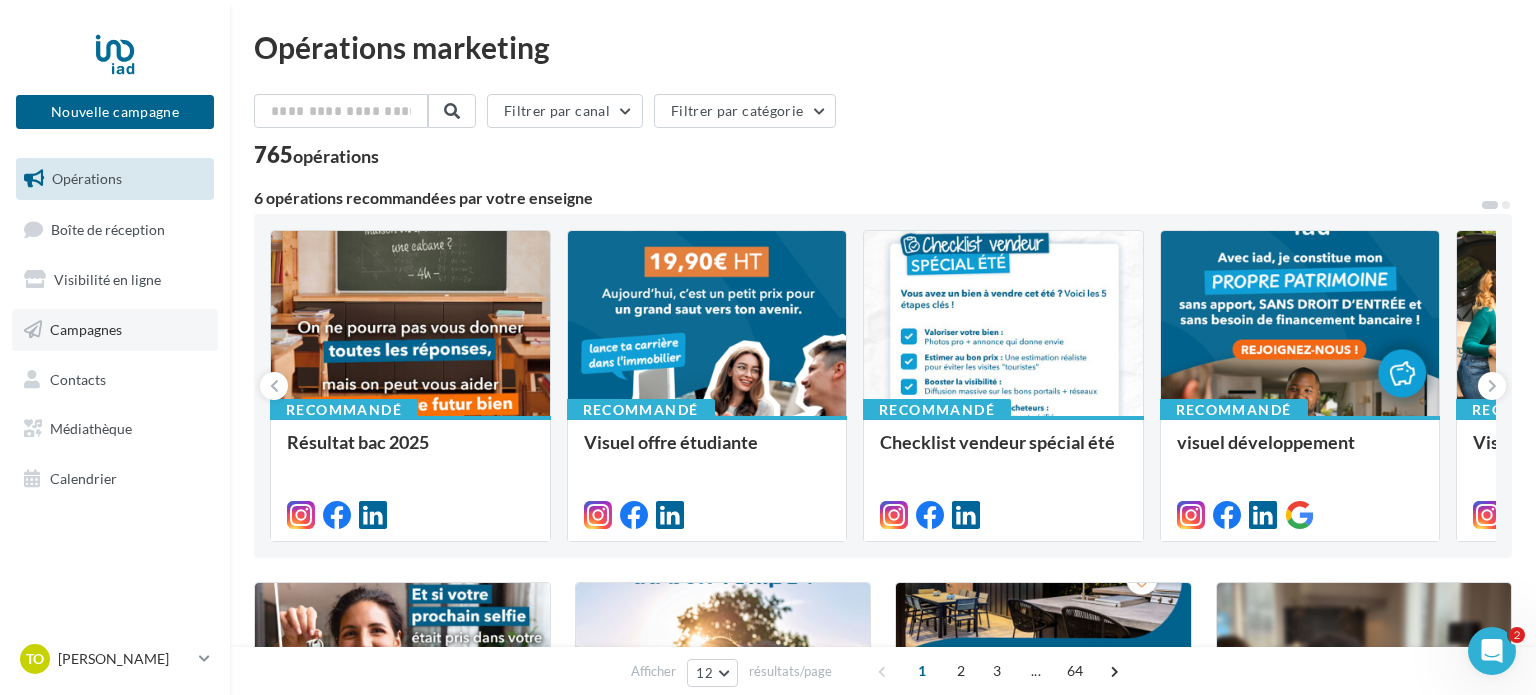 click on "Campagnes" at bounding box center (115, 330) 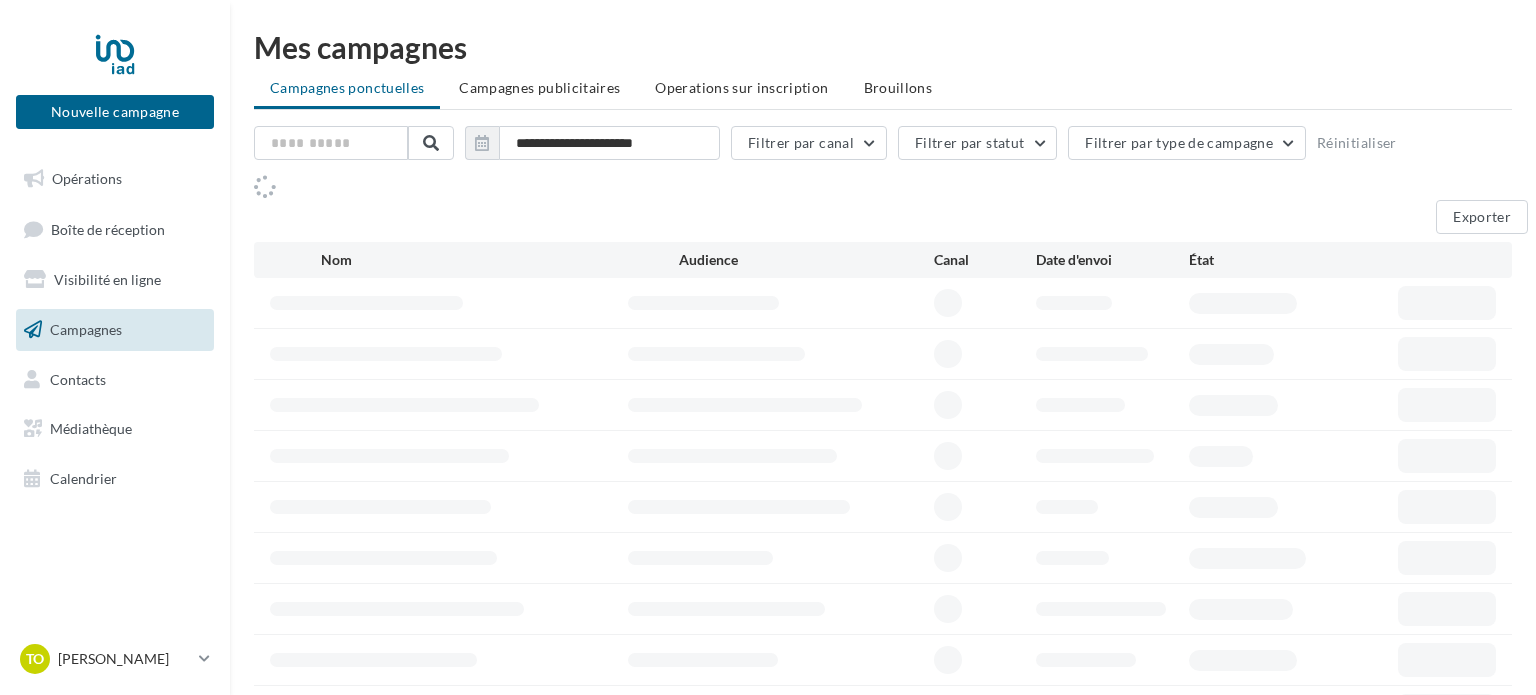 scroll, scrollTop: 0, scrollLeft: 0, axis: both 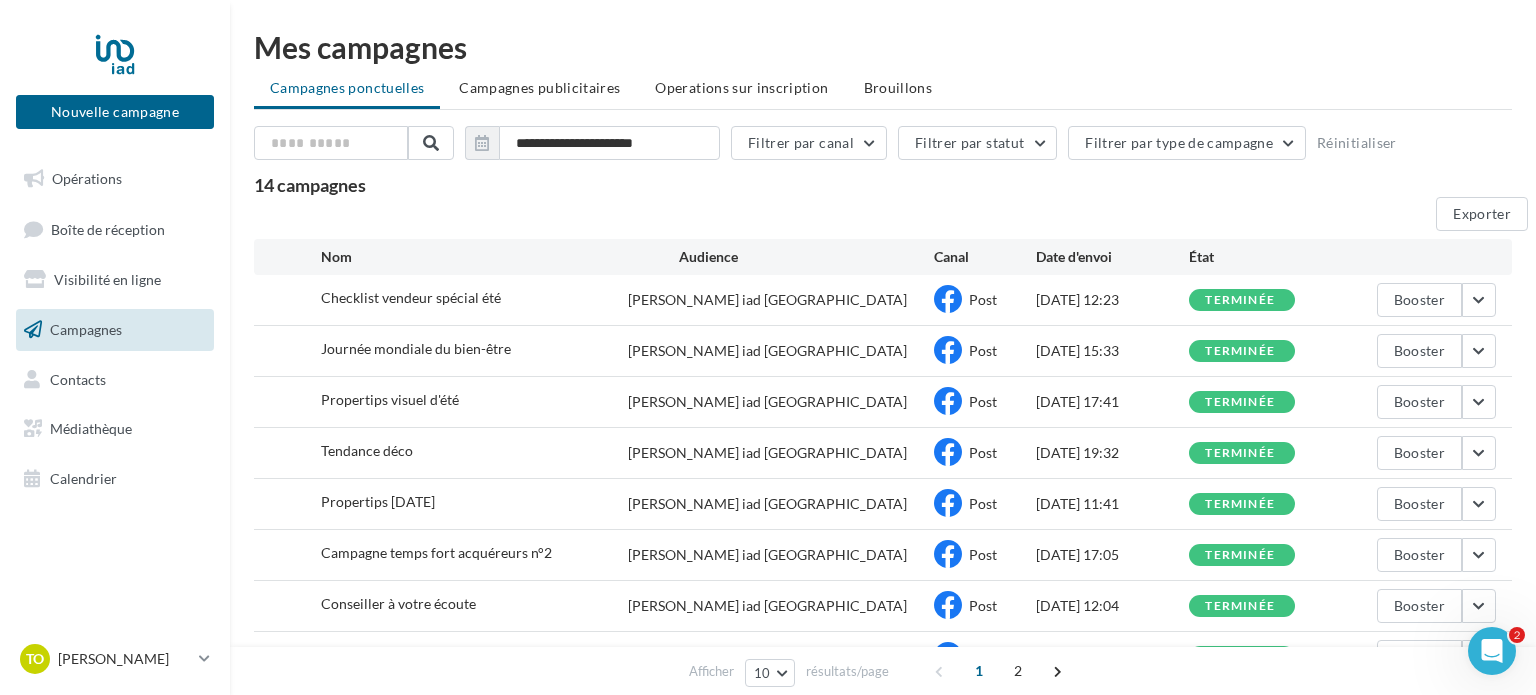 click on "Checklist vendeur spécial été" at bounding box center [411, 297] 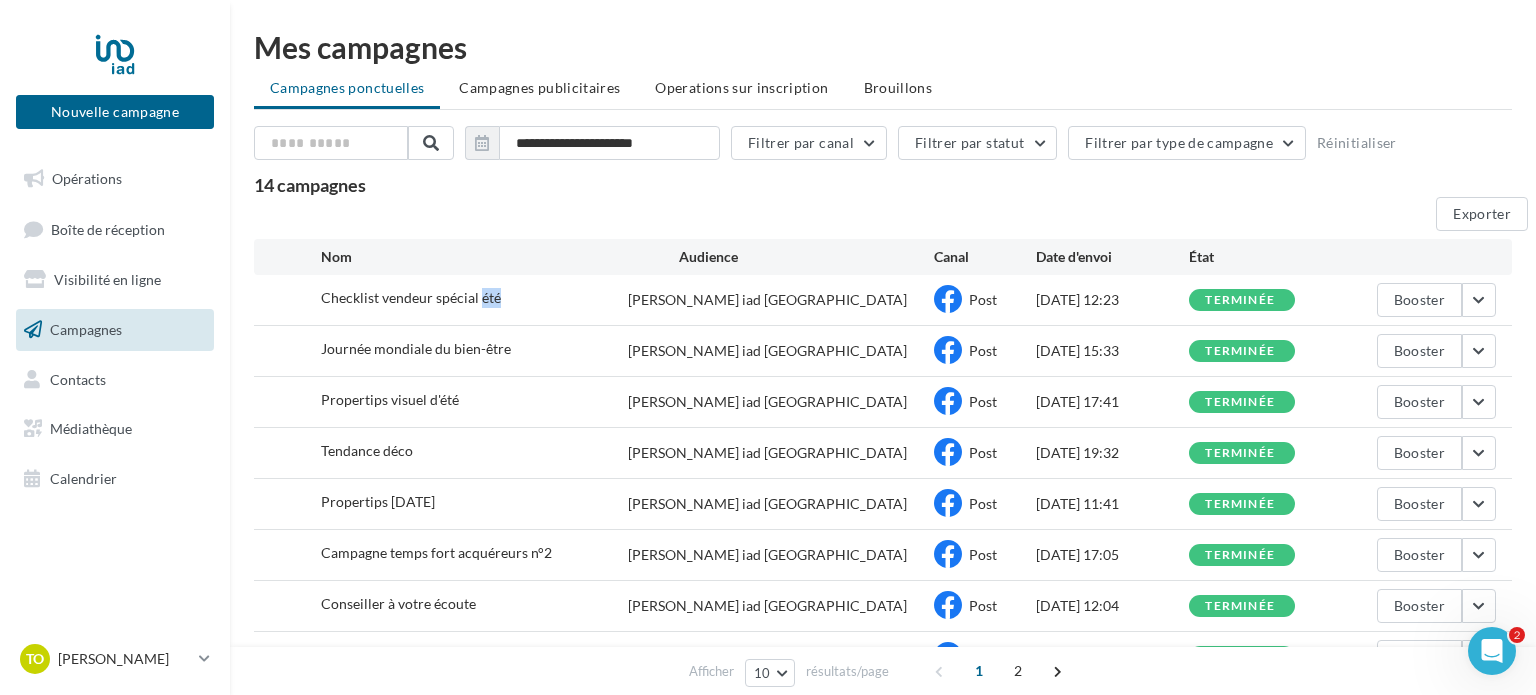 click on "Checklist vendeur spécial été" at bounding box center [411, 297] 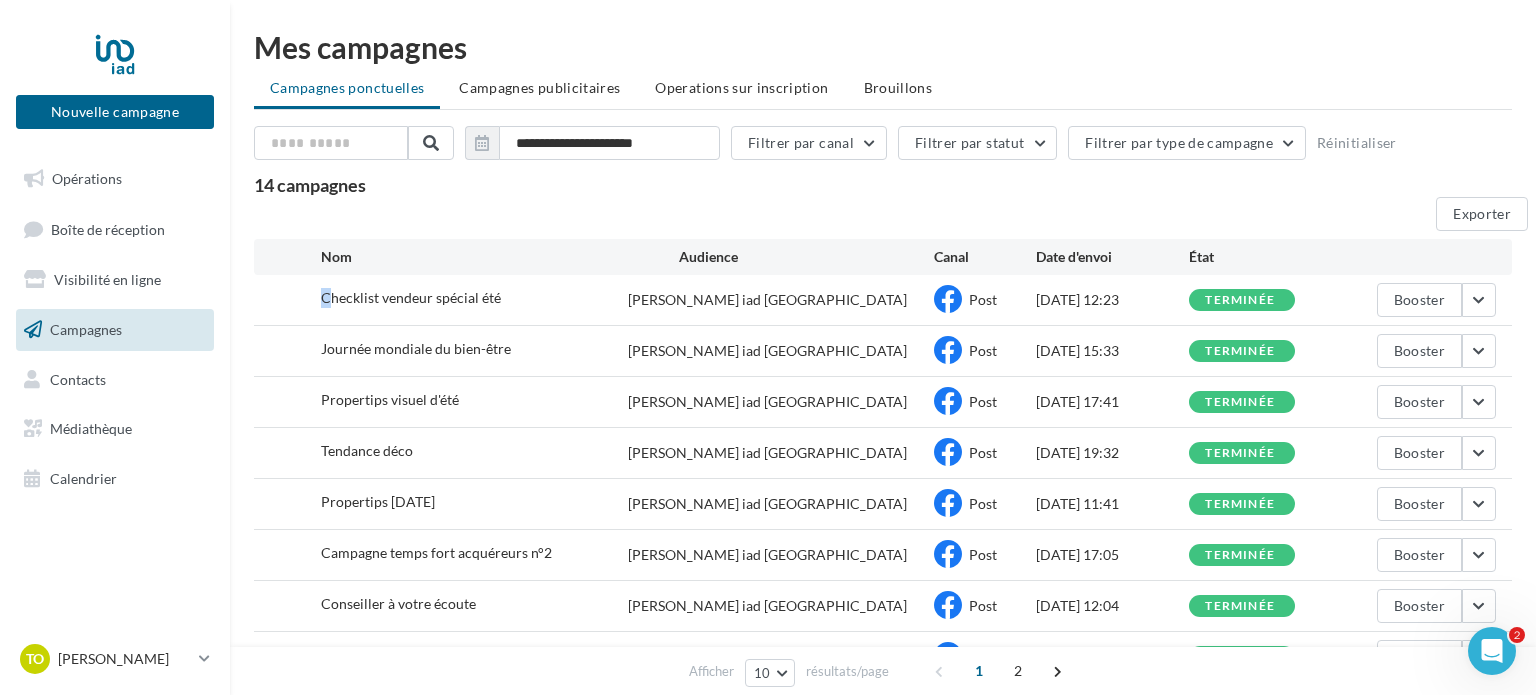 click on "Checklist vendeur spécial été" at bounding box center (411, 297) 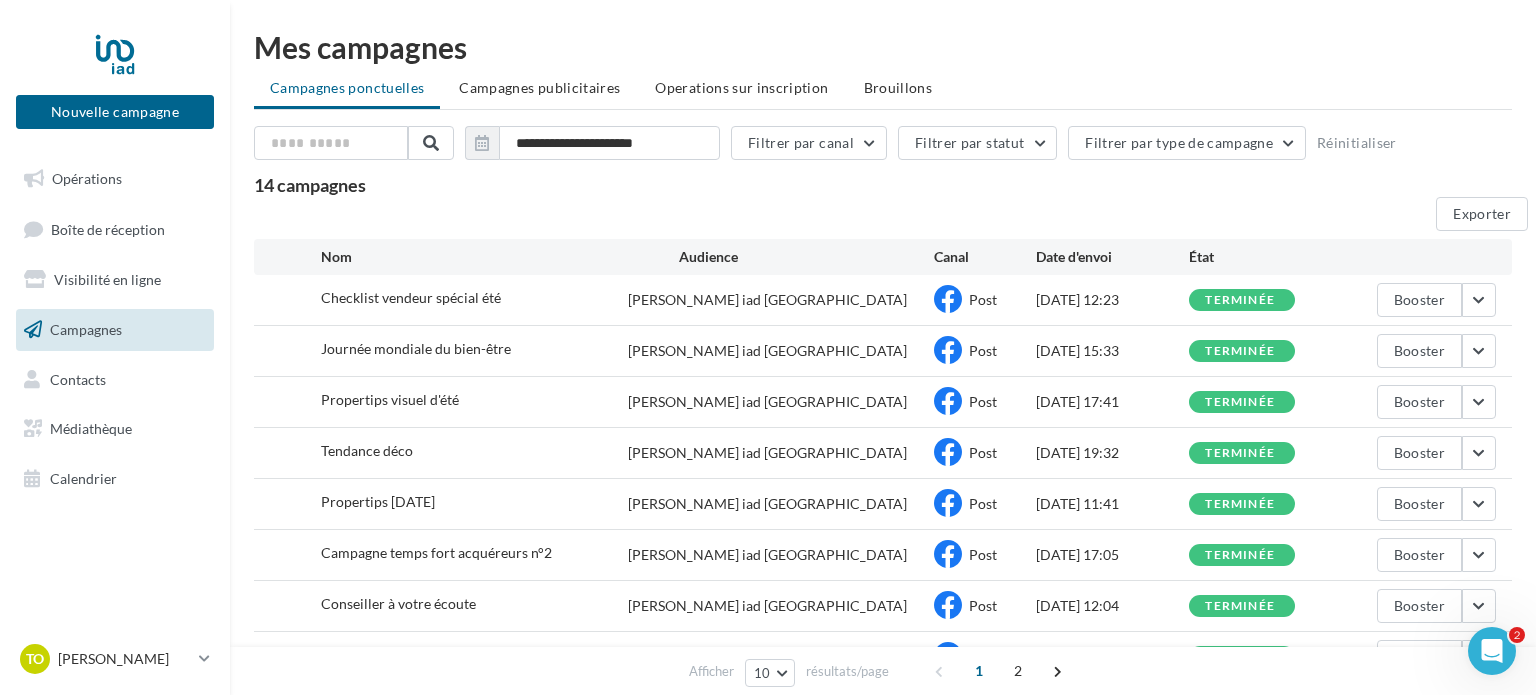 click on "Checklist vendeur spécial été" at bounding box center (411, 297) 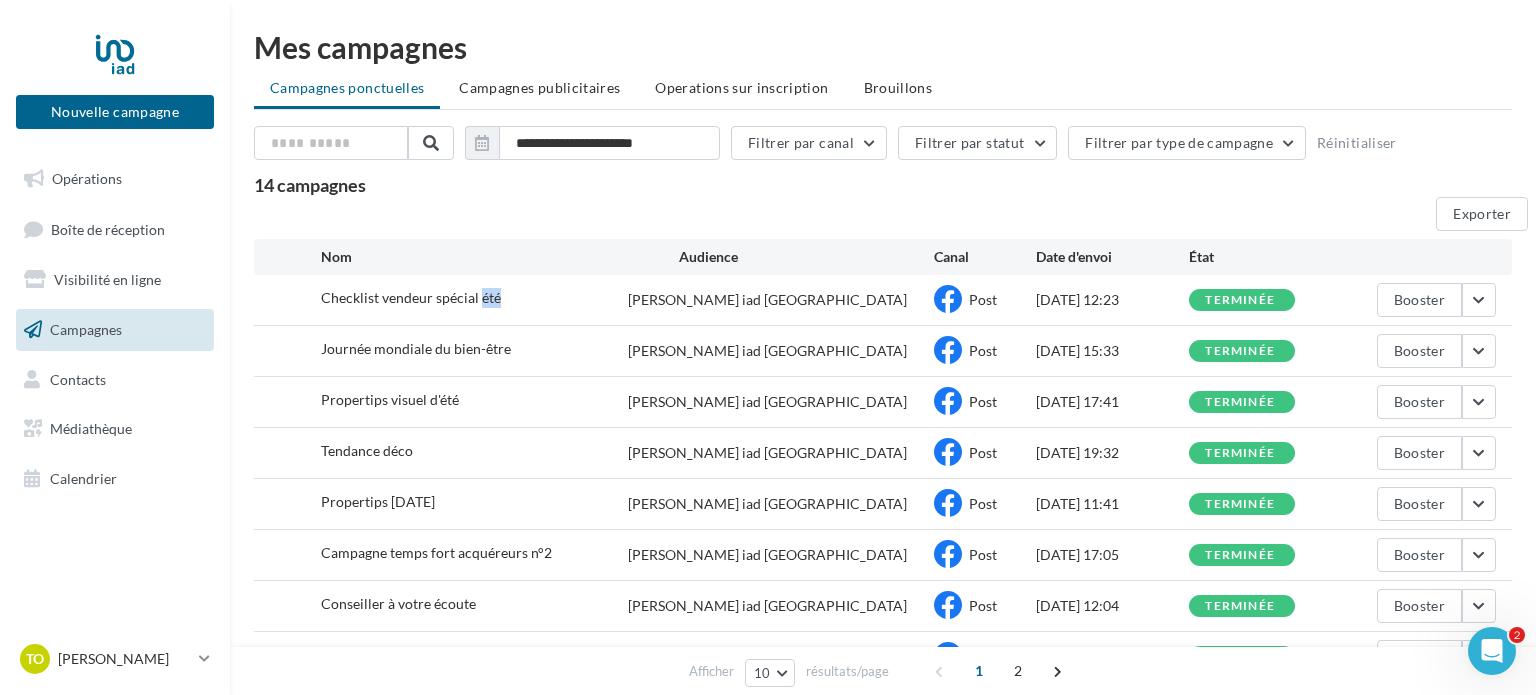 click on "Checklist vendeur spécial été" at bounding box center (411, 297) 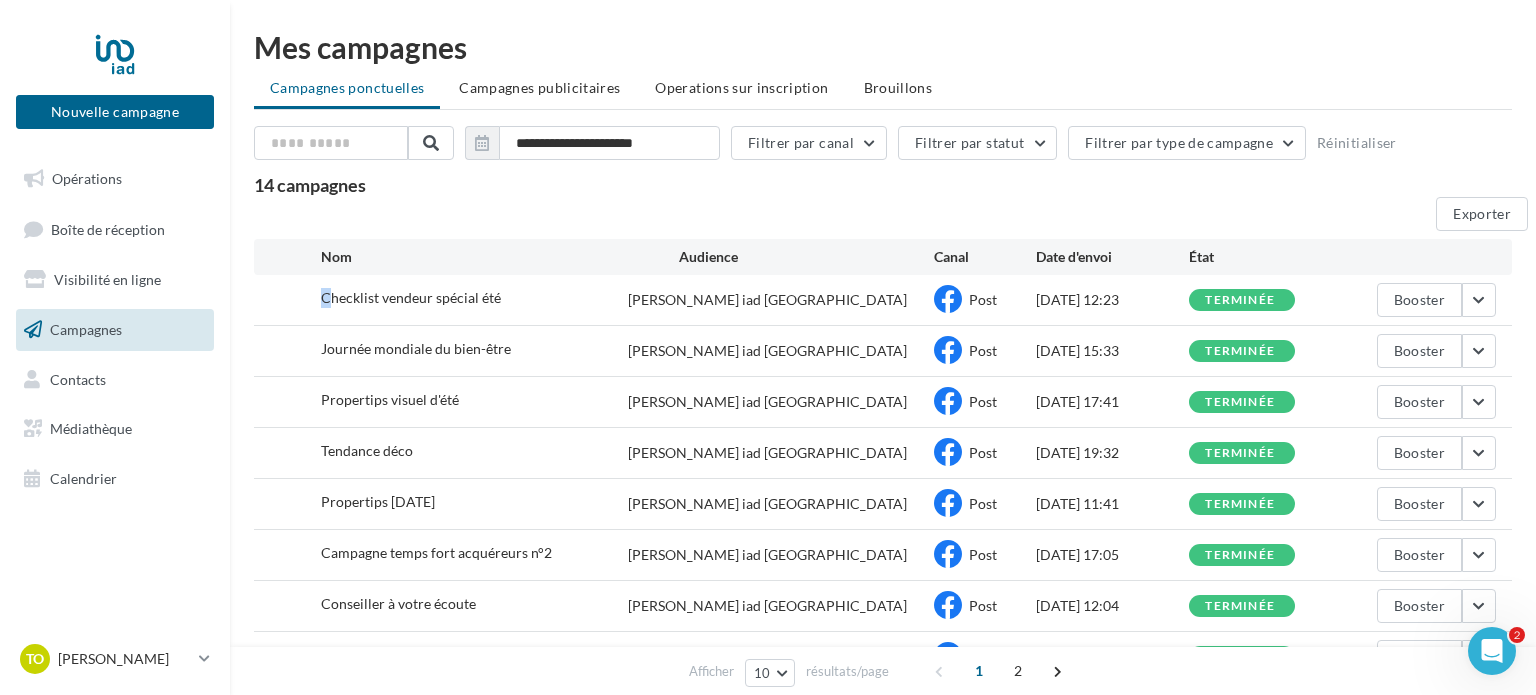 click on "Checklist vendeur spécial été" at bounding box center (411, 297) 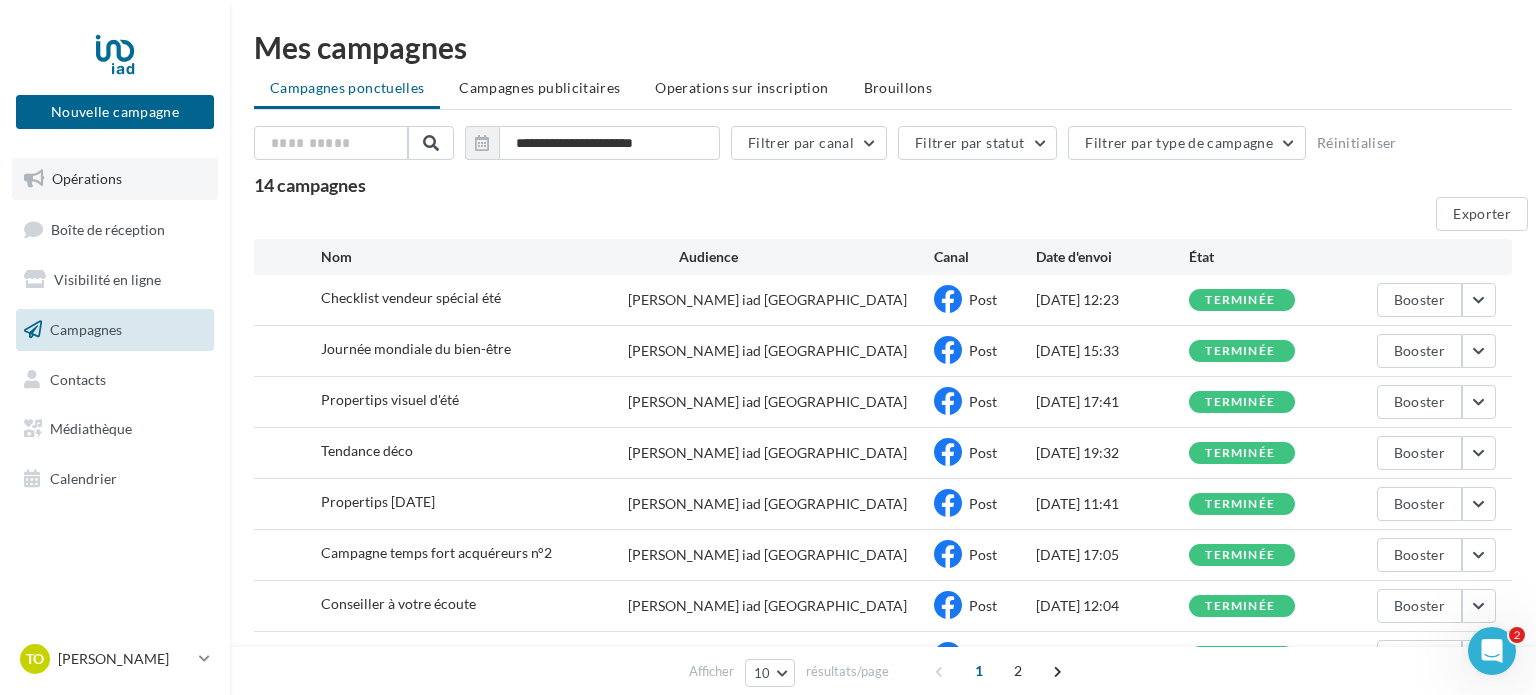 click on "Opérations" at bounding box center (115, 179) 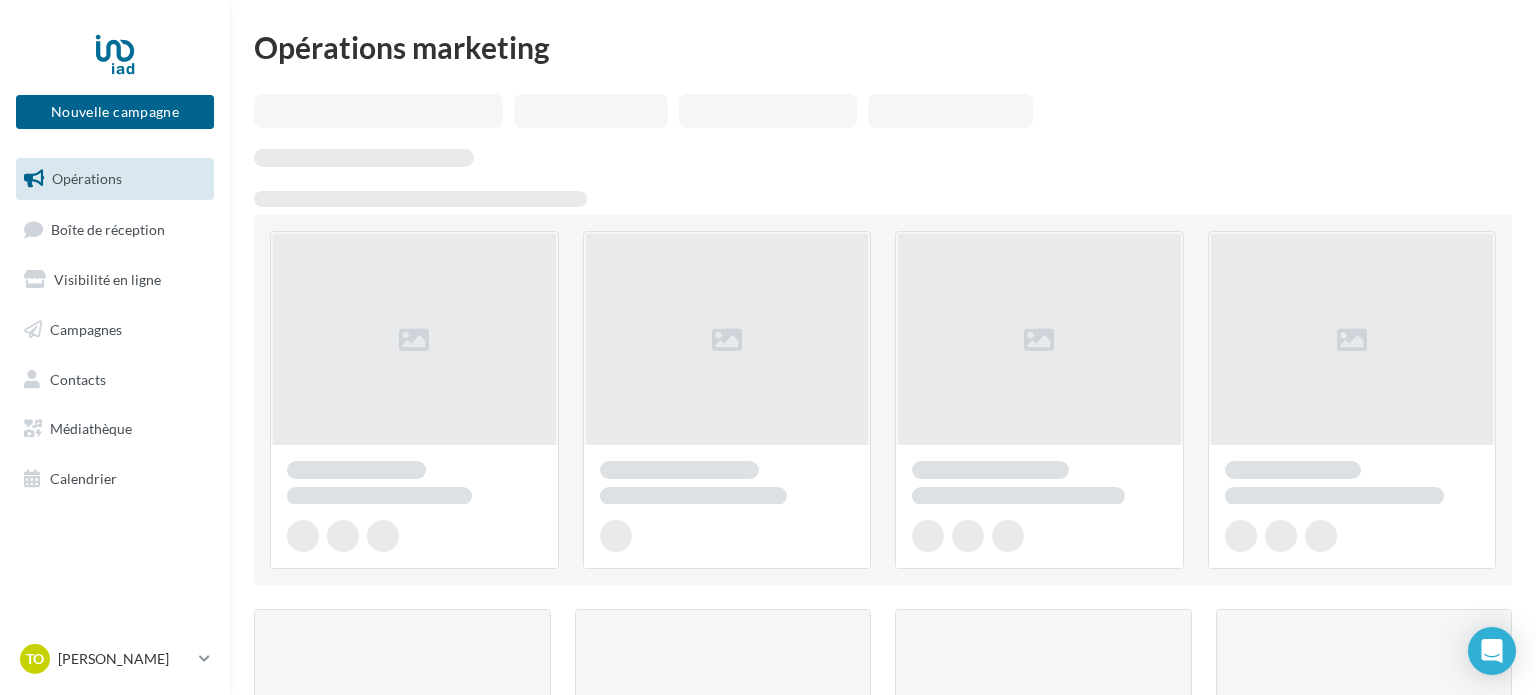 scroll, scrollTop: 0, scrollLeft: 0, axis: both 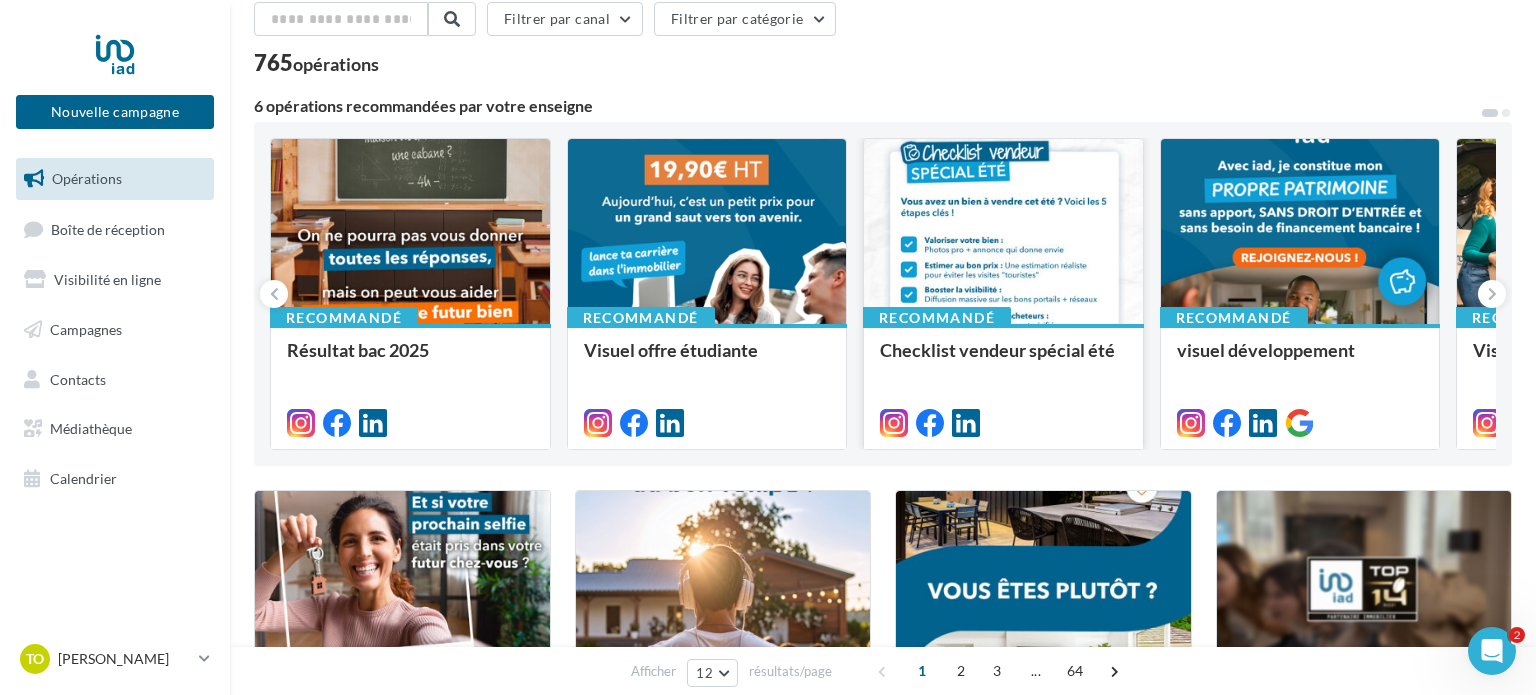 click at bounding box center [1003, 232] 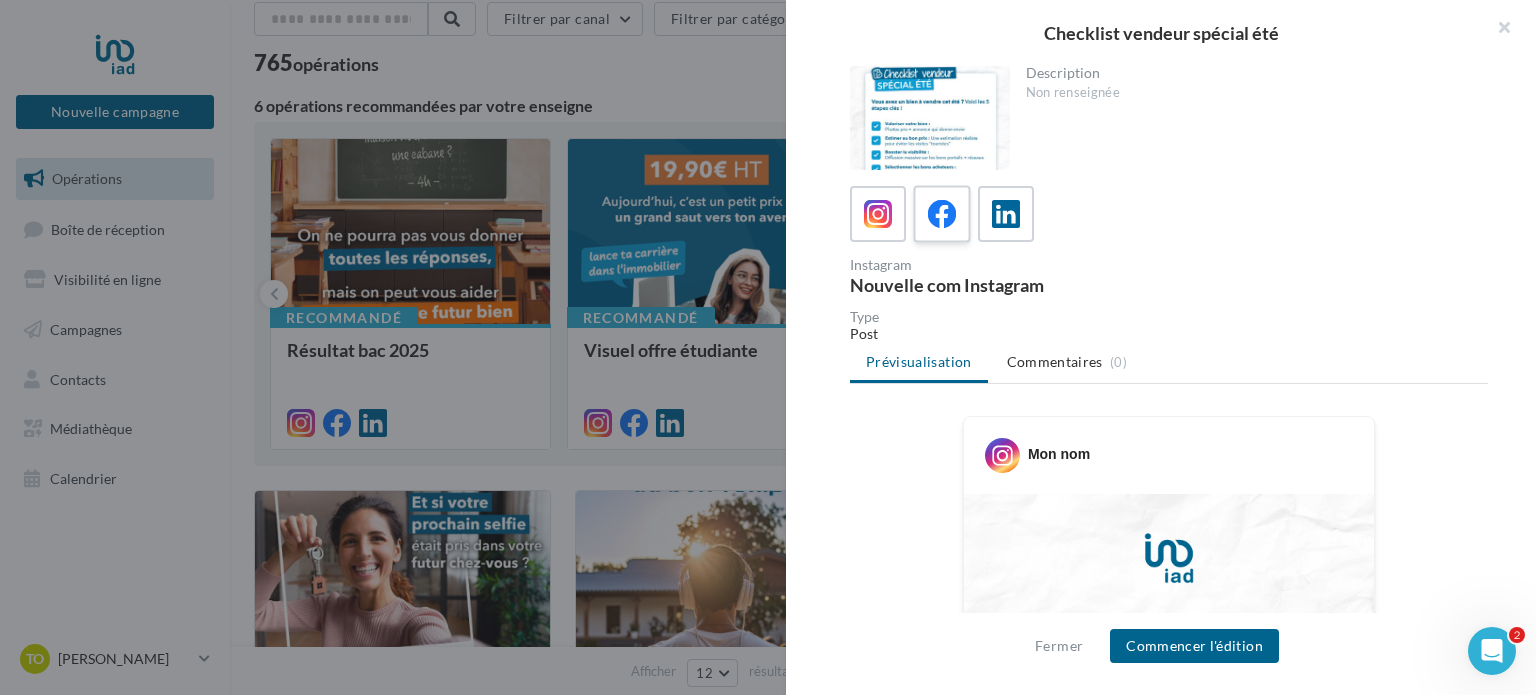 click at bounding box center [942, 214] 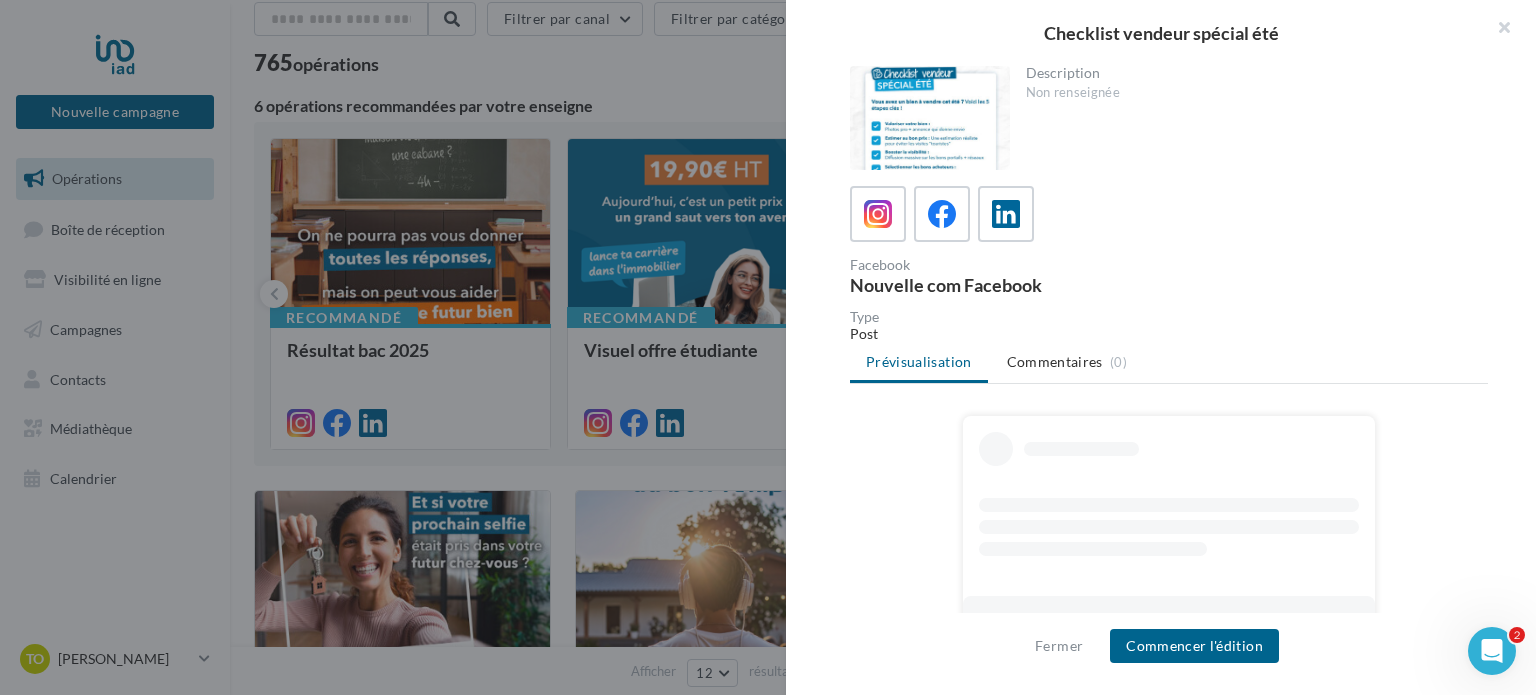 click at bounding box center (768, 347) 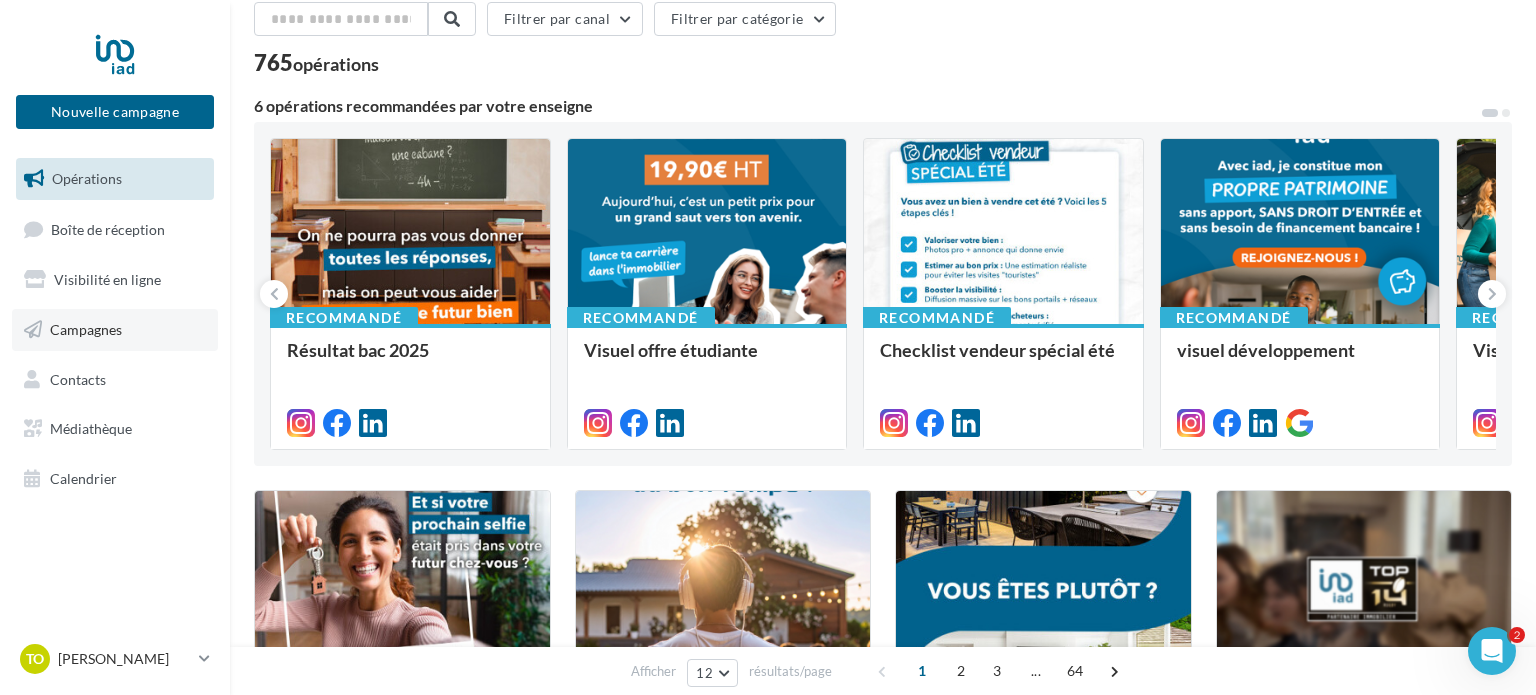 click on "Campagnes" at bounding box center [115, 330] 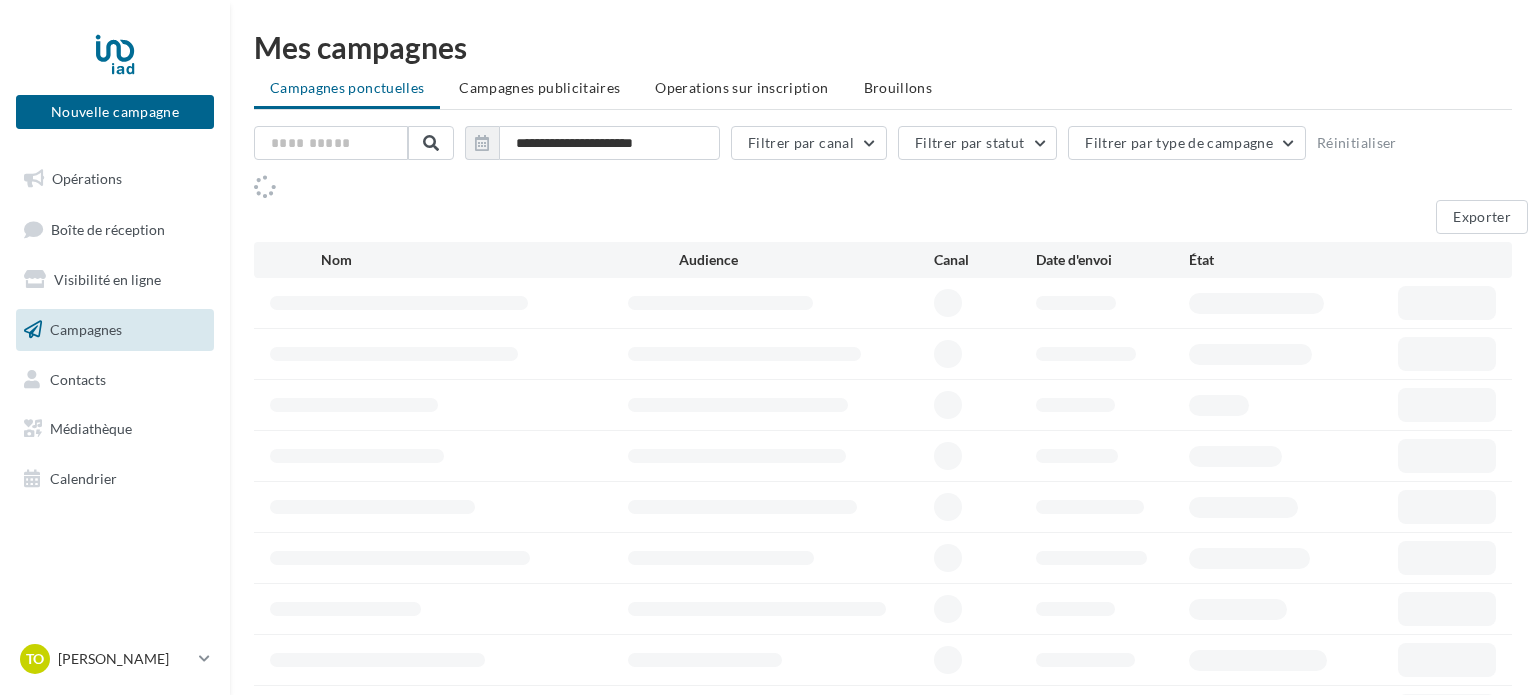 scroll, scrollTop: 0, scrollLeft: 0, axis: both 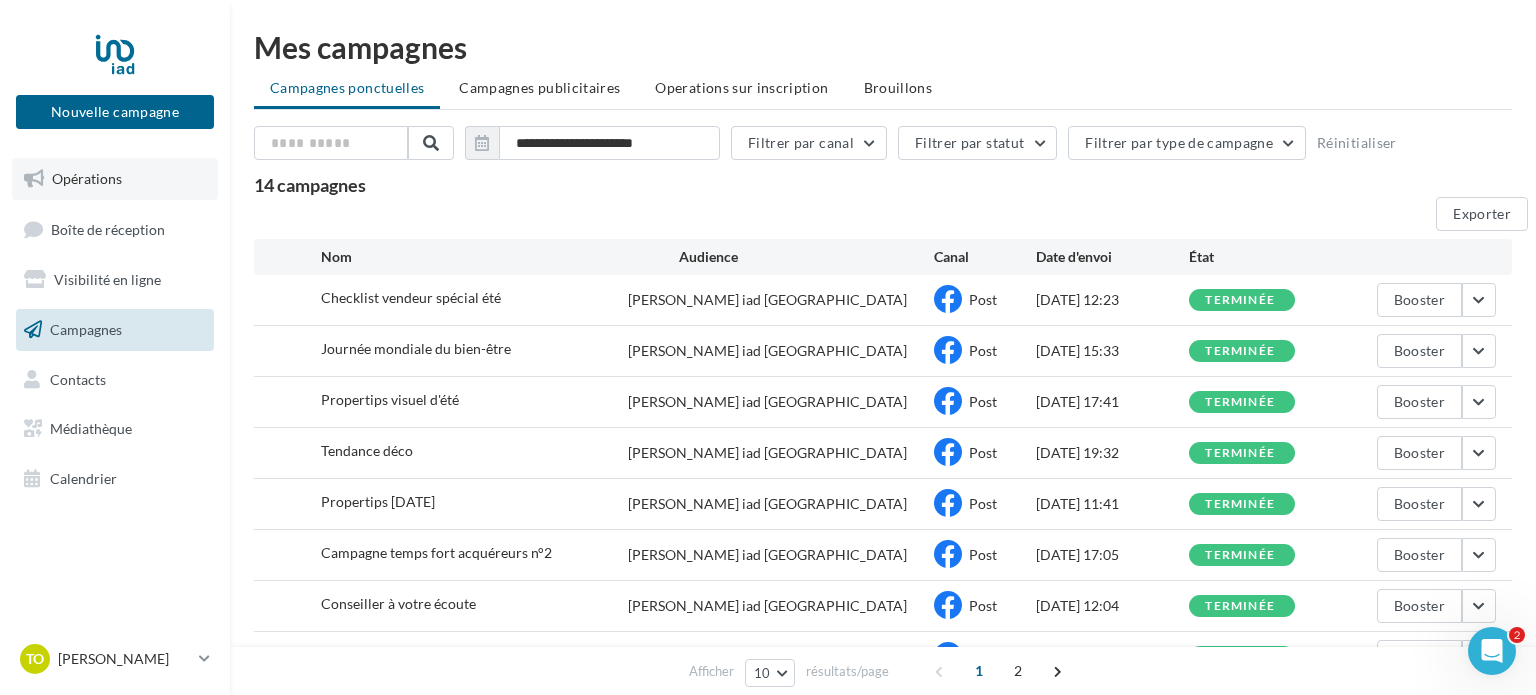 click on "Opérations" at bounding box center [115, 179] 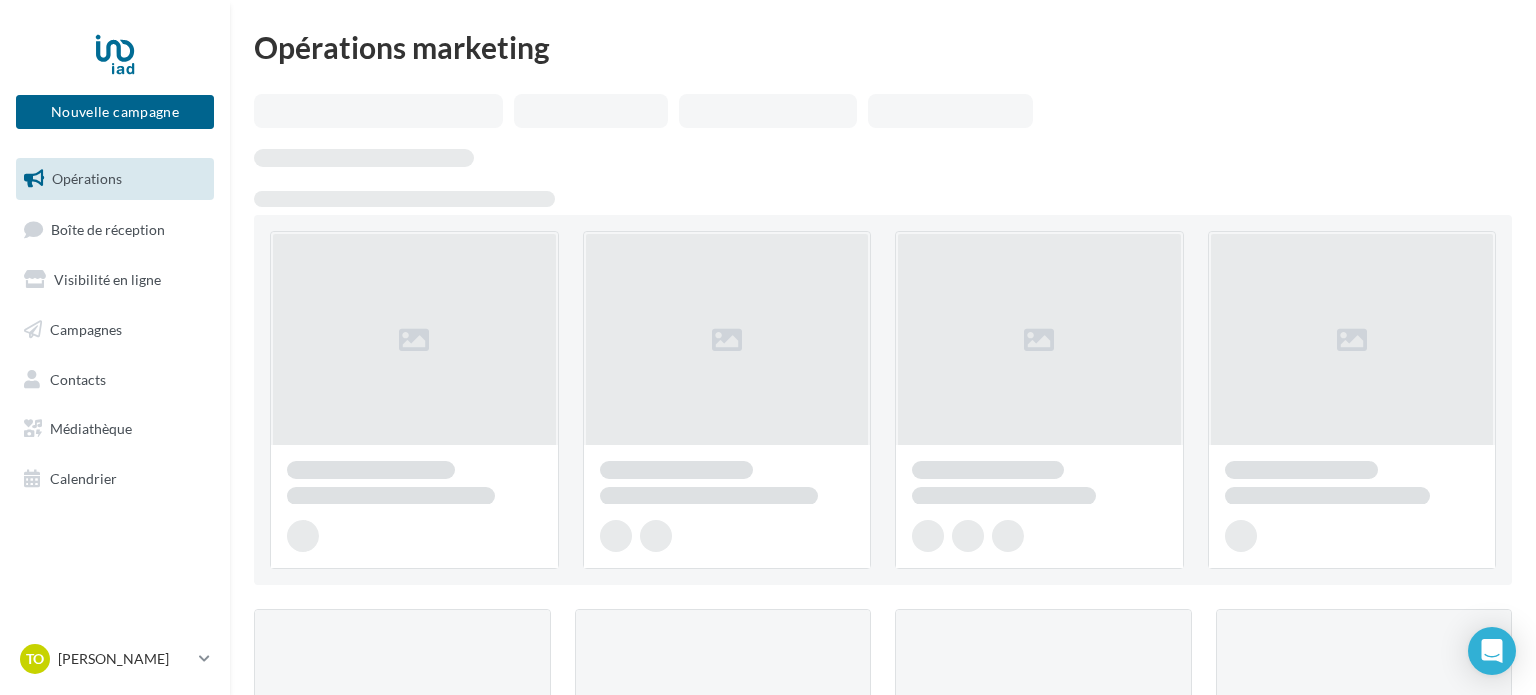 scroll, scrollTop: 0, scrollLeft: 0, axis: both 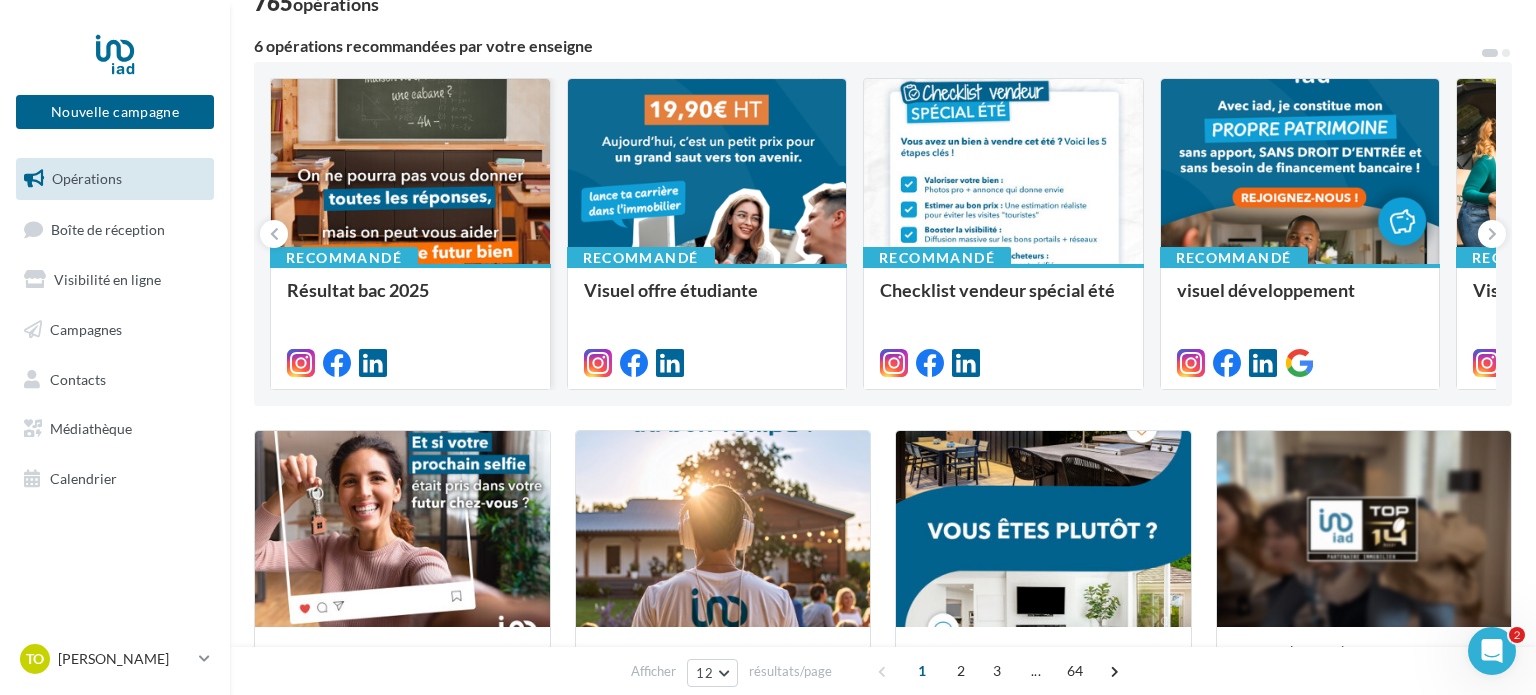 click at bounding box center (410, 172) 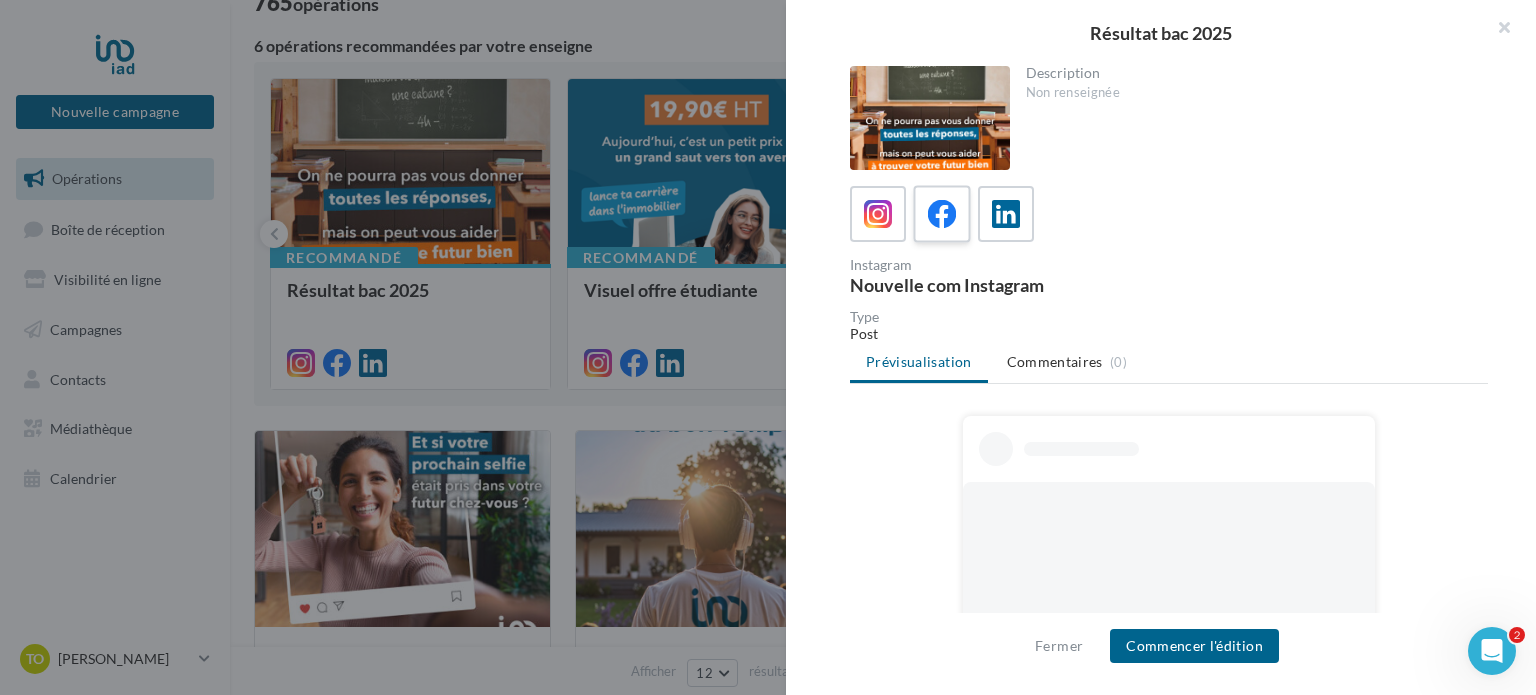 click at bounding box center [942, 214] 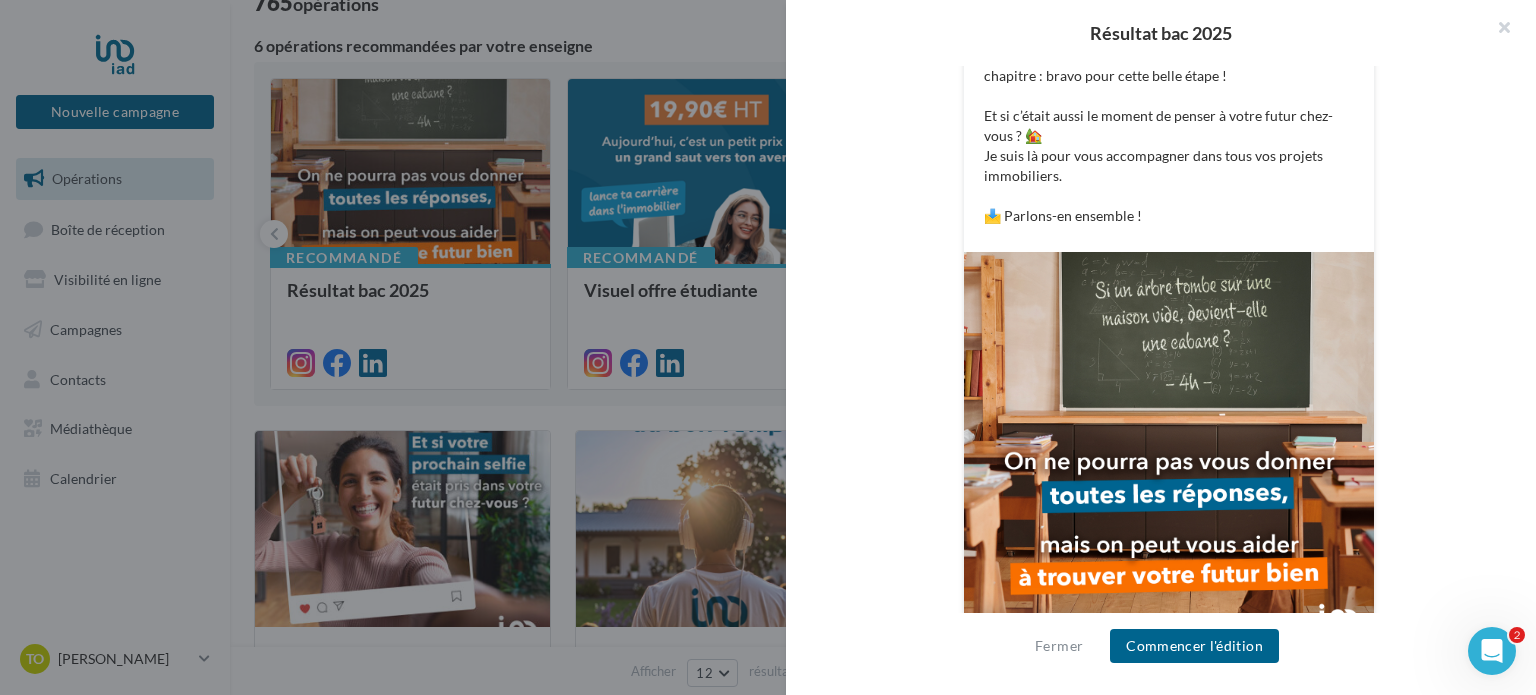 scroll, scrollTop: 684, scrollLeft: 0, axis: vertical 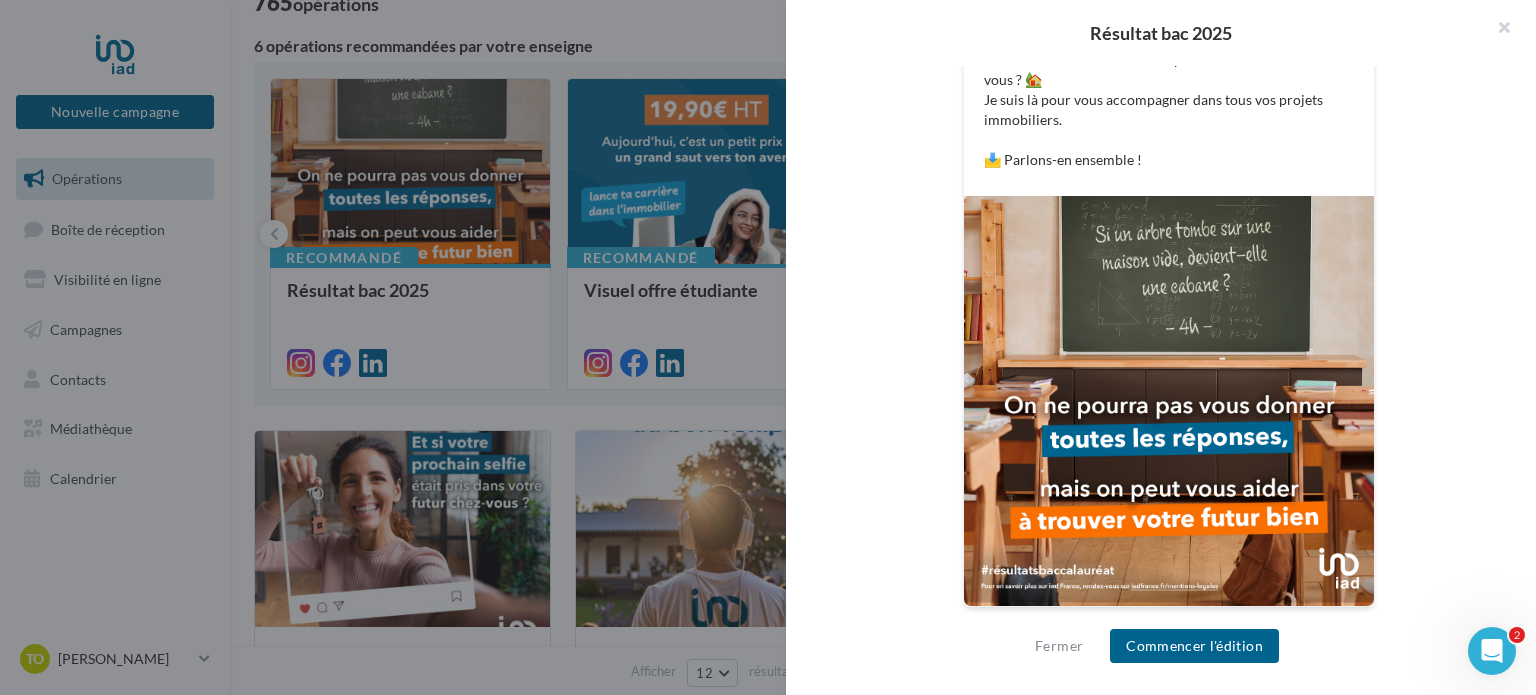 click at bounding box center [768, 347] 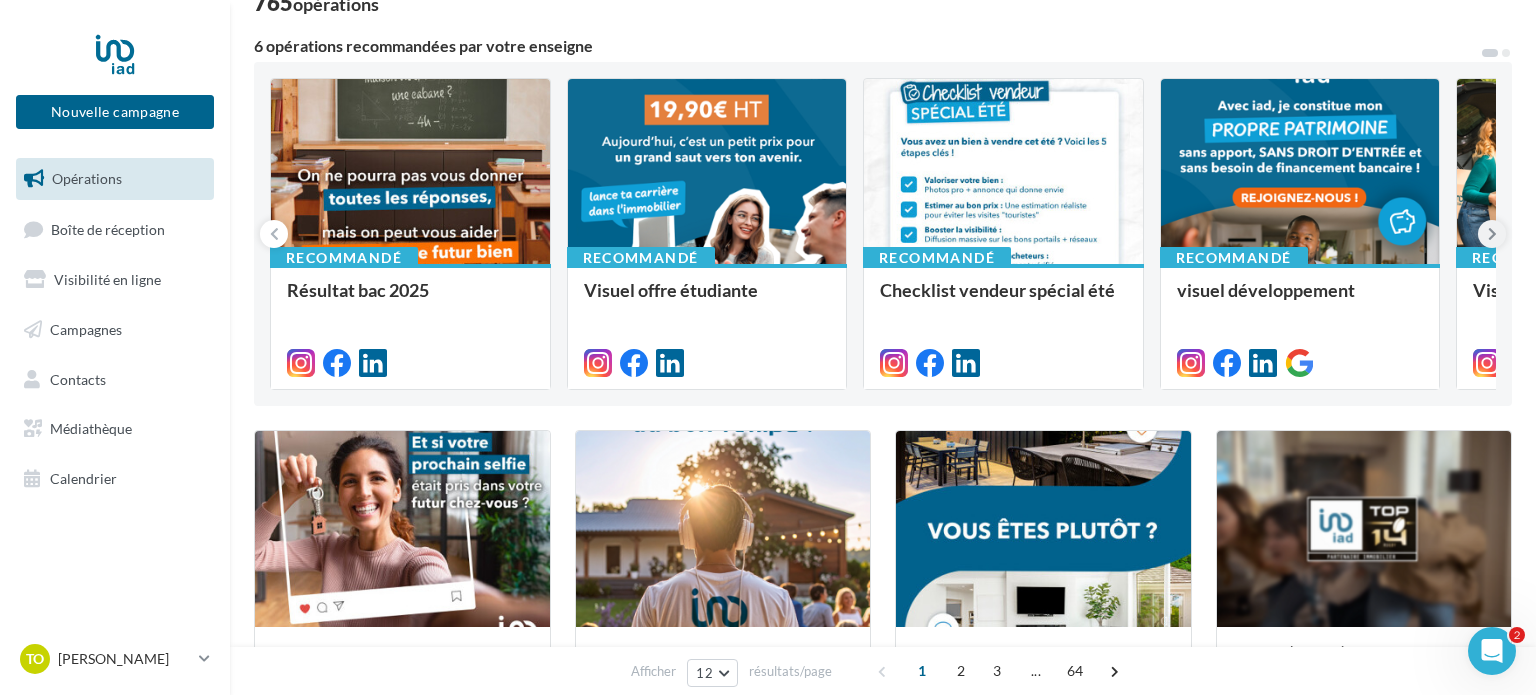 click at bounding box center (1492, 234) 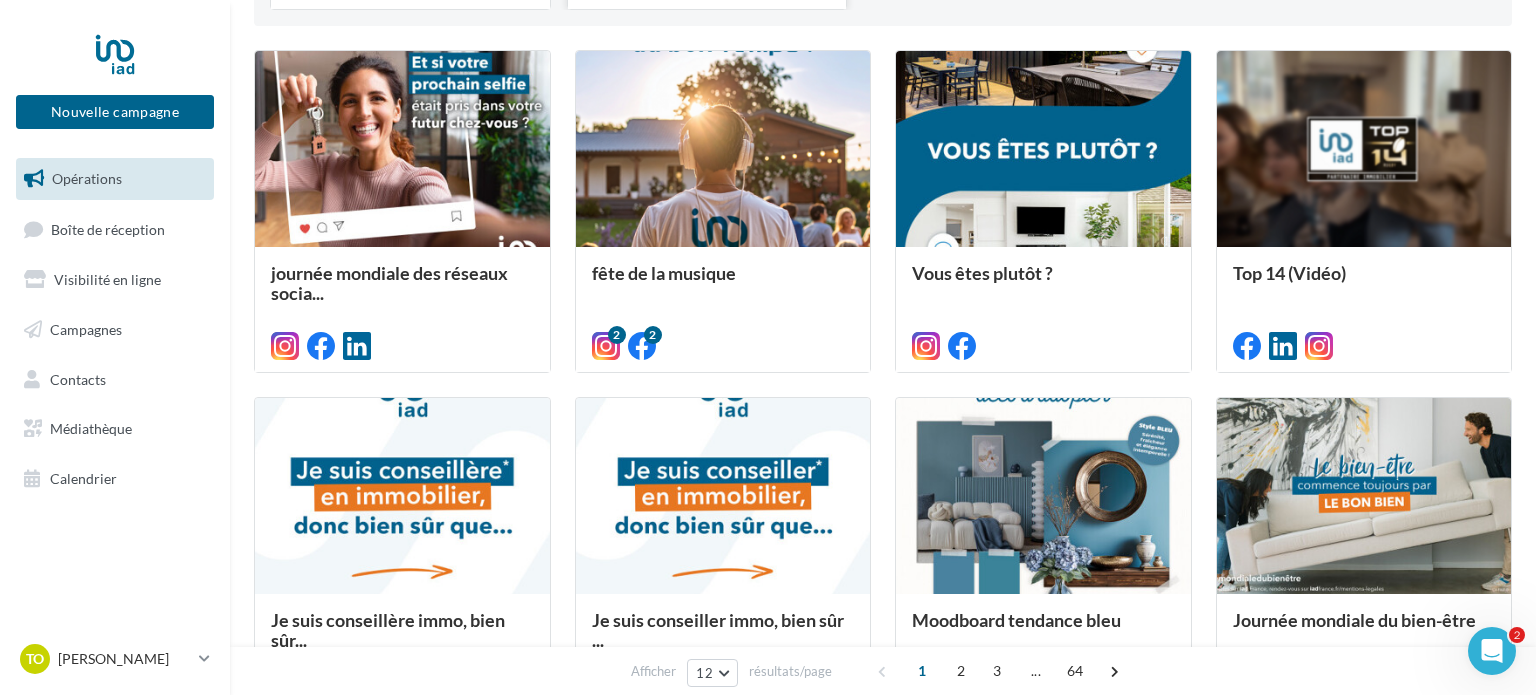 scroll, scrollTop: 0, scrollLeft: 0, axis: both 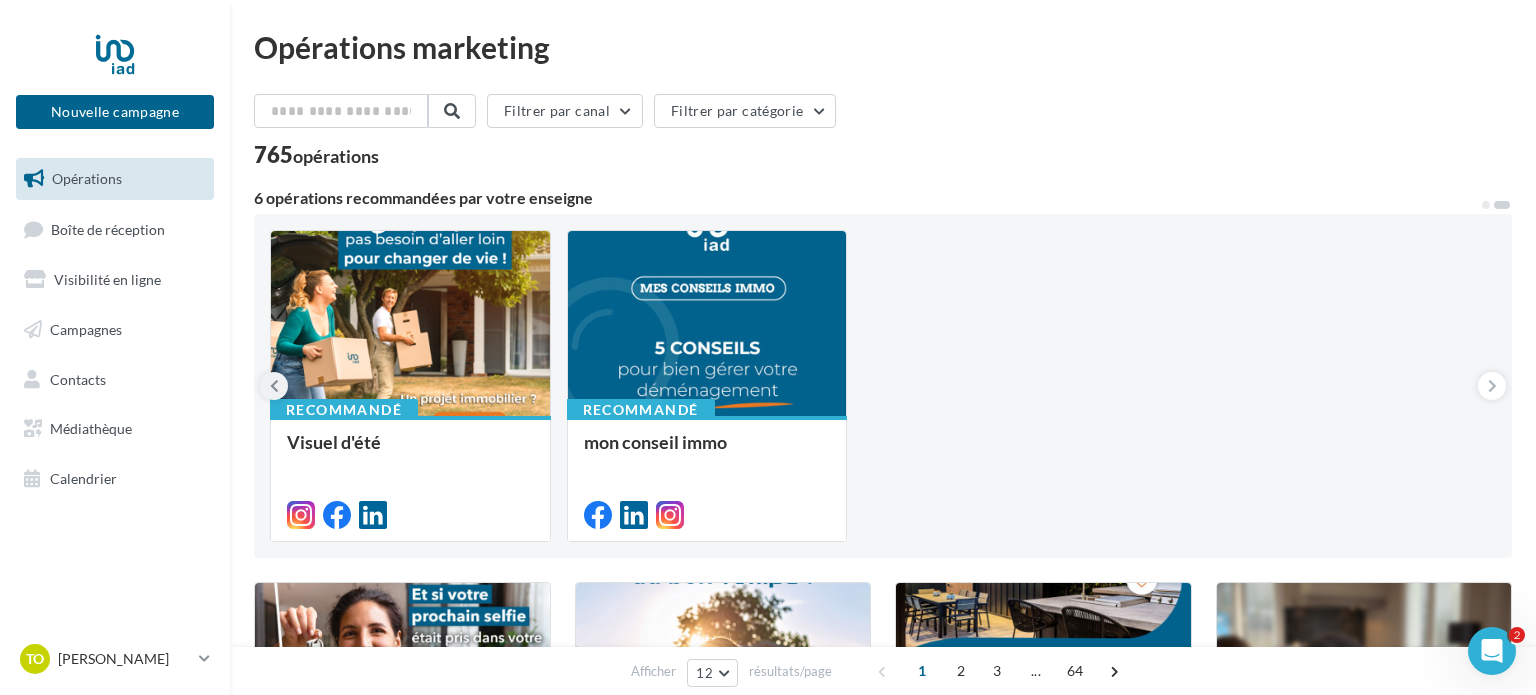 click at bounding box center [274, 386] 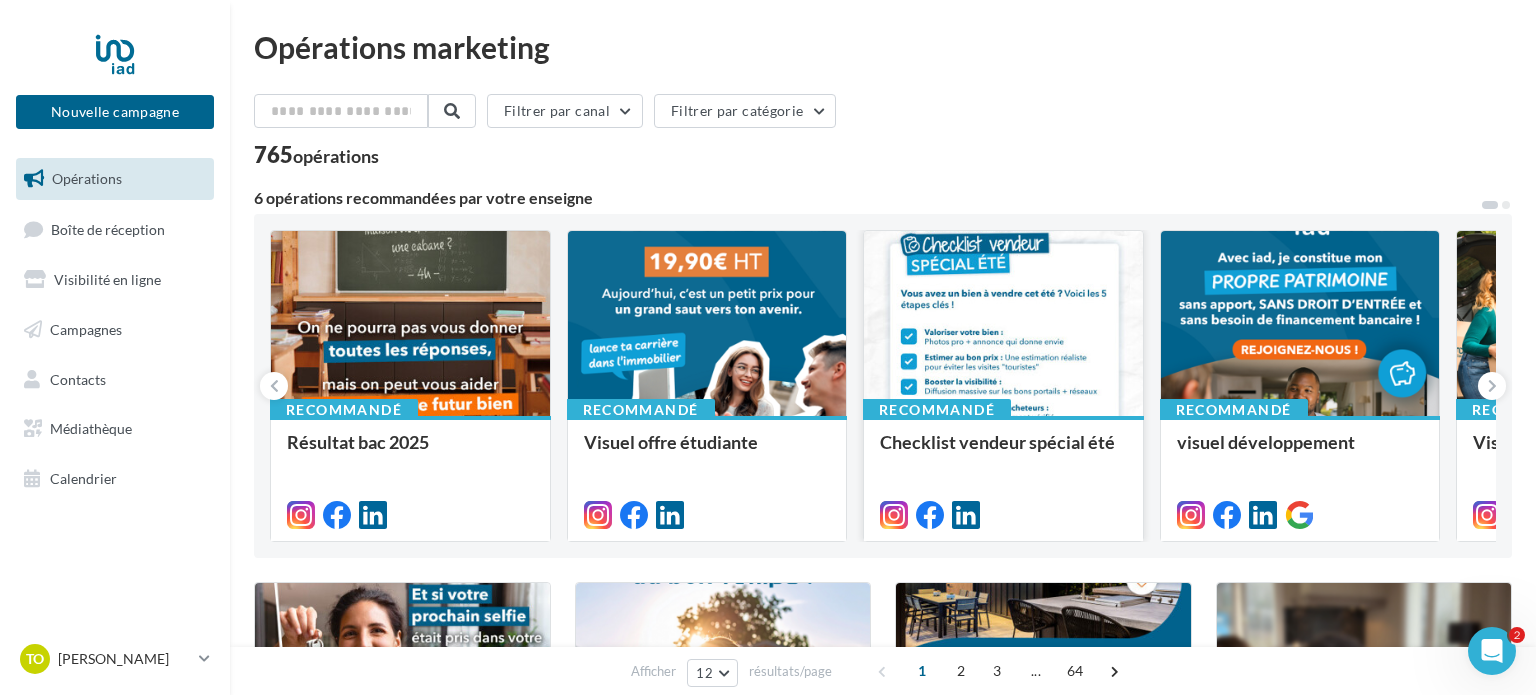 click at bounding box center [1003, 324] 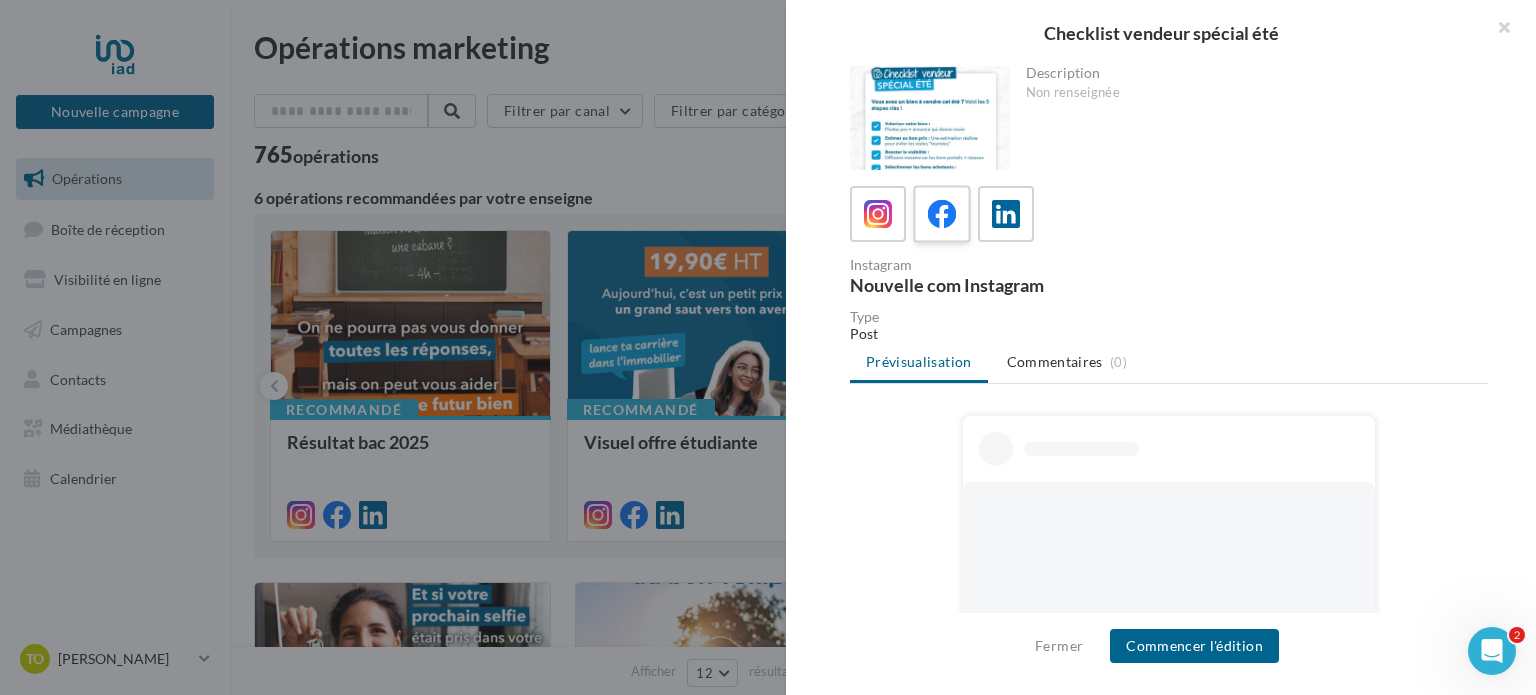 click at bounding box center [942, 214] 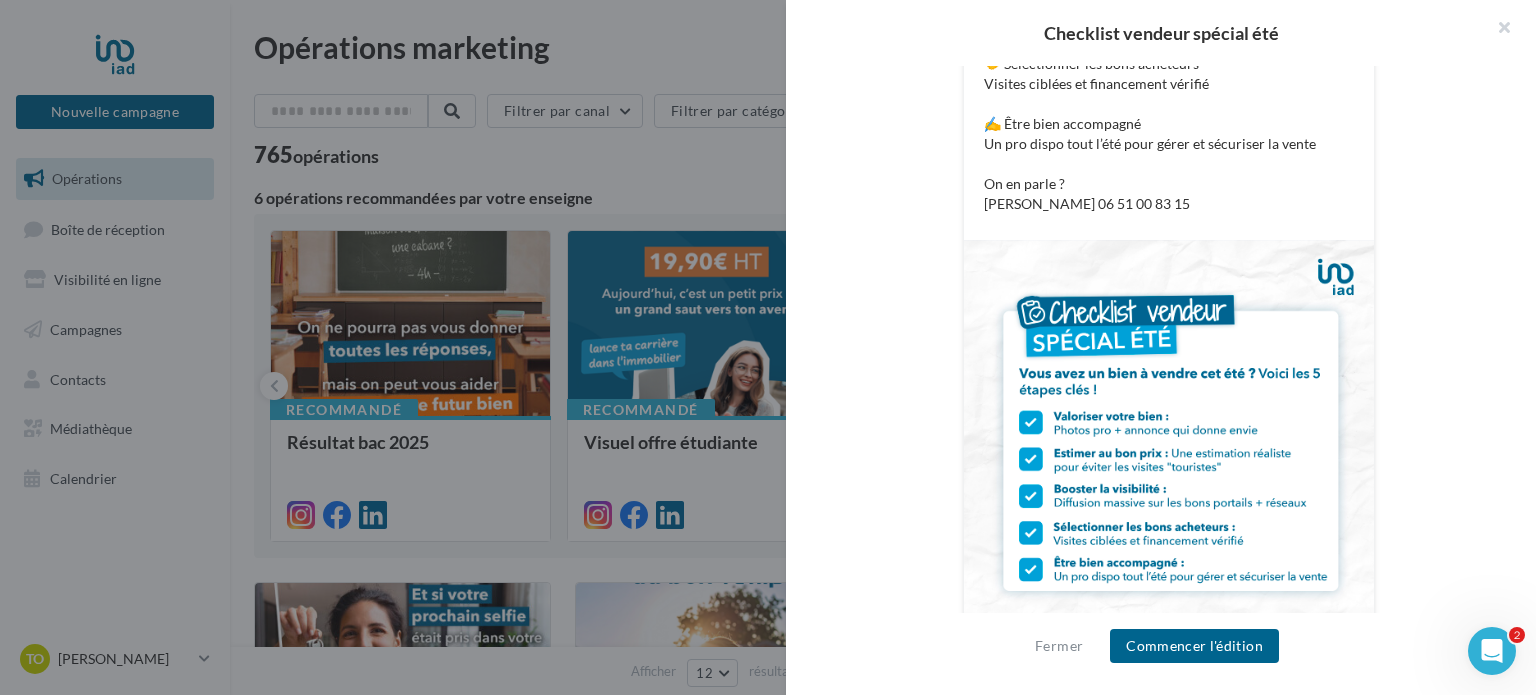 scroll, scrollTop: 724, scrollLeft: 0, axis: vertical 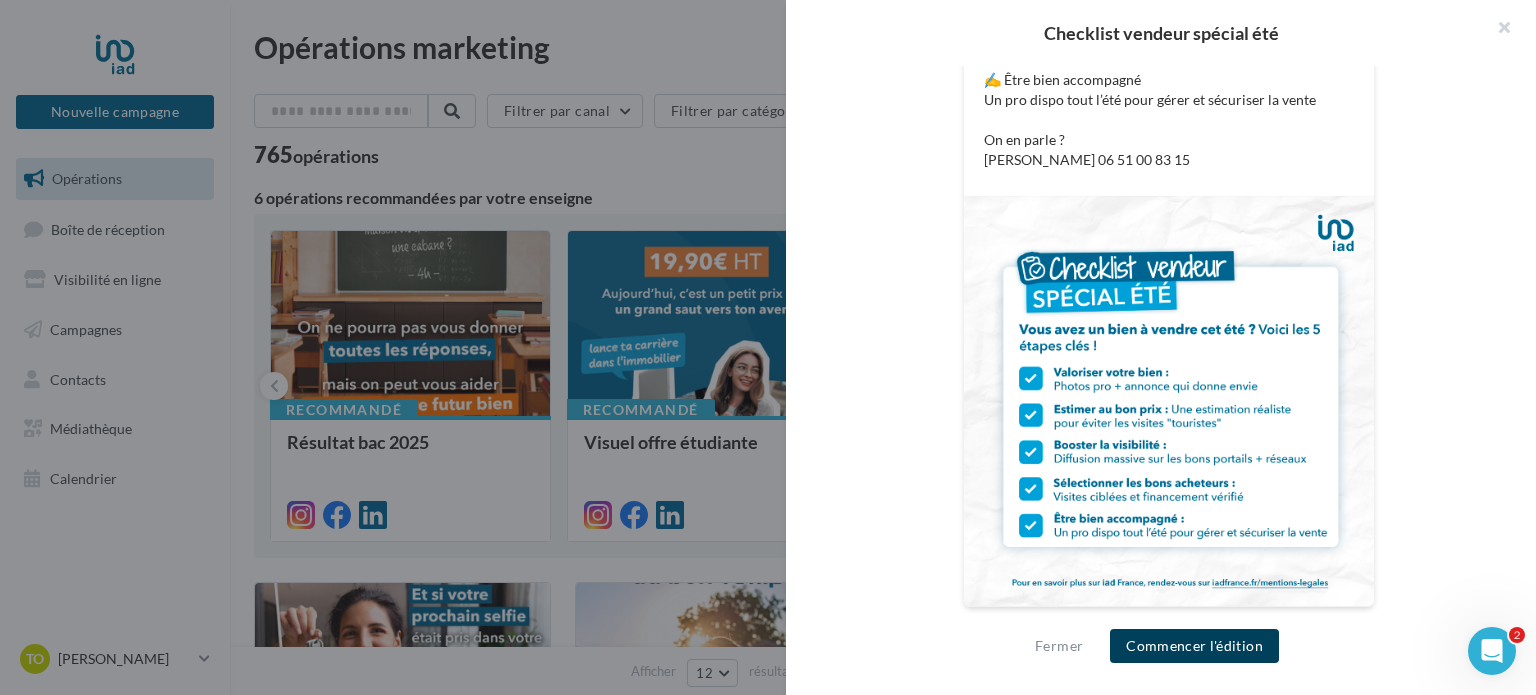 click on "Commencer l'édition" at bounding box center (1194, 646) 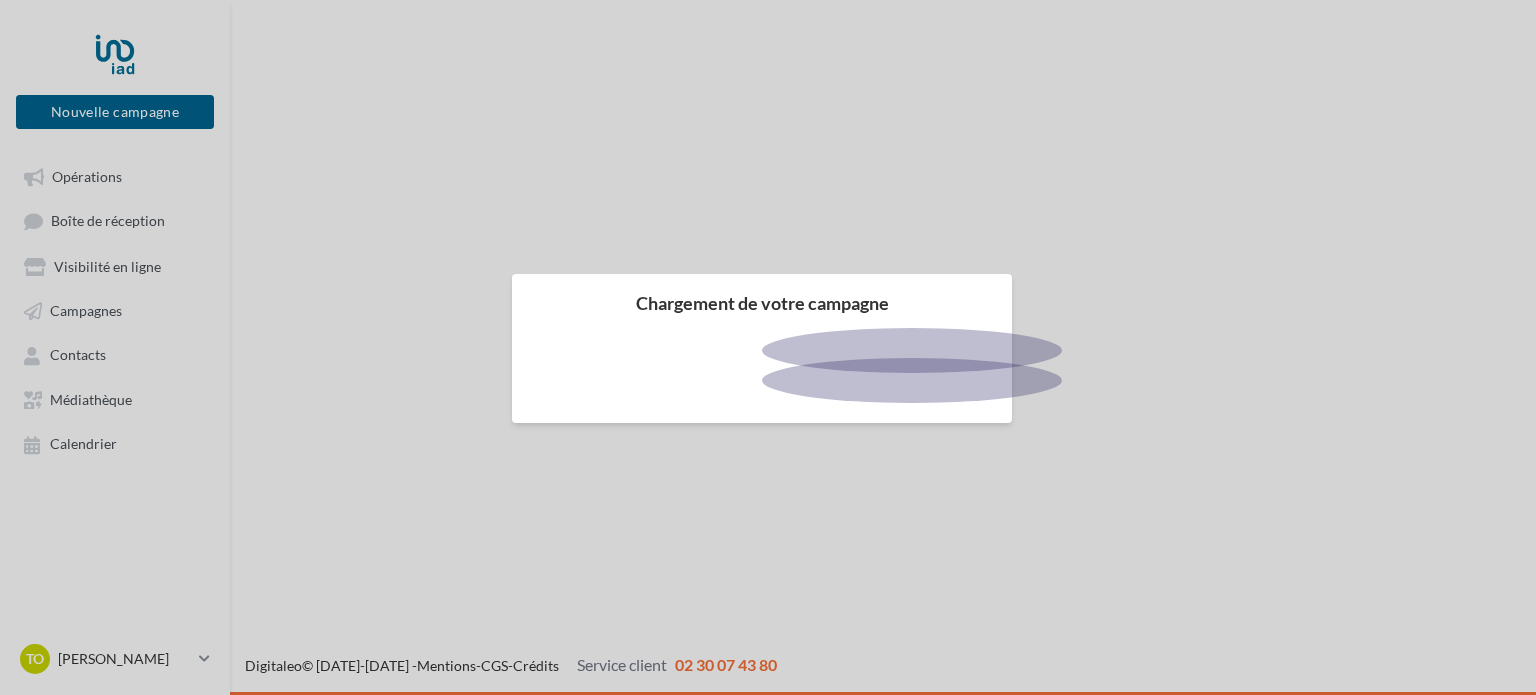 scroll, scrollTop: 0, scrollLeft: 0, axis: both 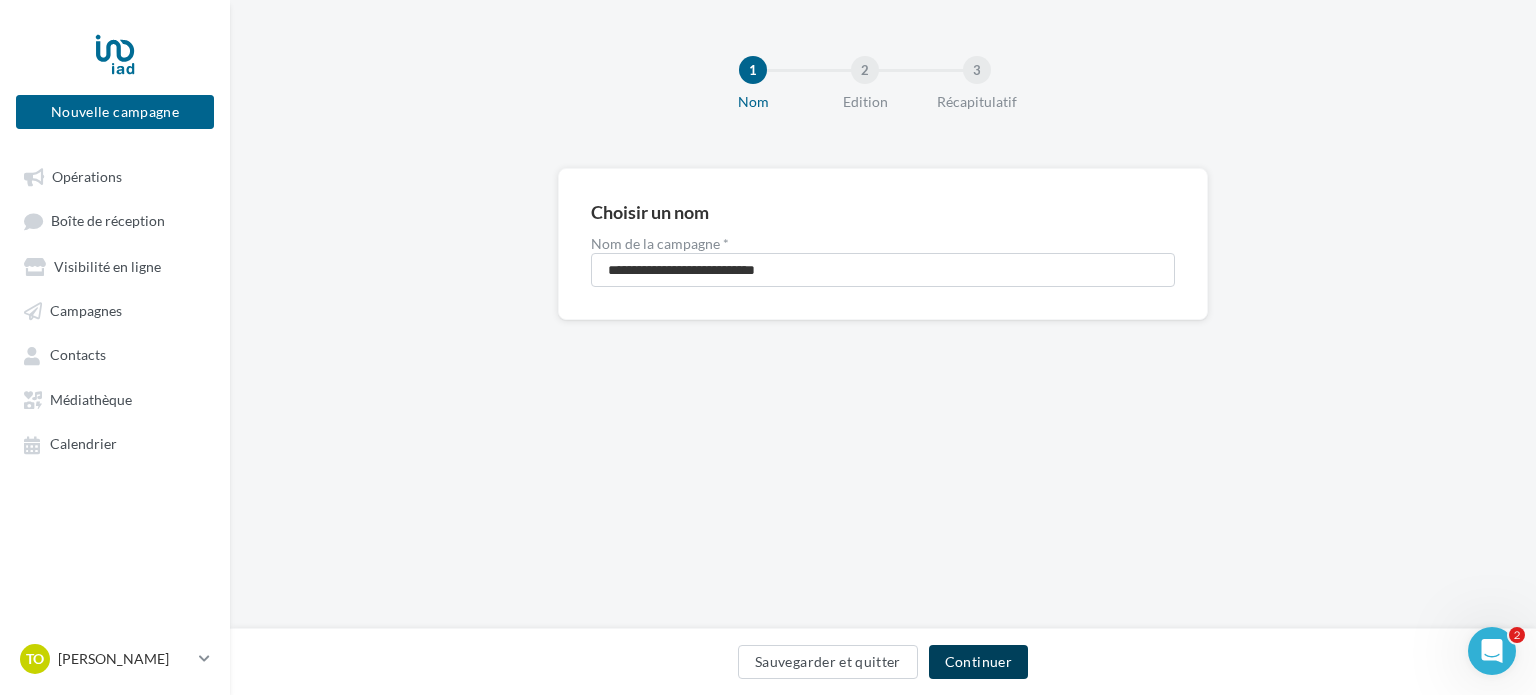 click on "Continuer" at bounding box center (978, 662) 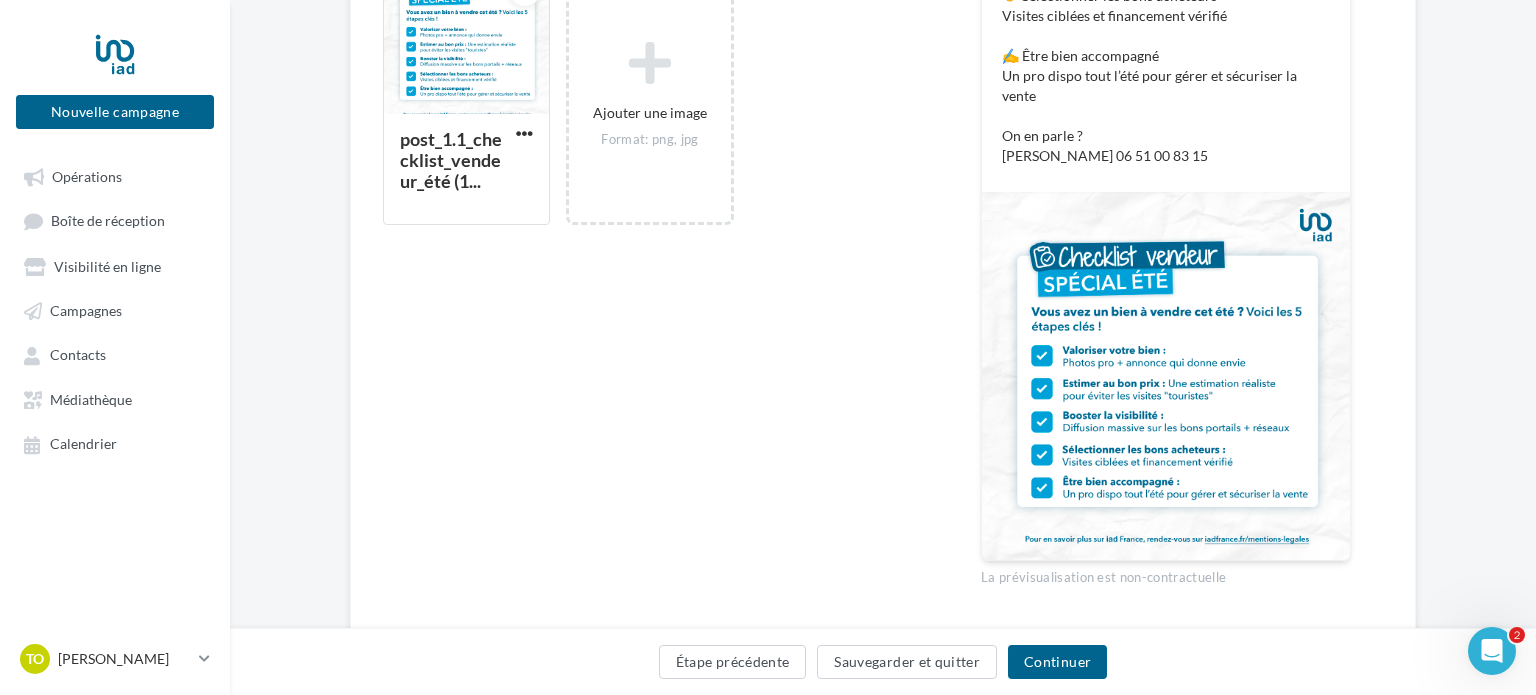 scroll, scrollTop: 643, scrollLeft: 0, axis: vertical 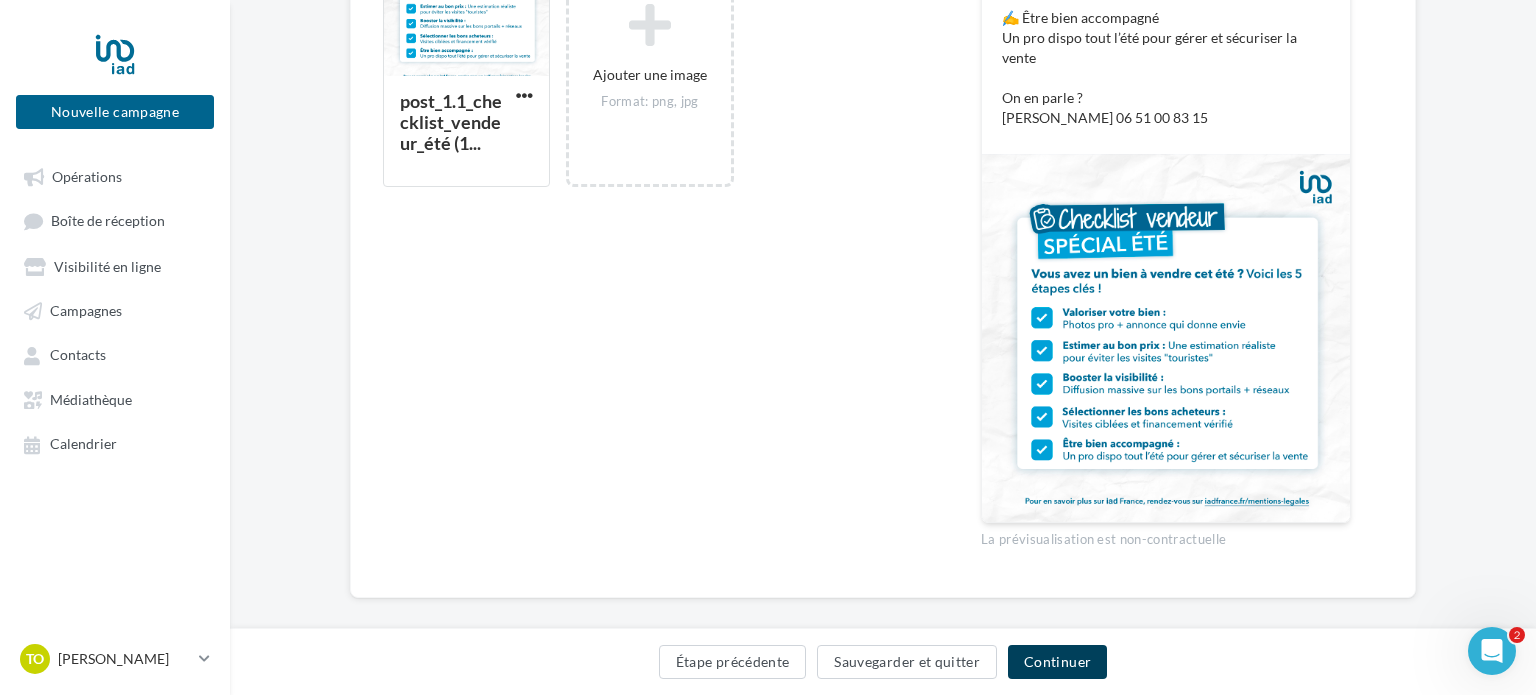 click on "Continuer" at bounding box center [1057, 662] 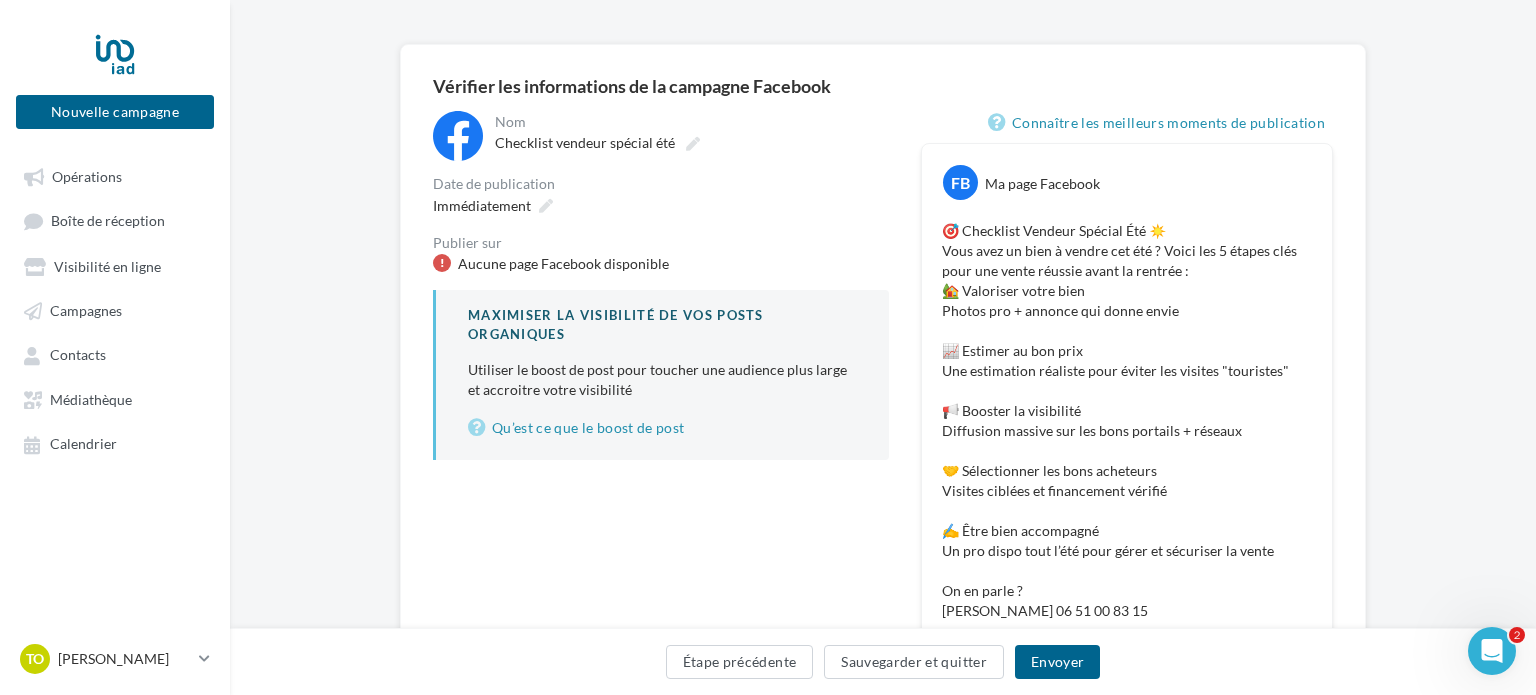 scroll, scrollTop: 126, scrollLeft: 0, axis: vertical 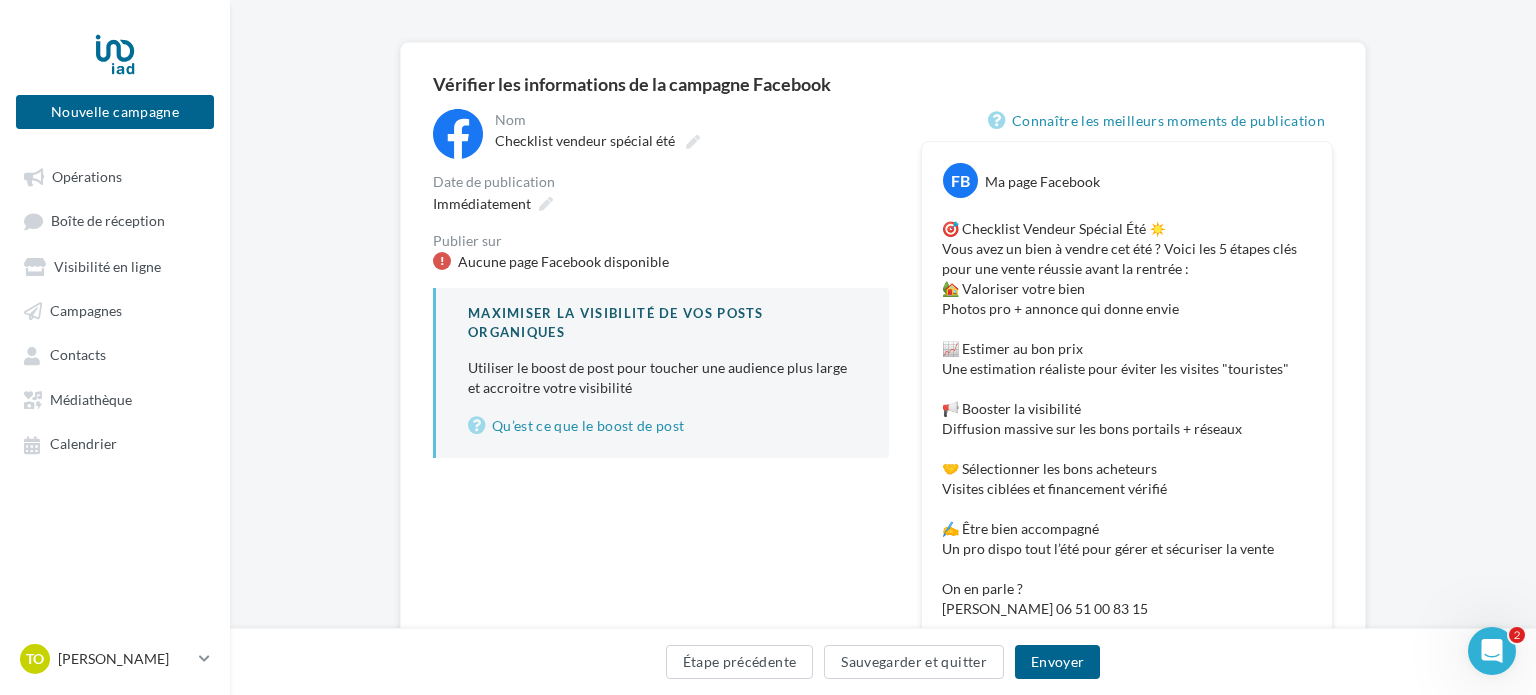 click on "Aucune page Facebook disponible" at bounding box center [563, 262] 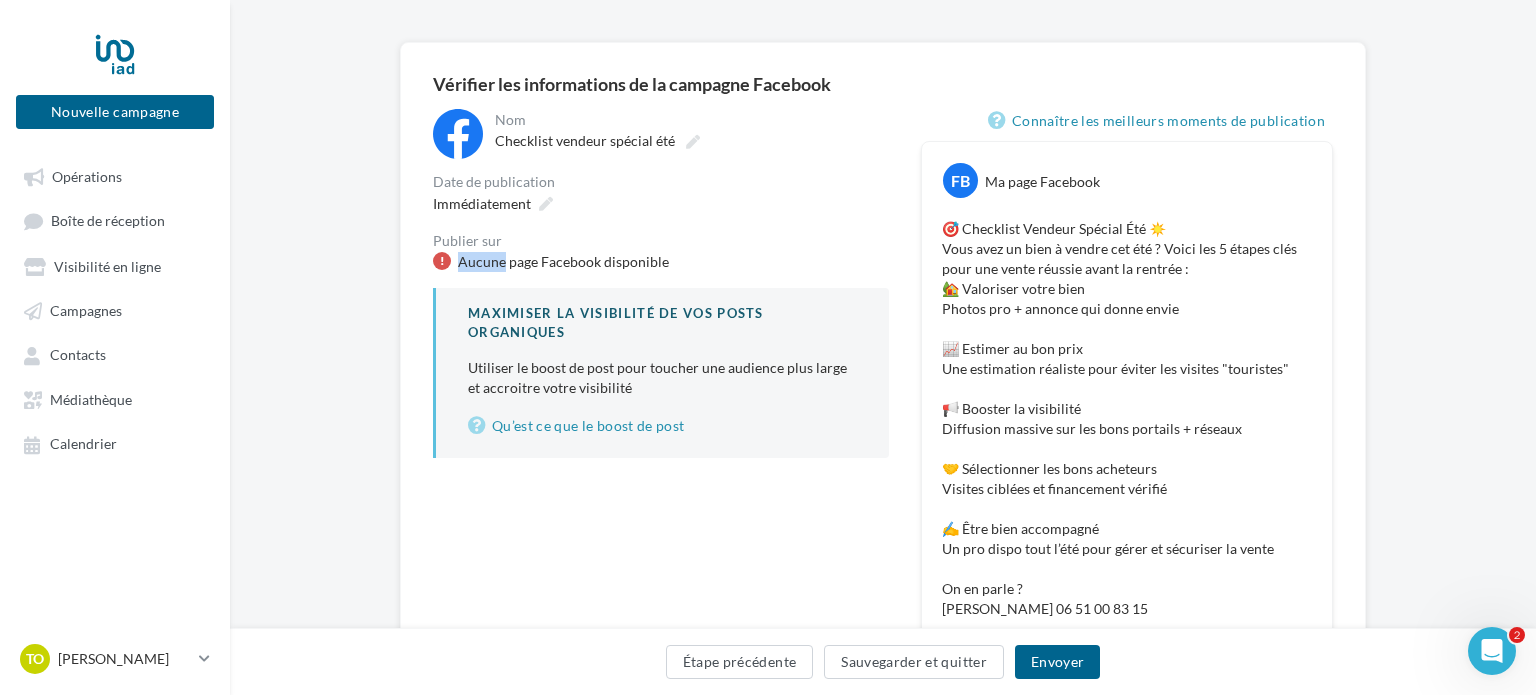 click on "Aucune page Facebook disponible" at bounding box center (563, 262) 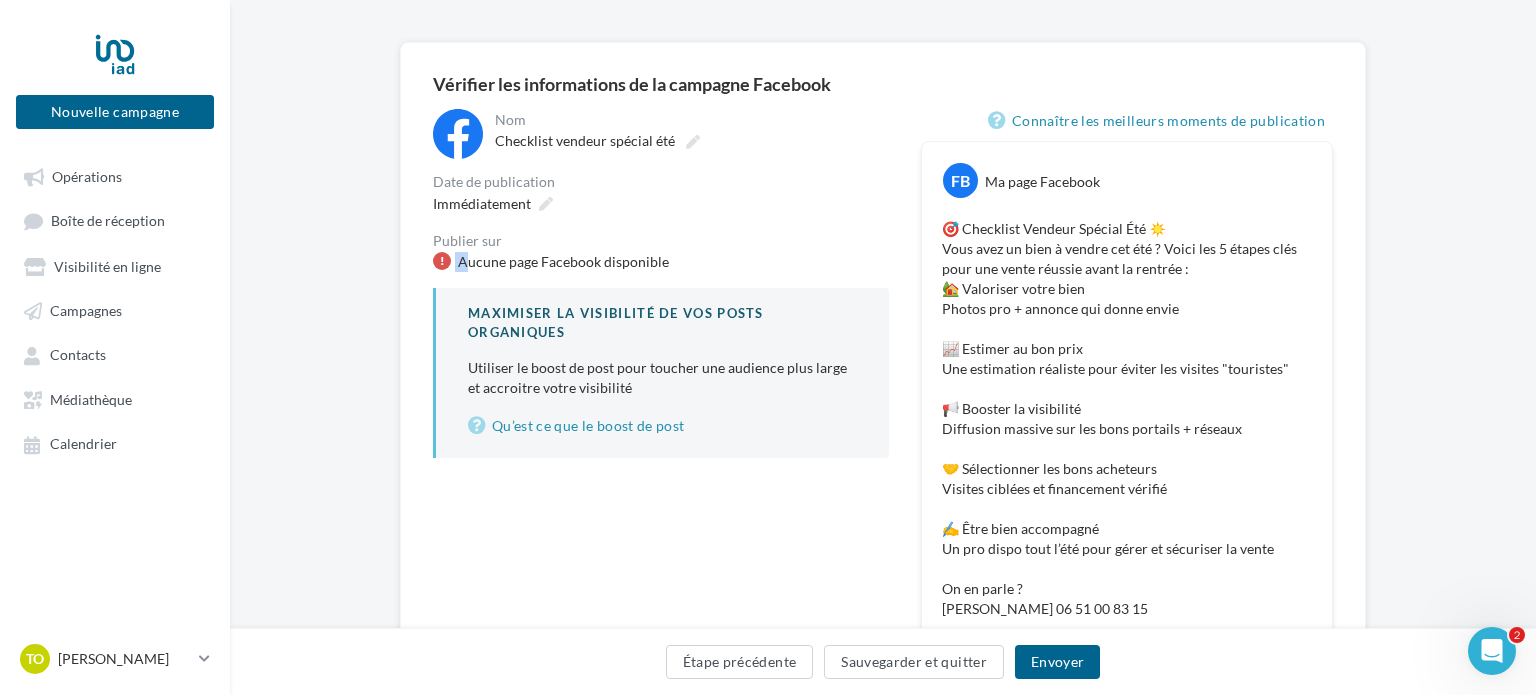 click on "Aucune page Facebook disponible" at bounding box center [563, 262] 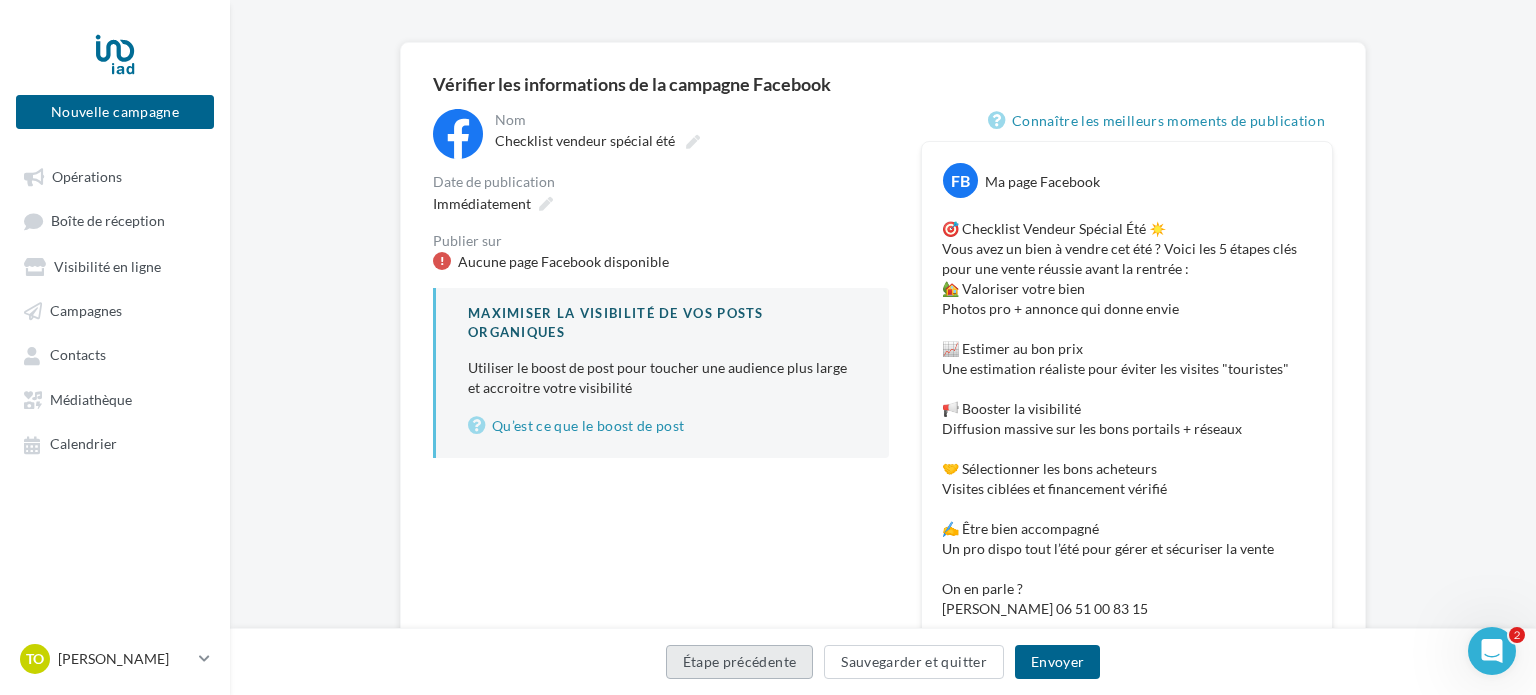 click on "Étape précédente" at bounding box center [740, 662] 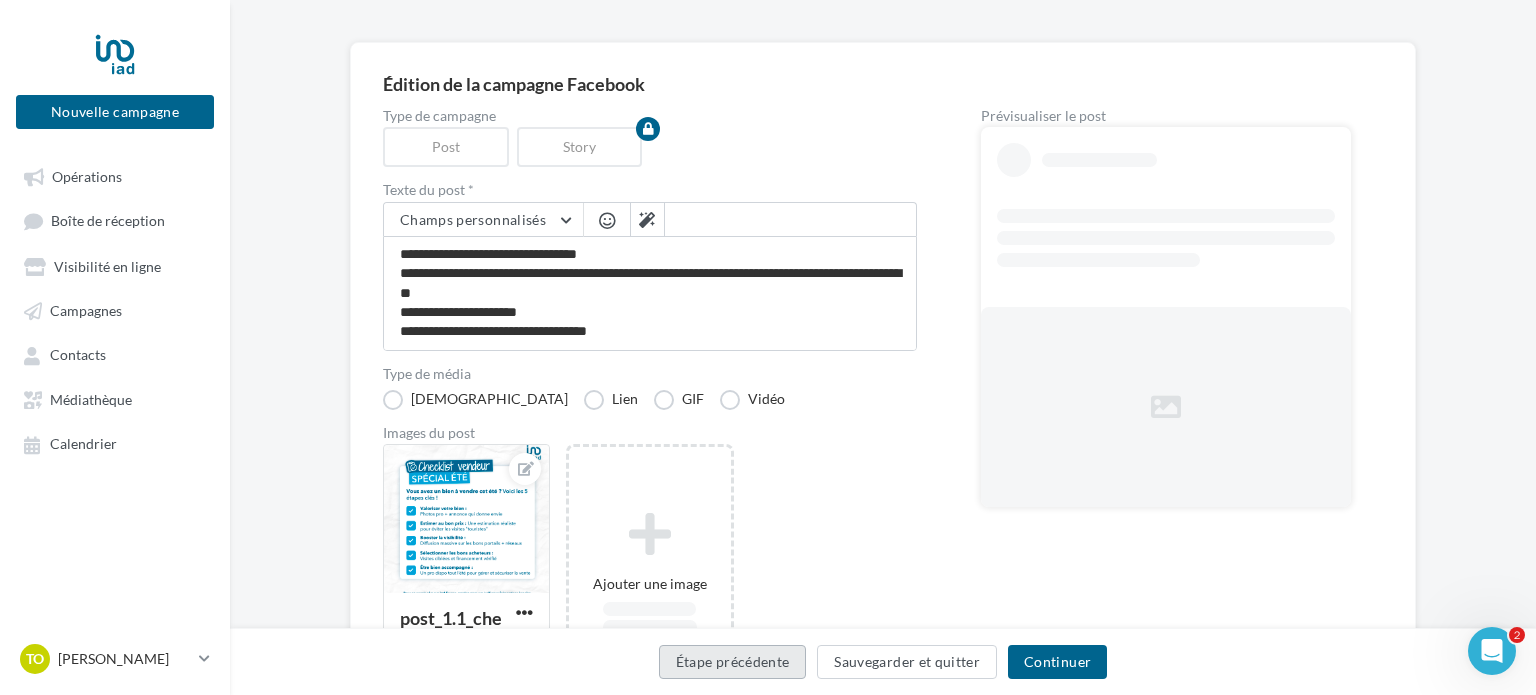 click on "Étape précédente" at bounding box center [733, 662] 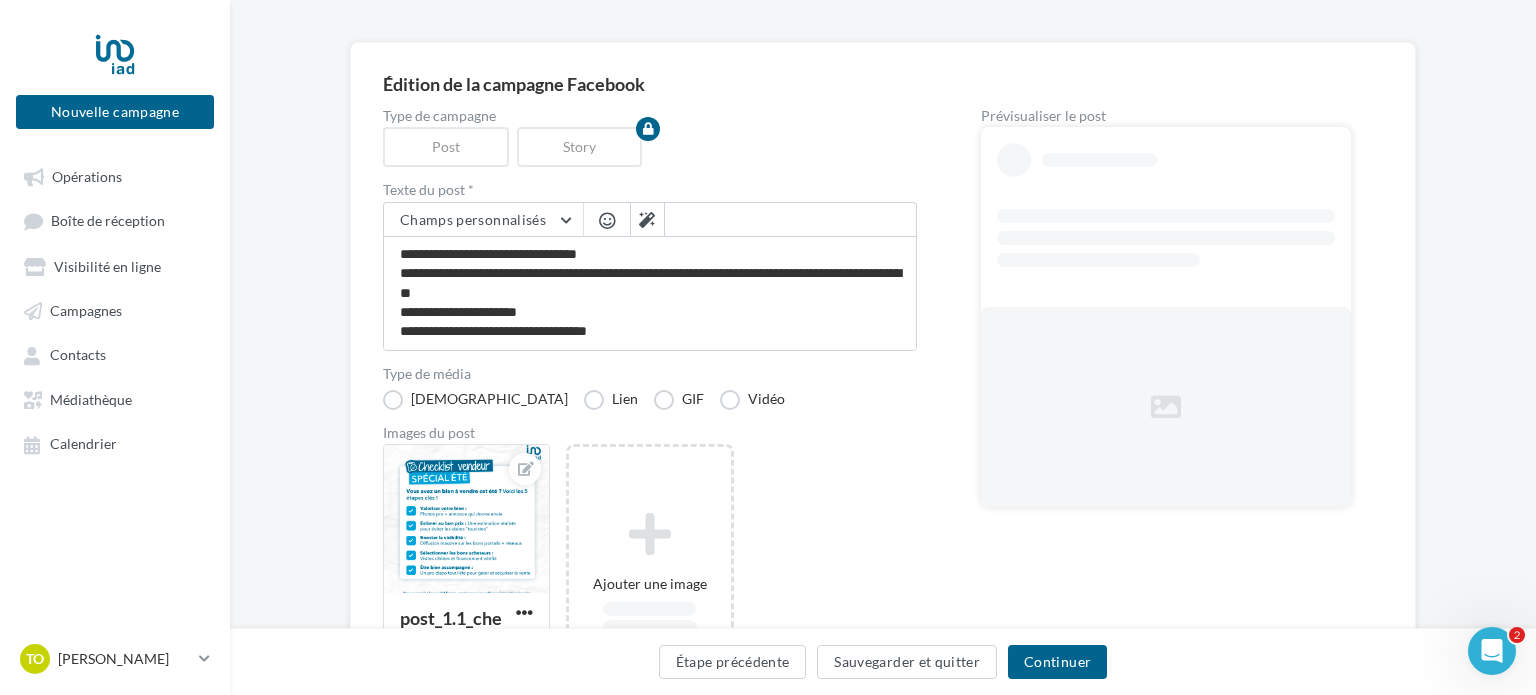 scroll, scrollTop: 0, scrollLeft: 0, axis: both 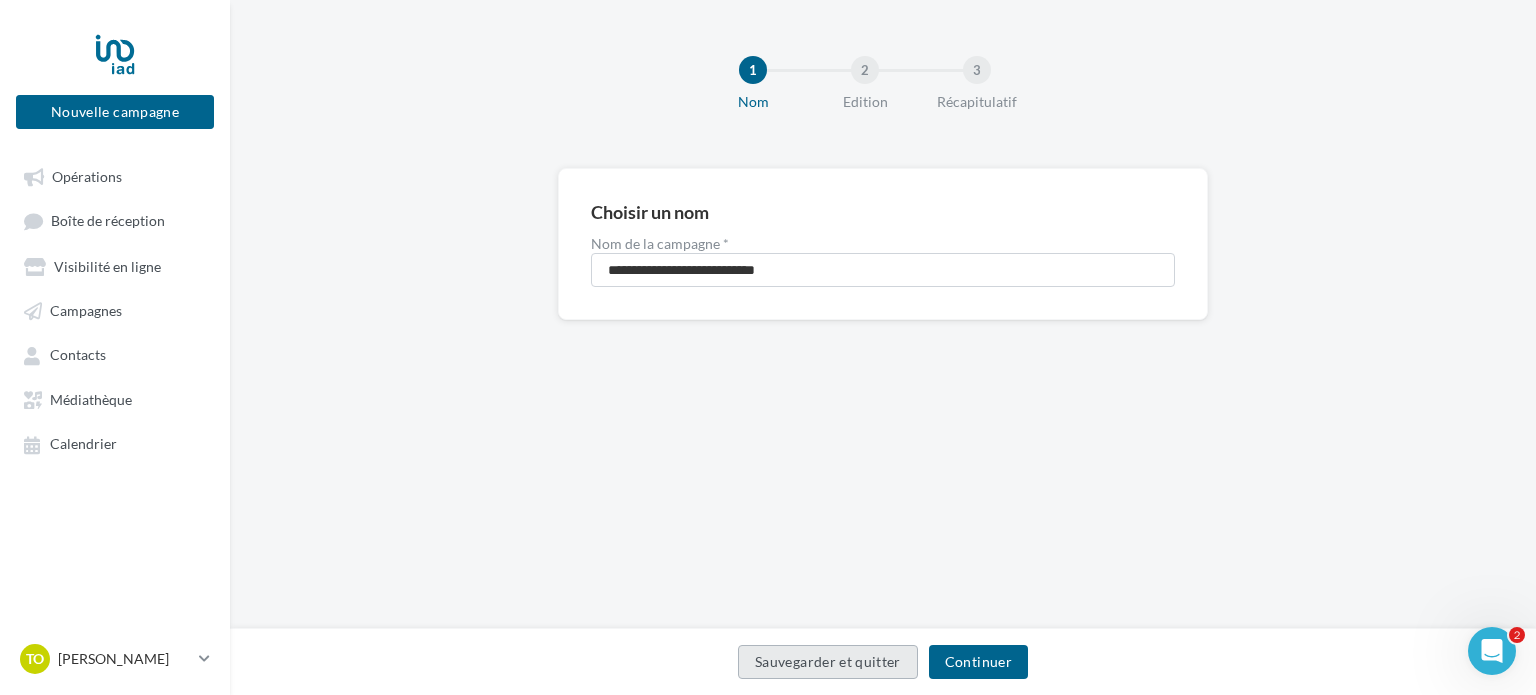 click on "Sauvegarder et quitter" at bounding box center [828, 662] 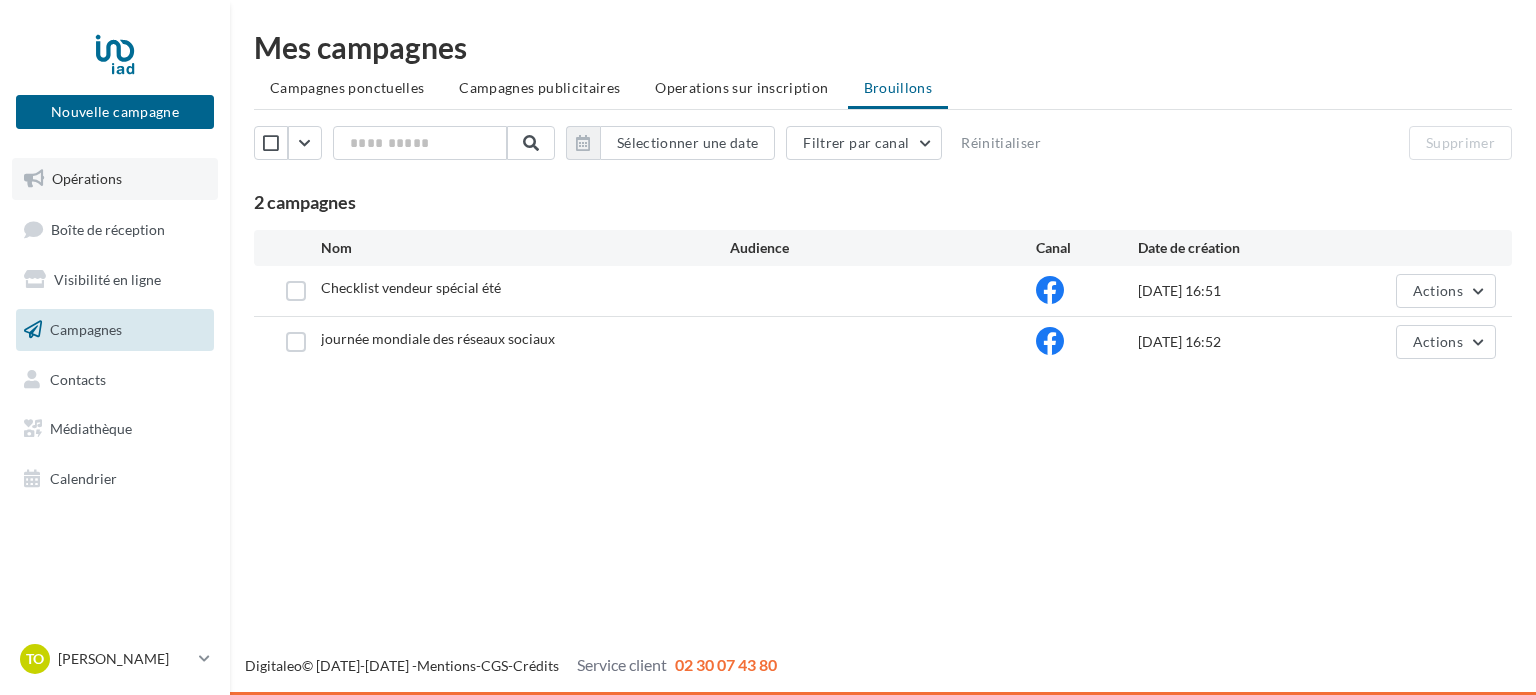 scroll, scrollTop: 0, scrollLeft: 0, axis: both 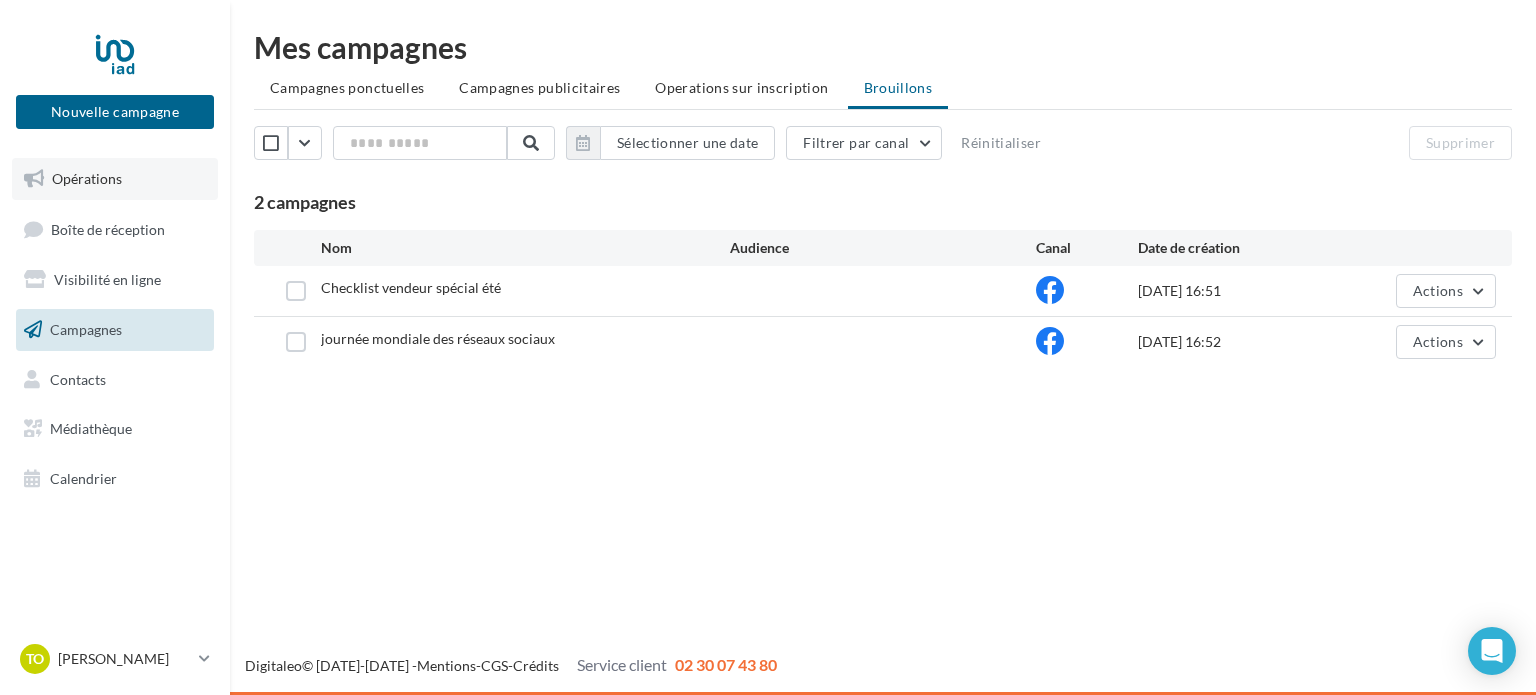 click on "Opérations" at bounding box center [115, 179] 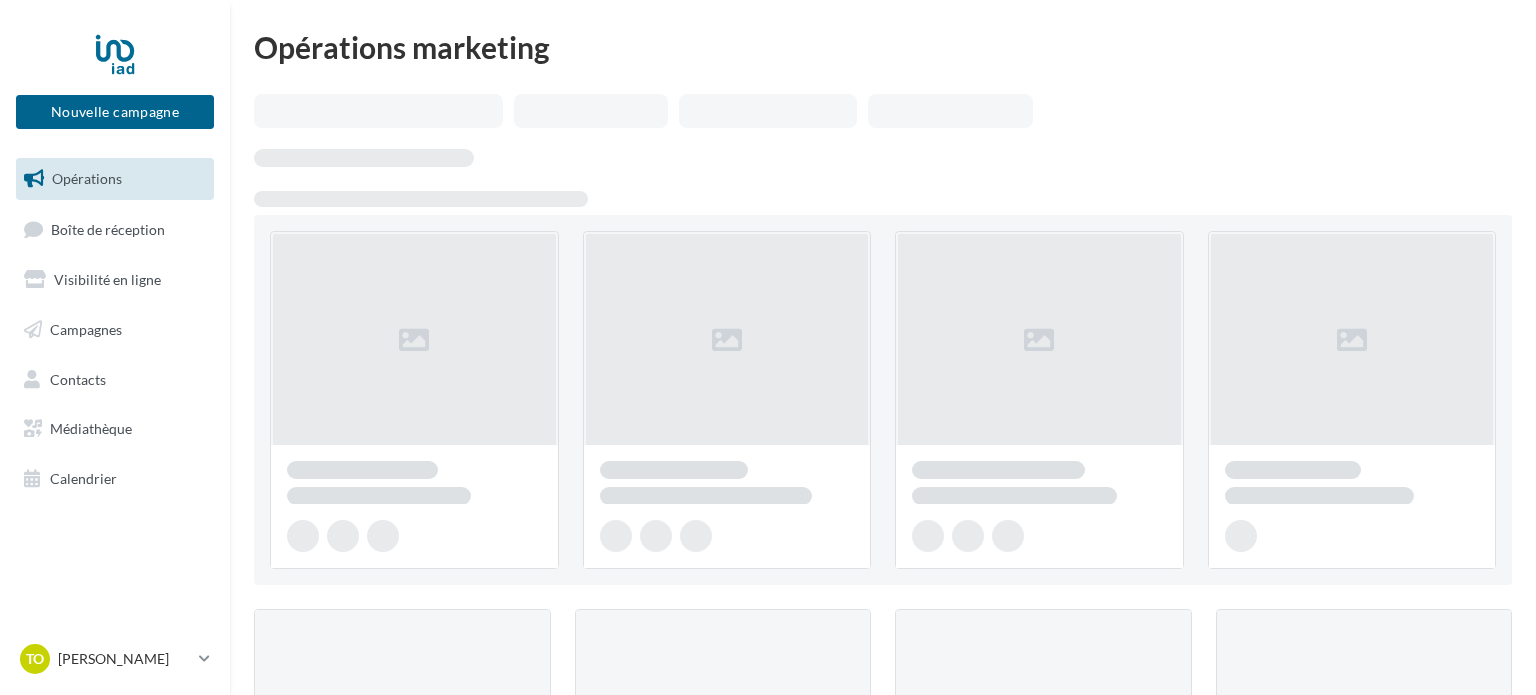 scroll, scrollTop: 0, scrollLeft: 0, axis: both 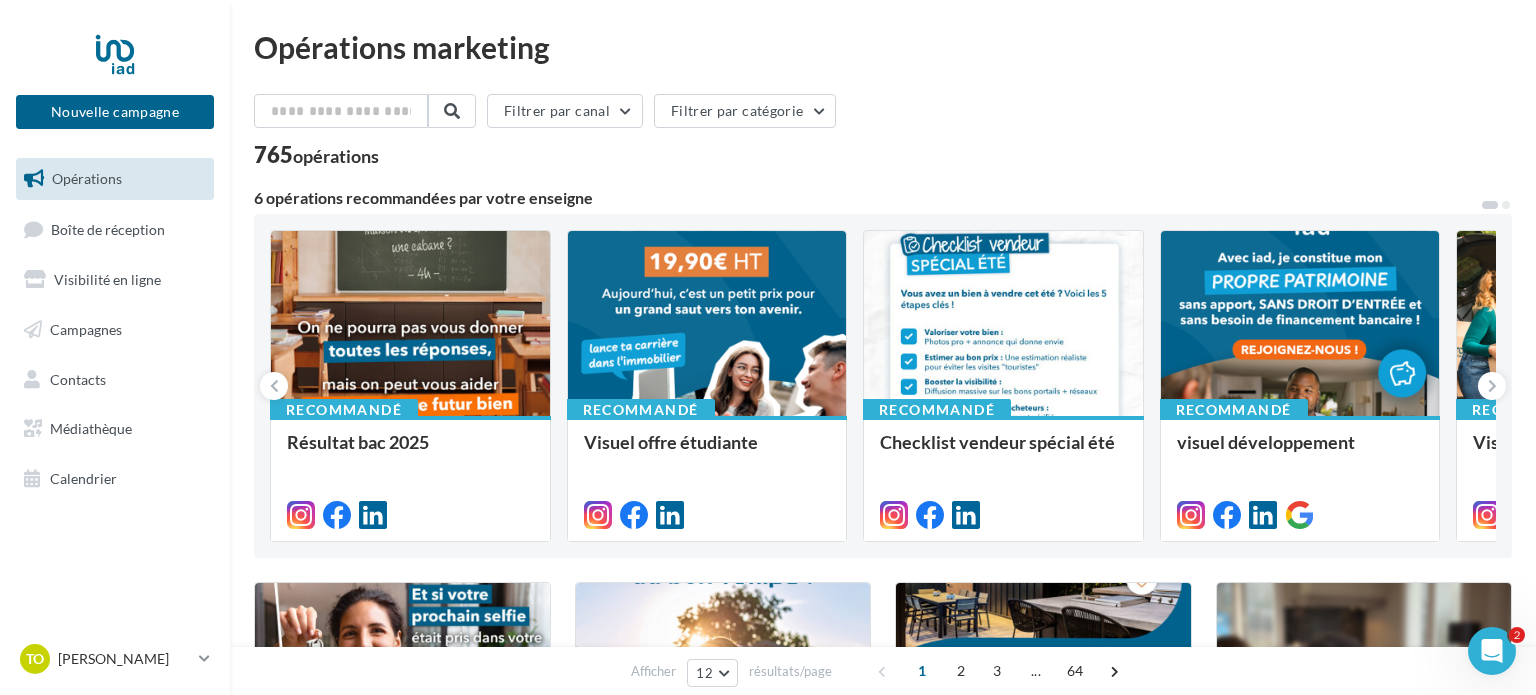 click at bounding box center (1492, 651) 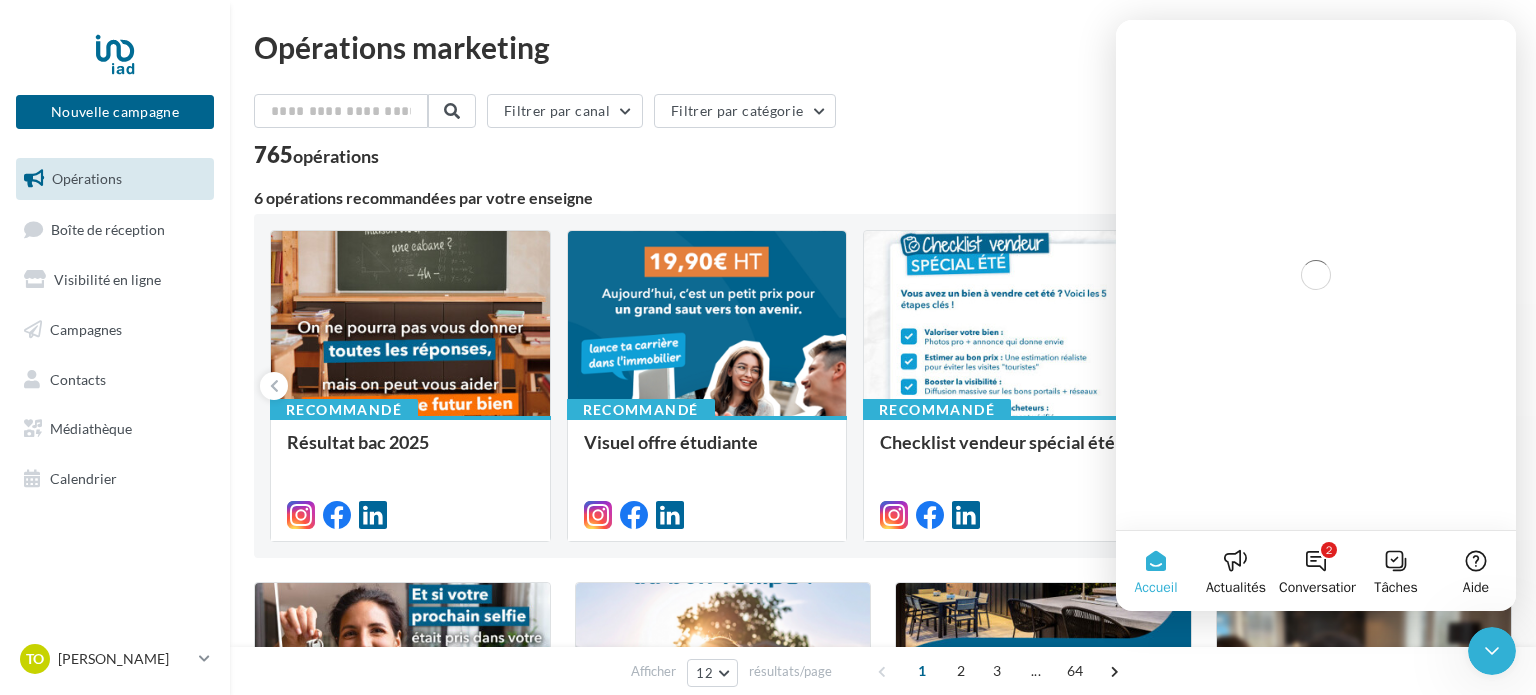 scroll, scrollTop: 0, scrollLeft: 0, axis: both 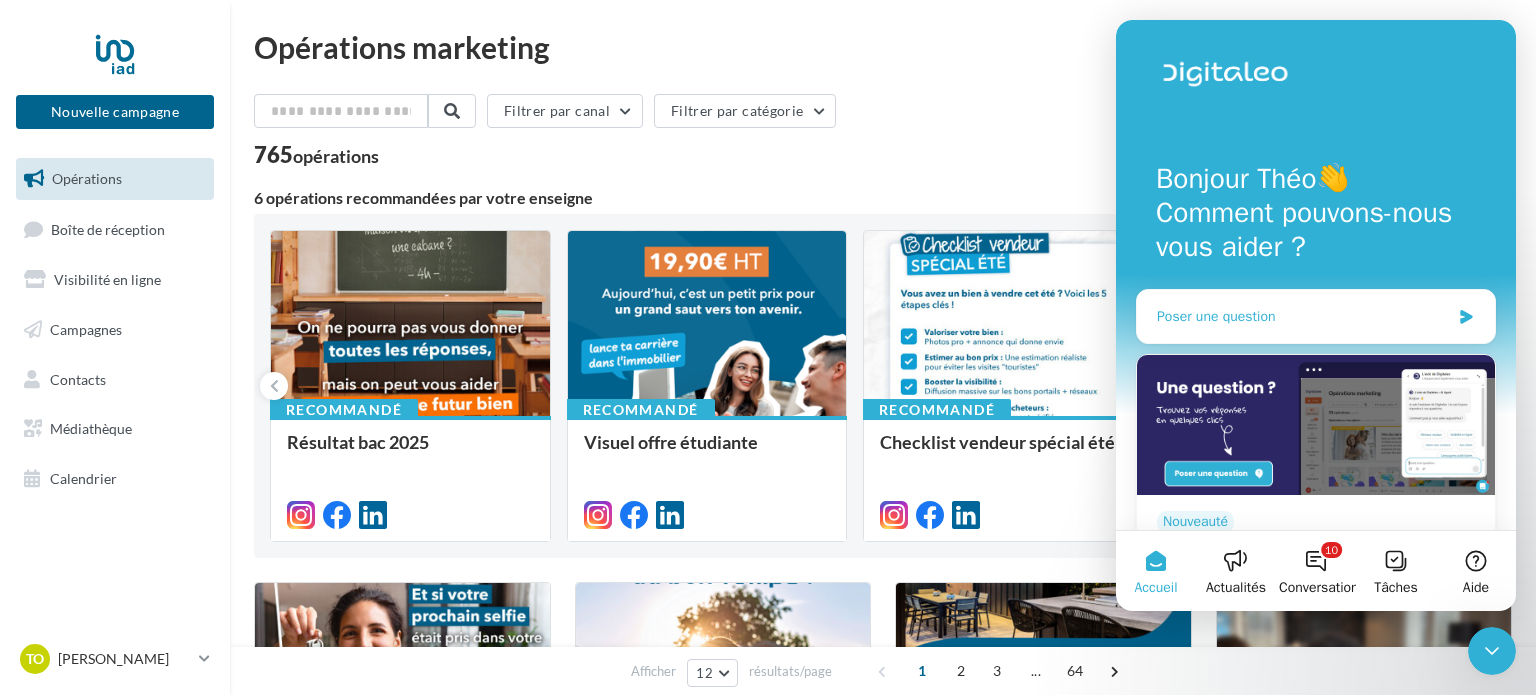 click on "Poser une question" at bounding box center [1316, 316] 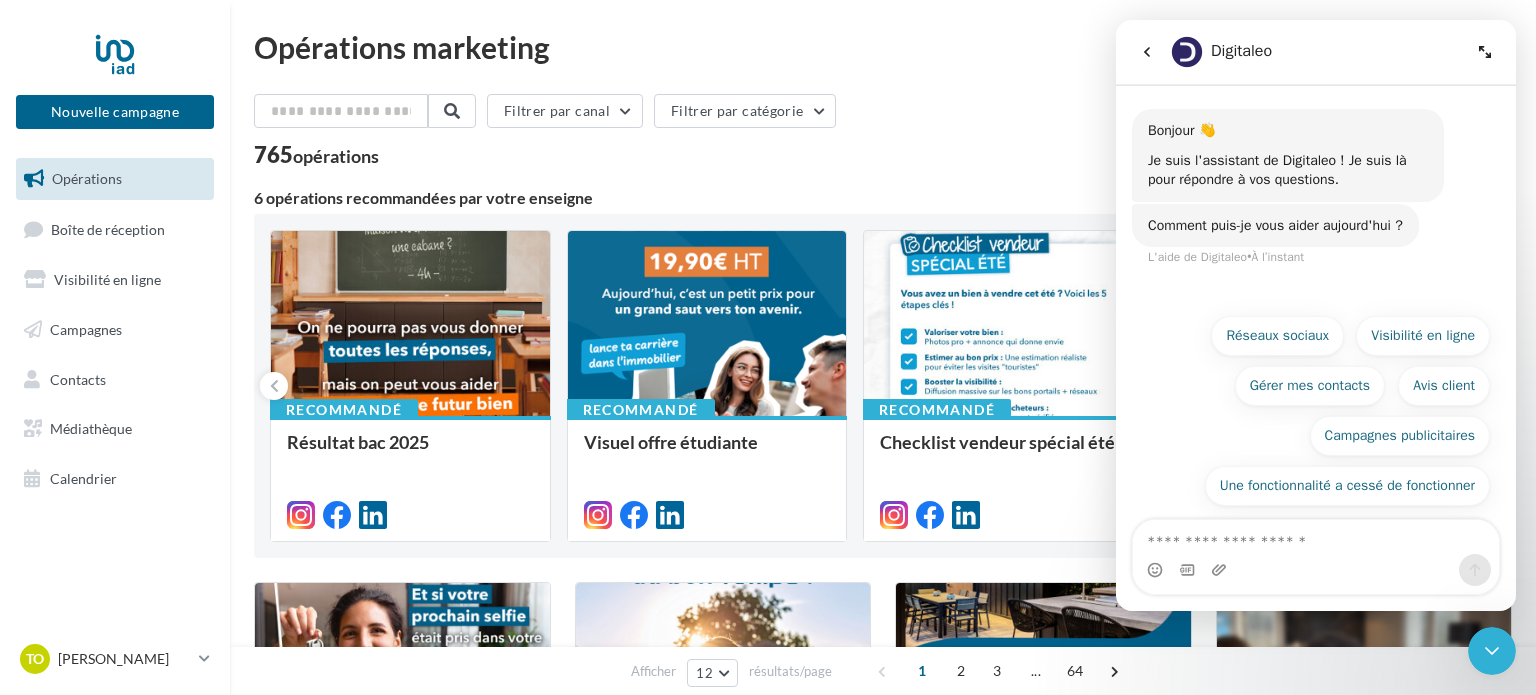 click at bounding box center [1316, 537] 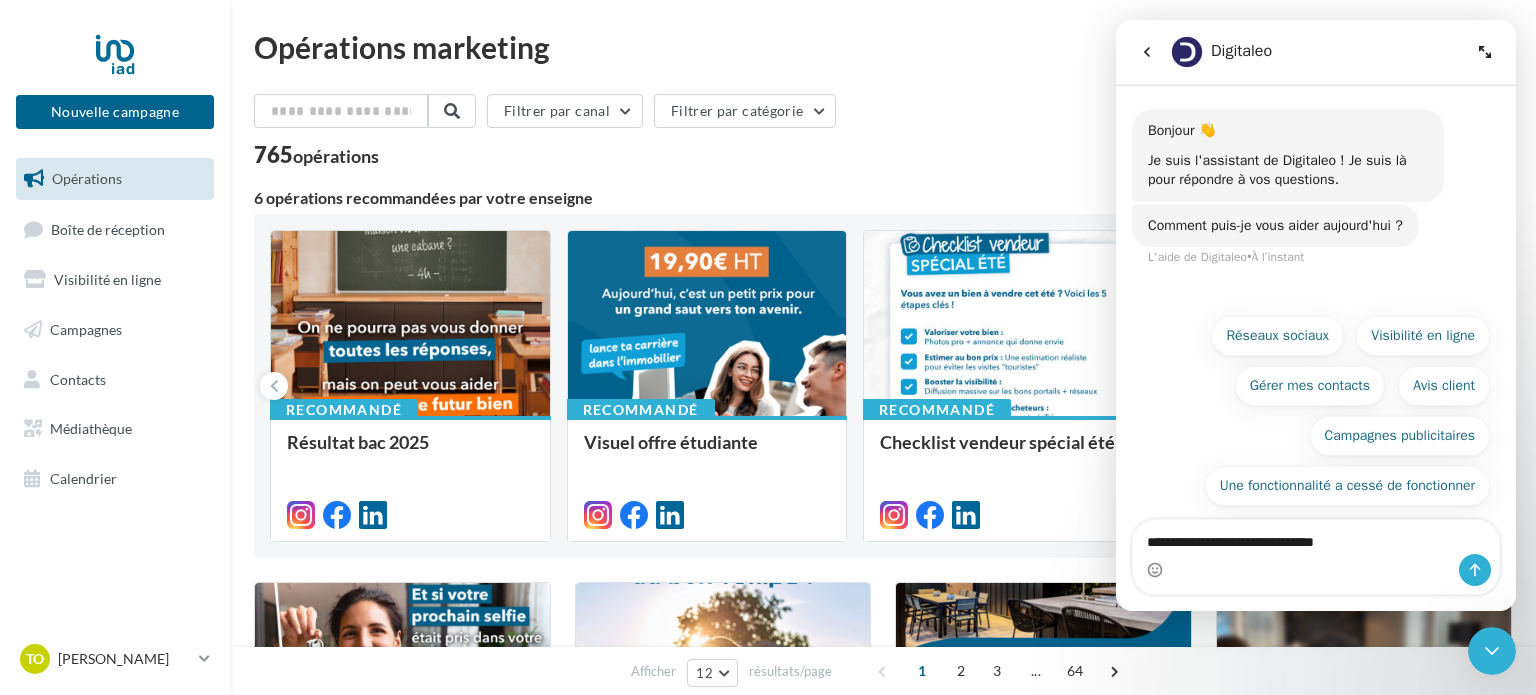 type on "**********" 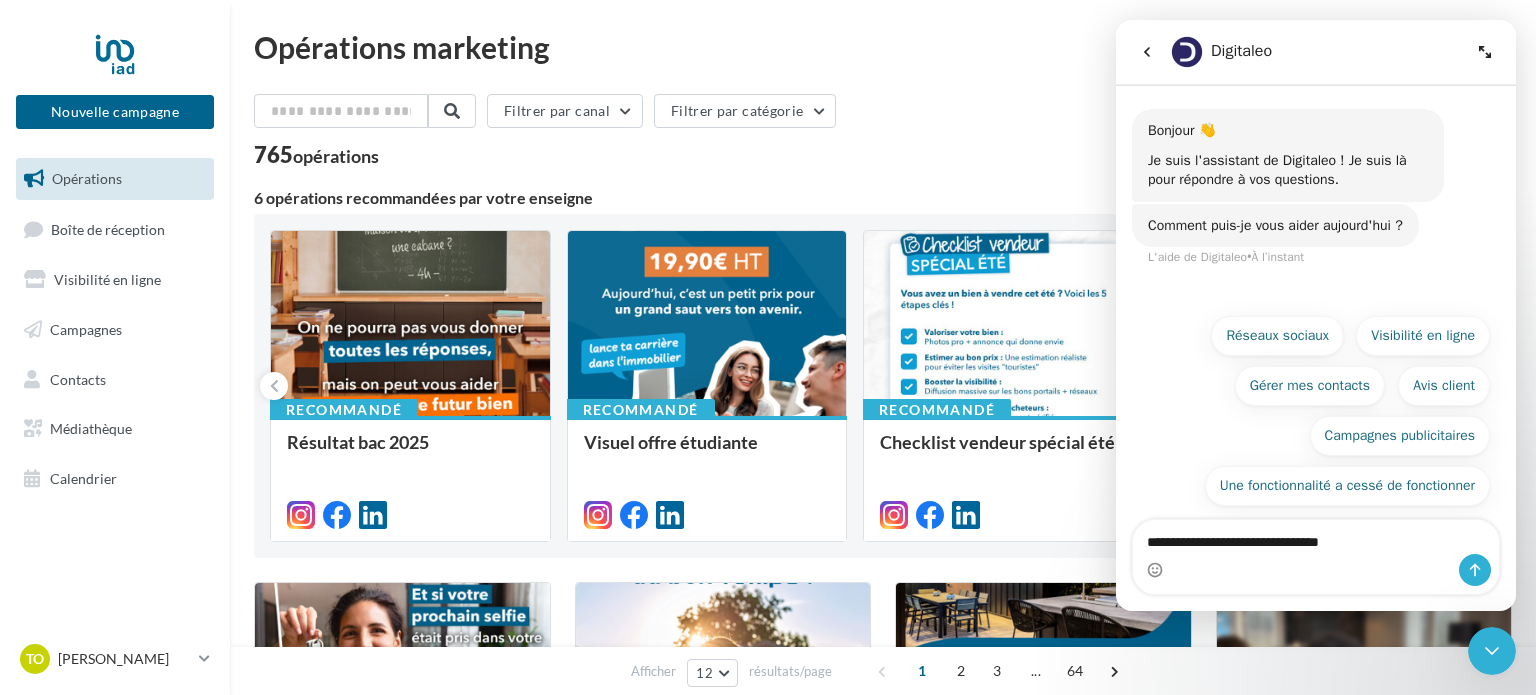 type 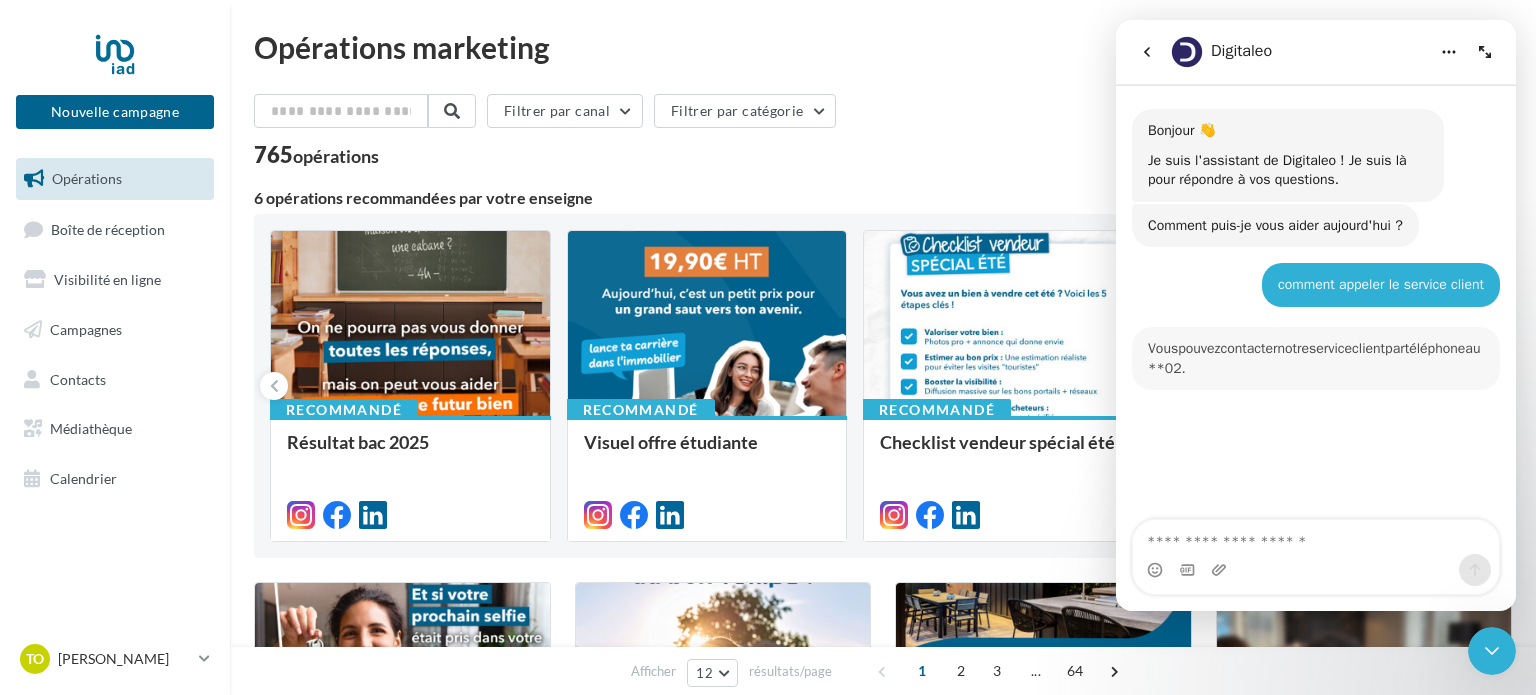 scroll, scrollTop: 3, scrollLeft: 0, axis: vertical 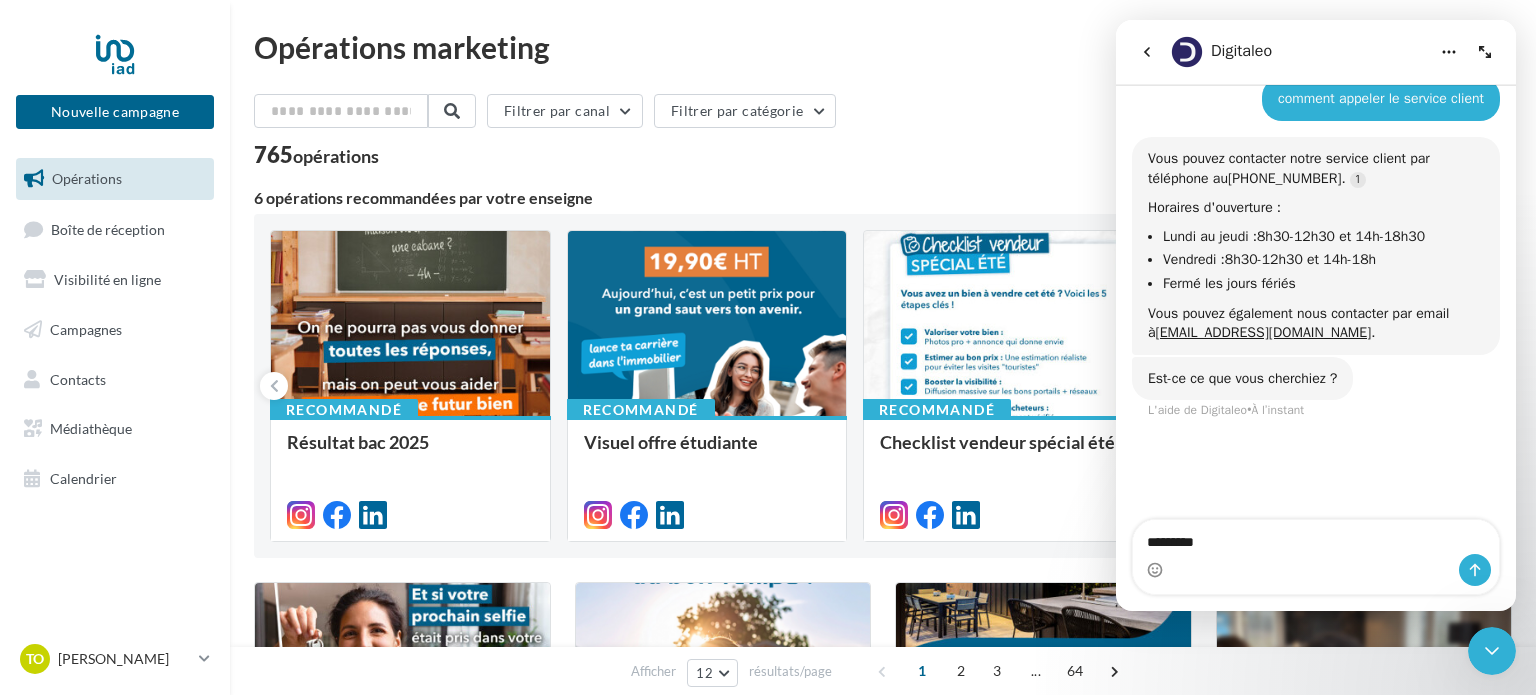 type on "*********" 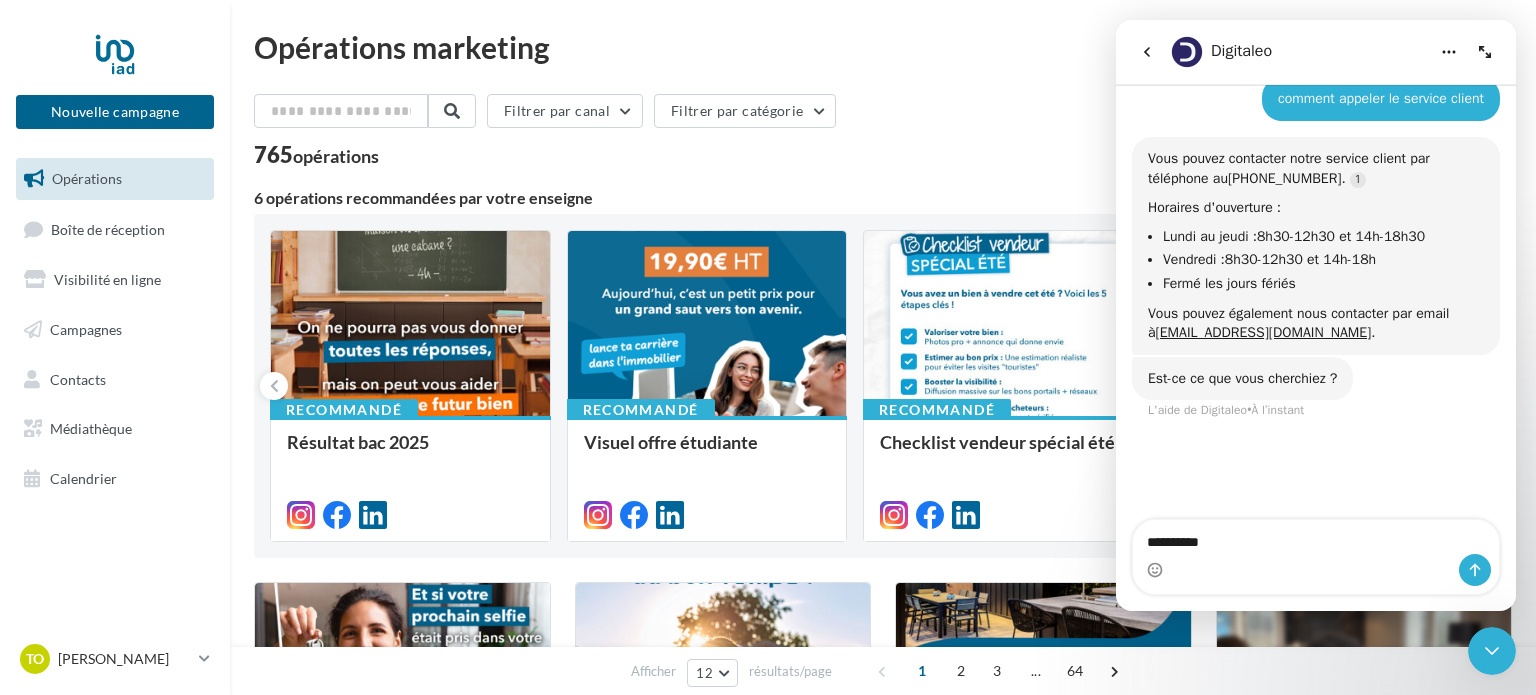 type 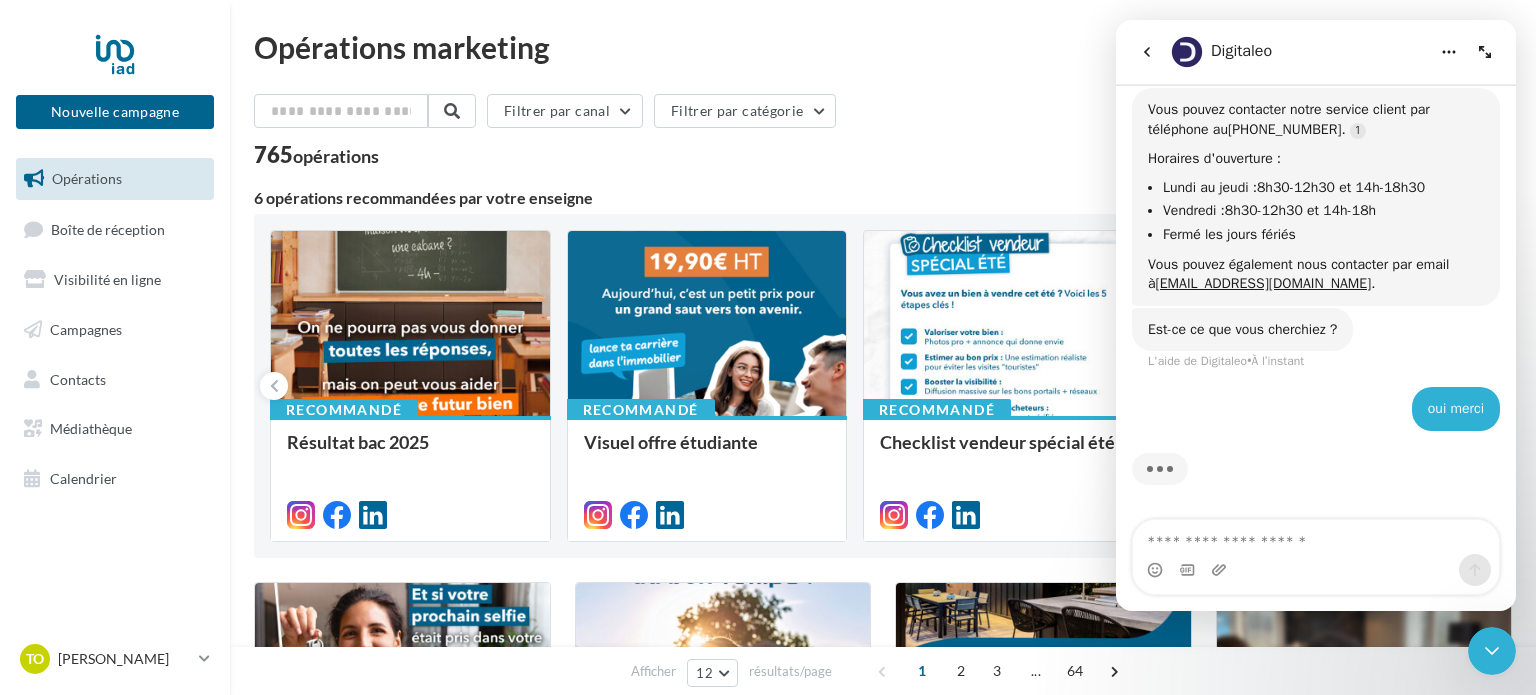 scroll, scrollTop: 232, scrollLeft: 0, axis: vertical 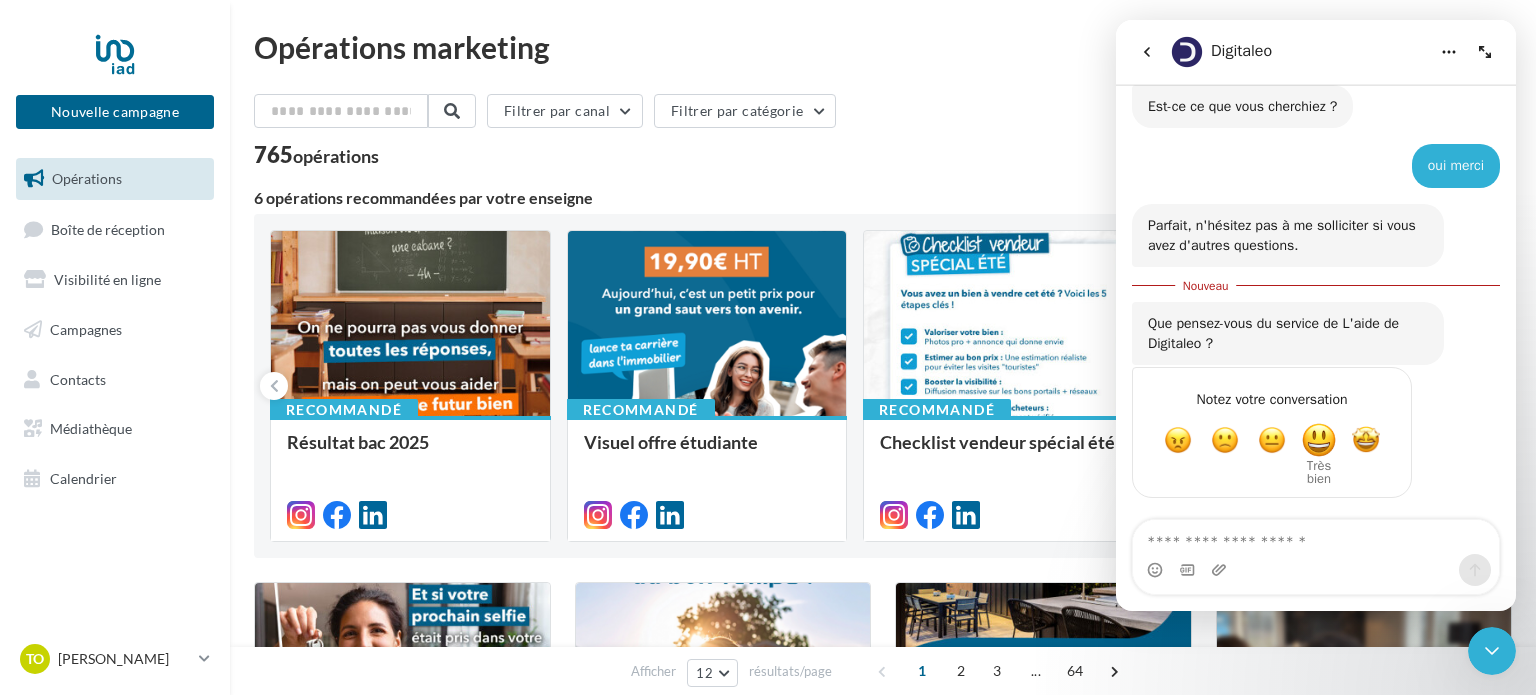 click at bounding box center [1319, 440] 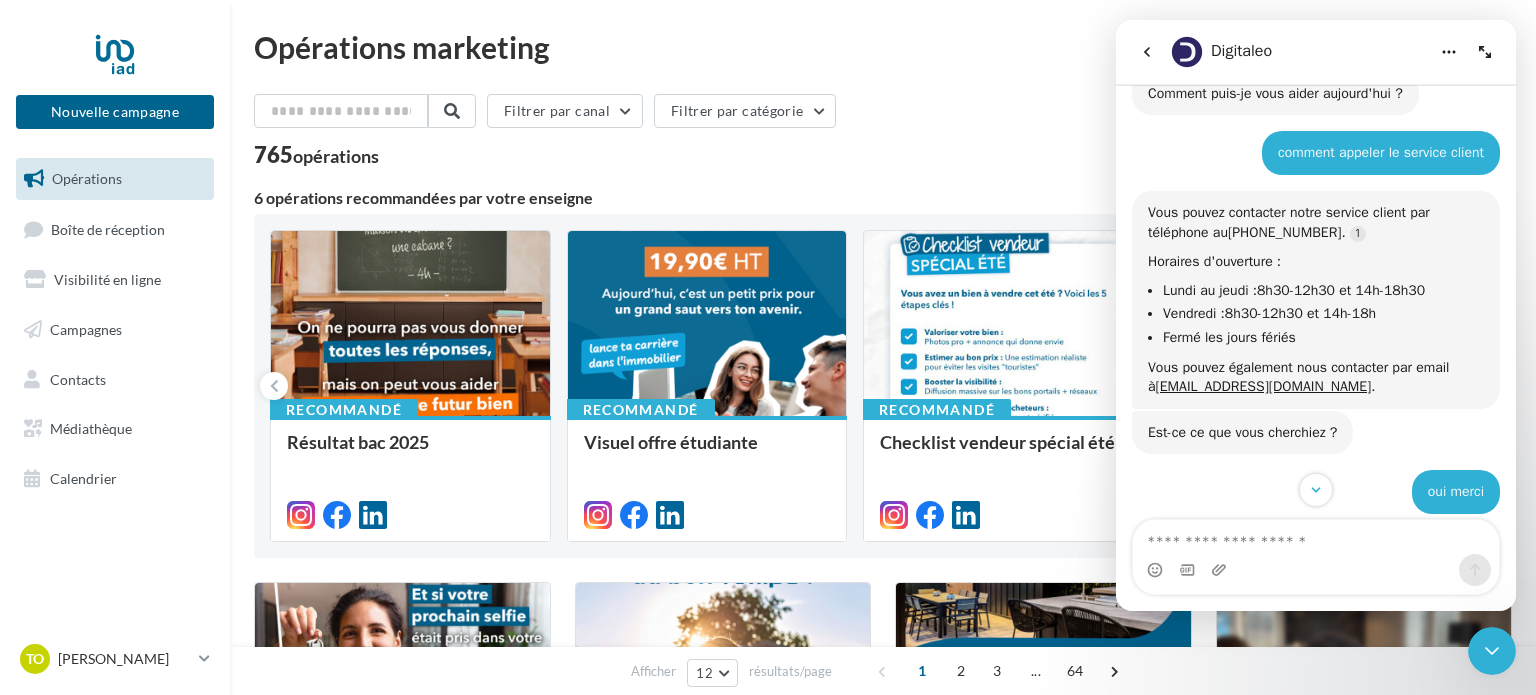 scroll, scrollTop: 126, scrollLeft: 0, axis: vertical 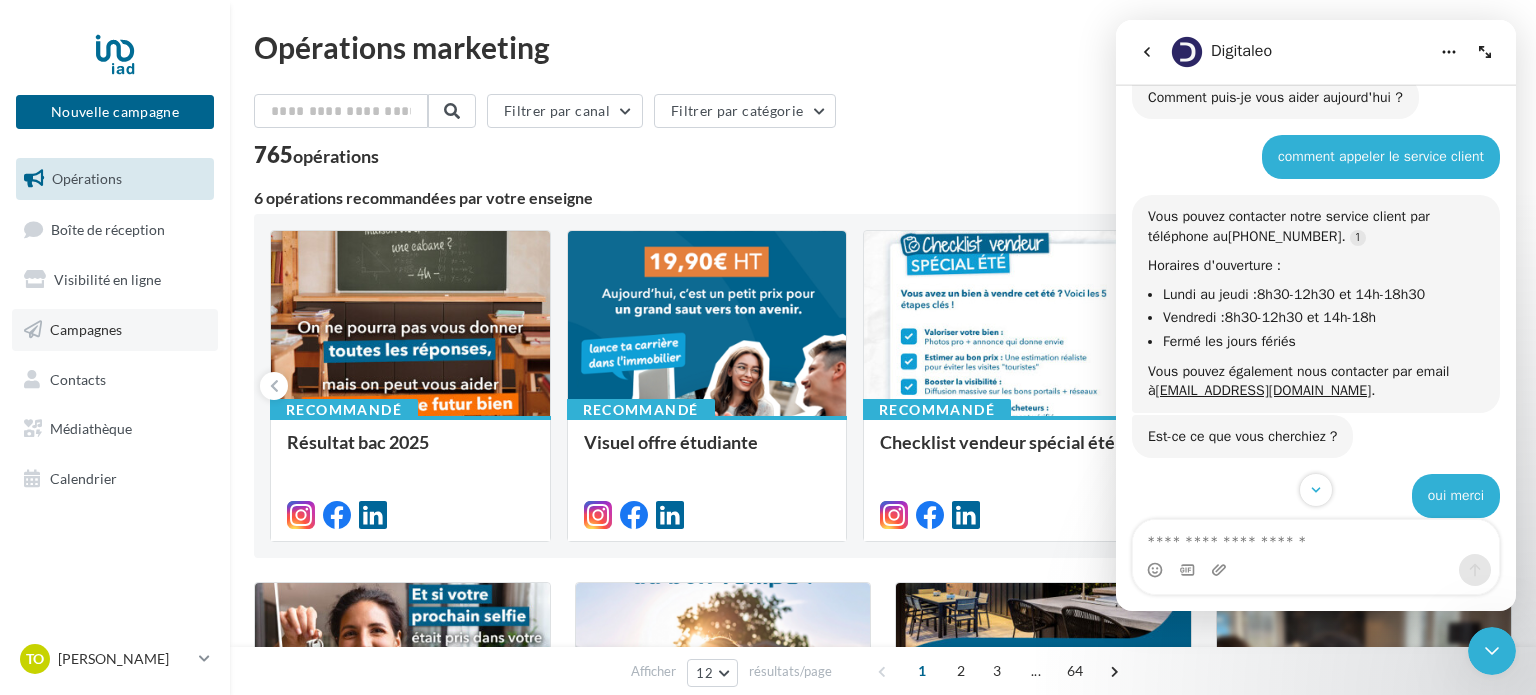 click on "Campagnes" at bounding box center [115, 330] 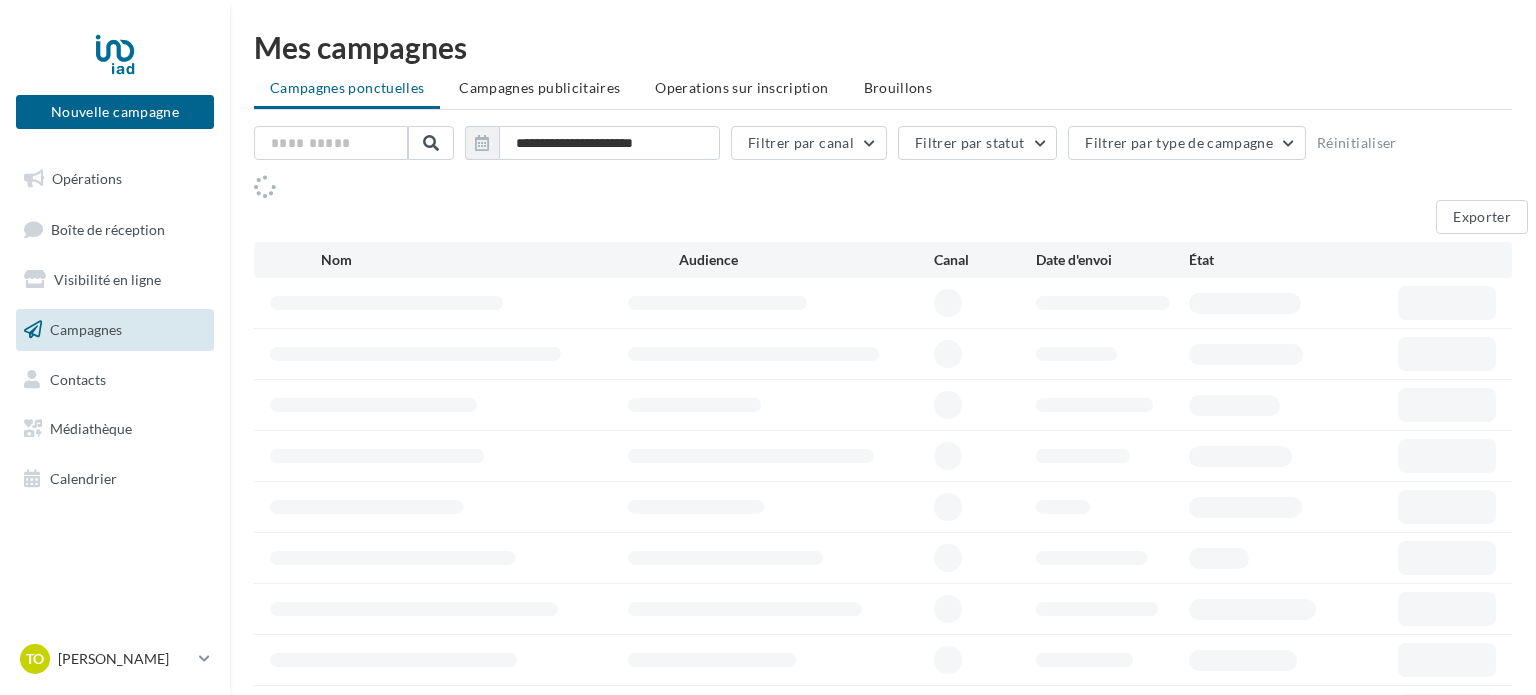 scroll, scrollTop: 0, scrollLeft: 0, axis: both 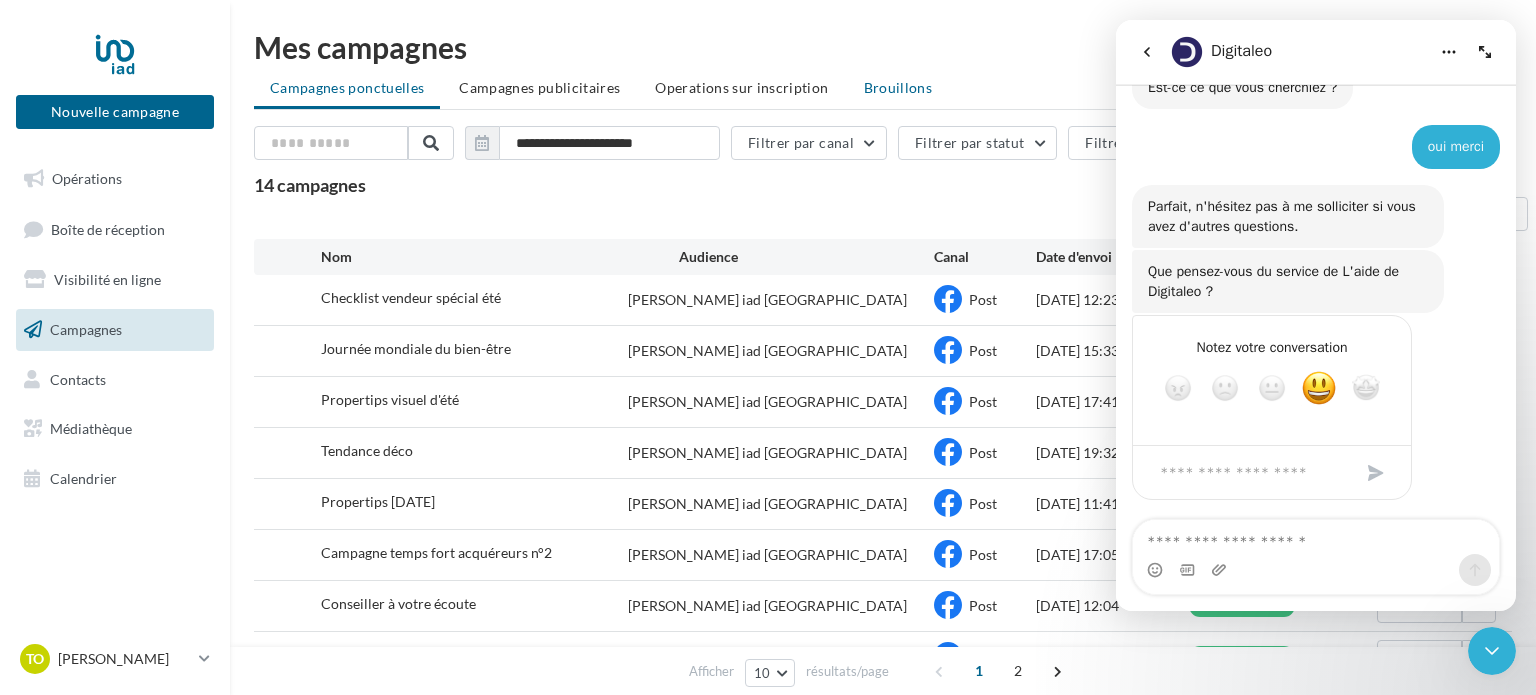 click on "Brouillons" at bounding box center (898, 87) 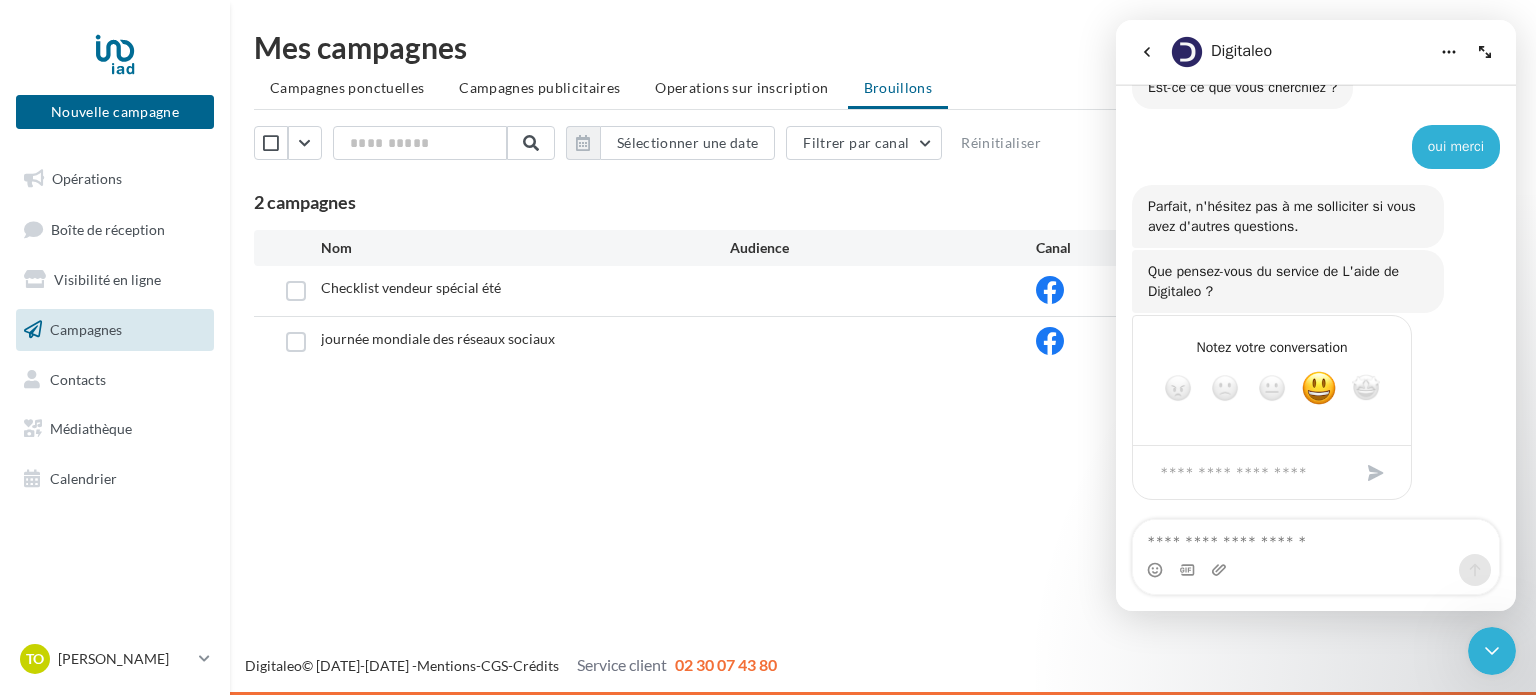 click 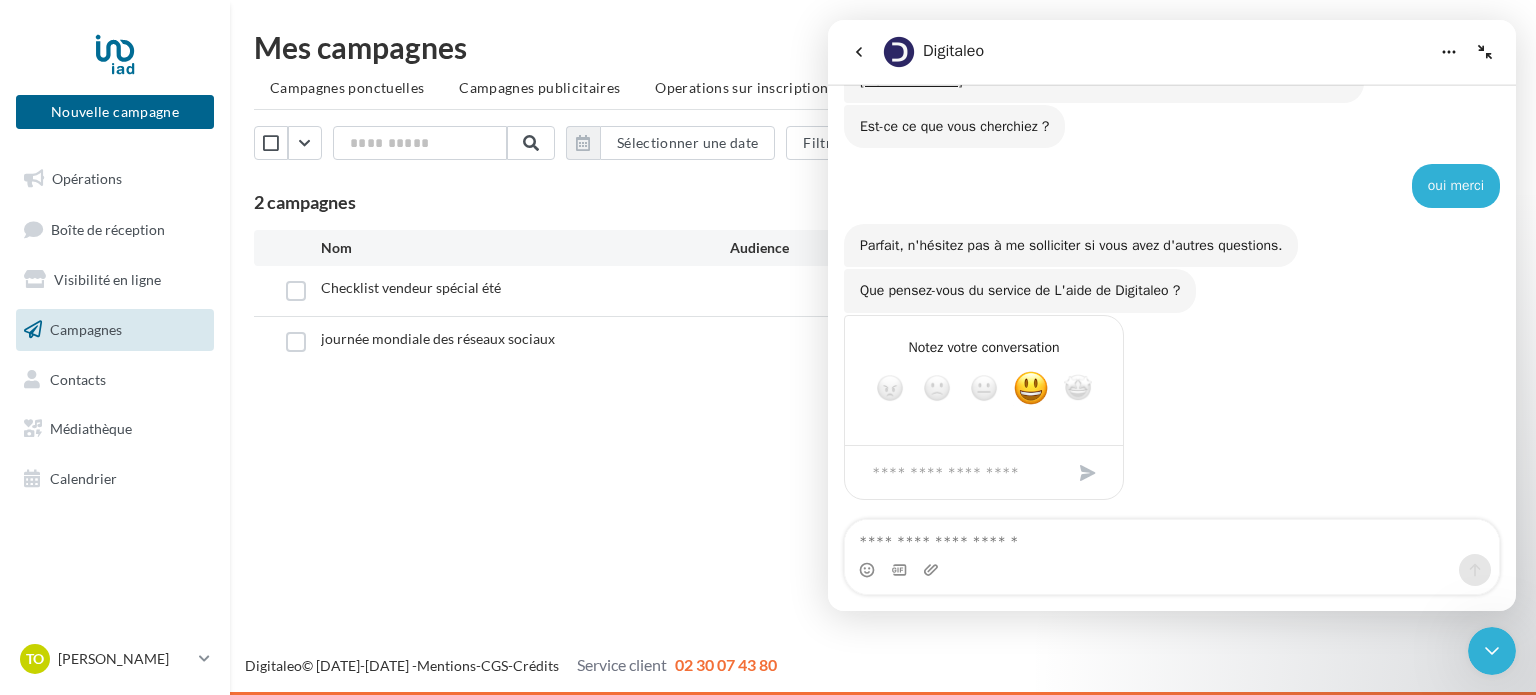 click 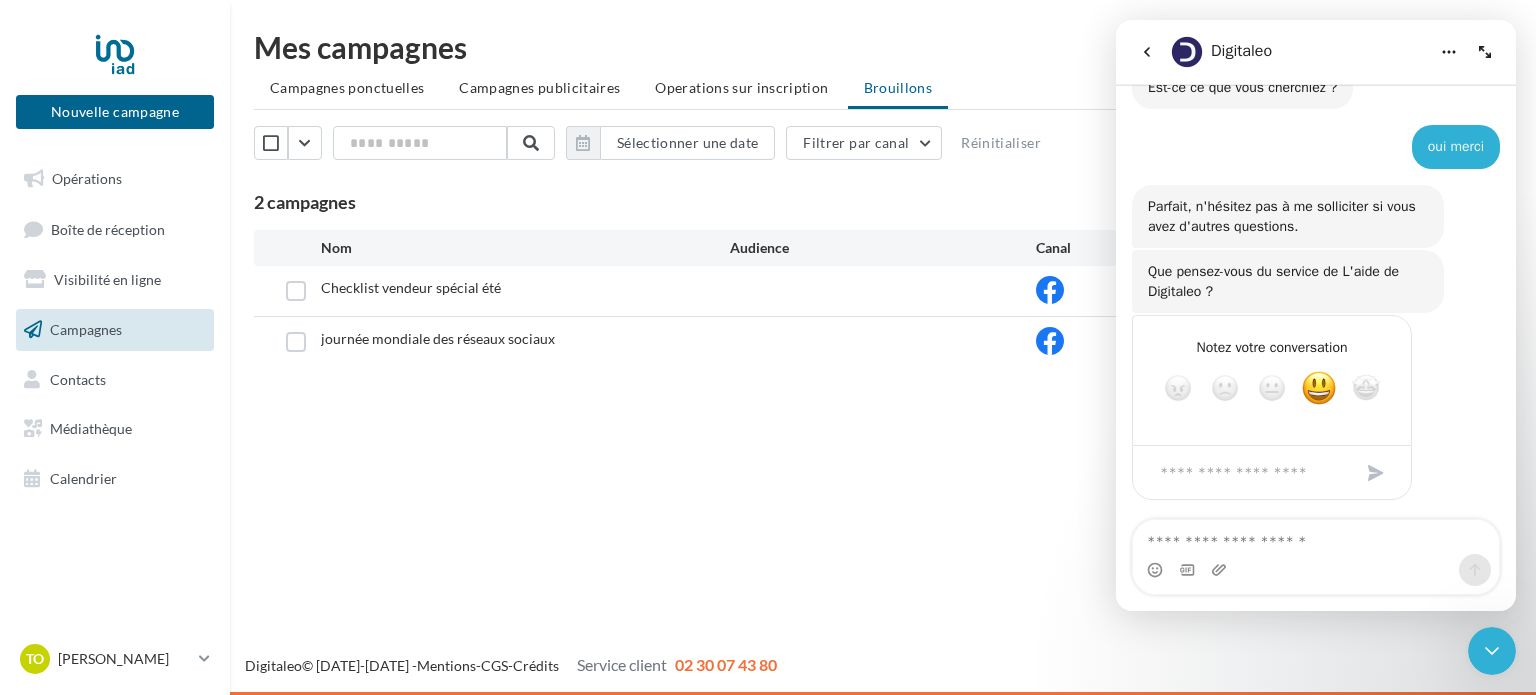 click 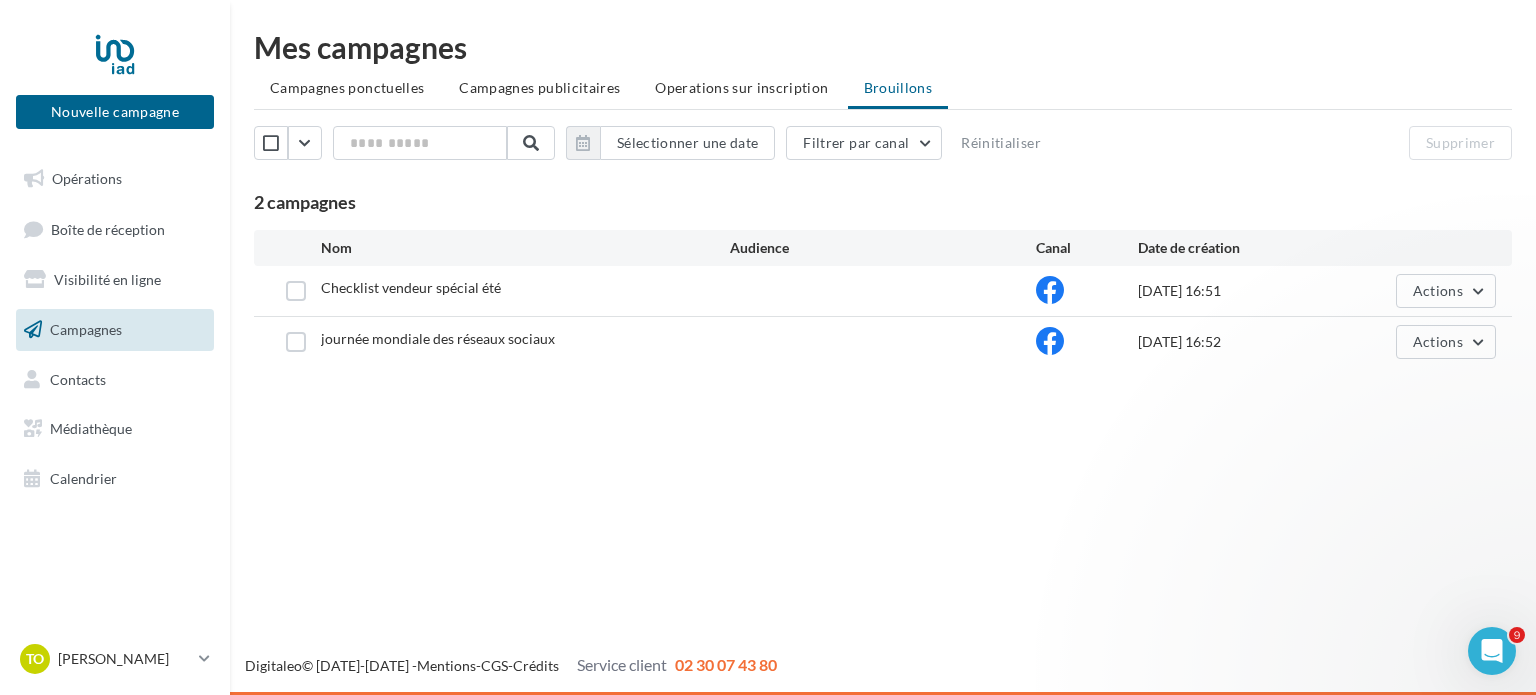 scroll, scrollTop: 0, scrollLeft: 0, axis: both 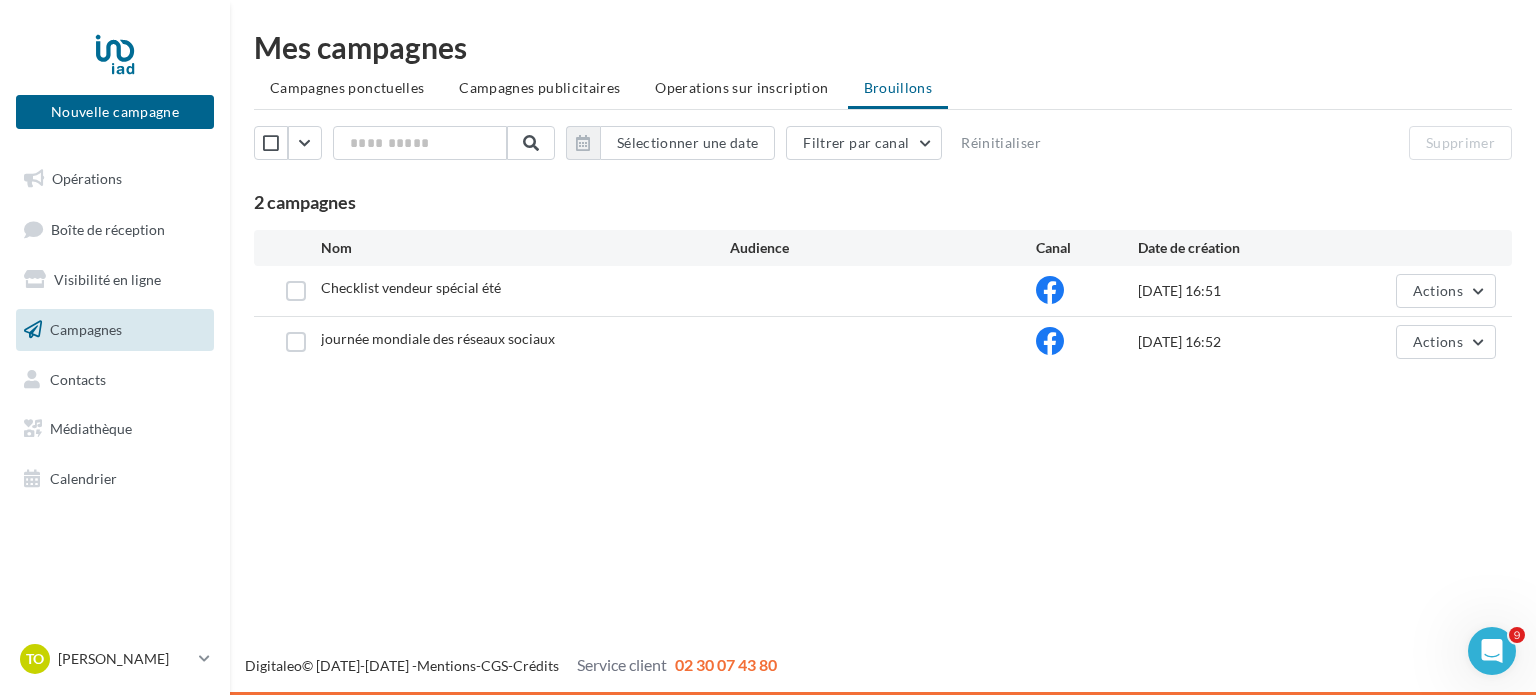 click on "Checklist vendeur spécial été" at bounding box center (411, 287) 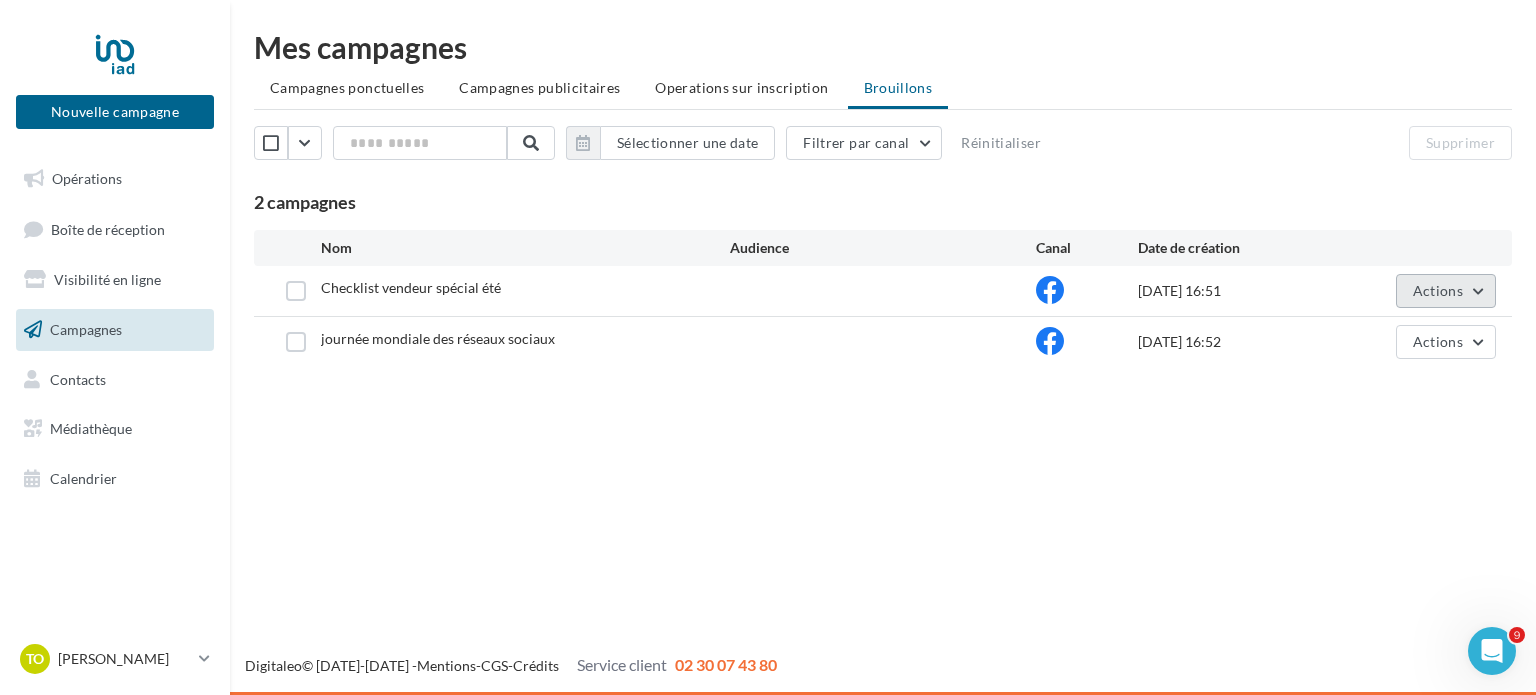 click on "Actions" at bounding box center (1438, 290) 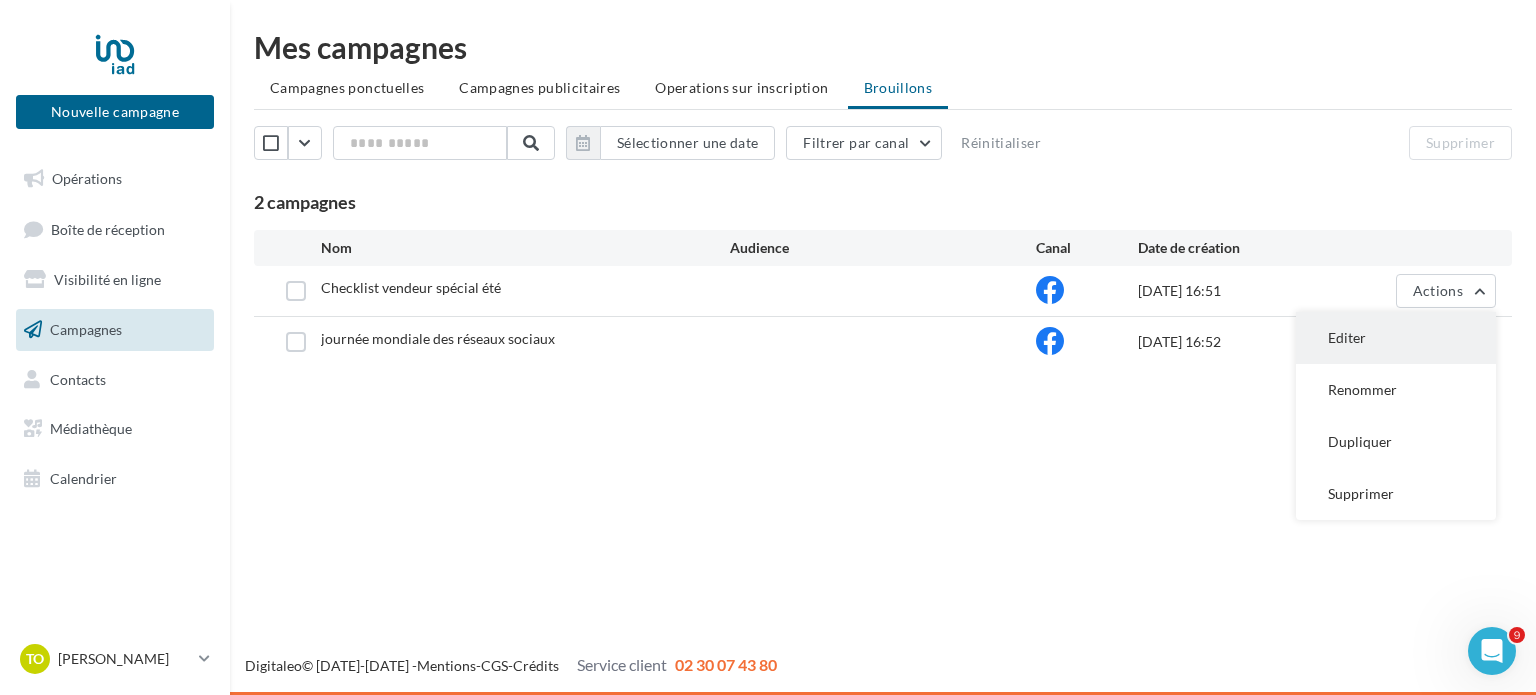 click on "Editer" at bounding box center (1396, 338) 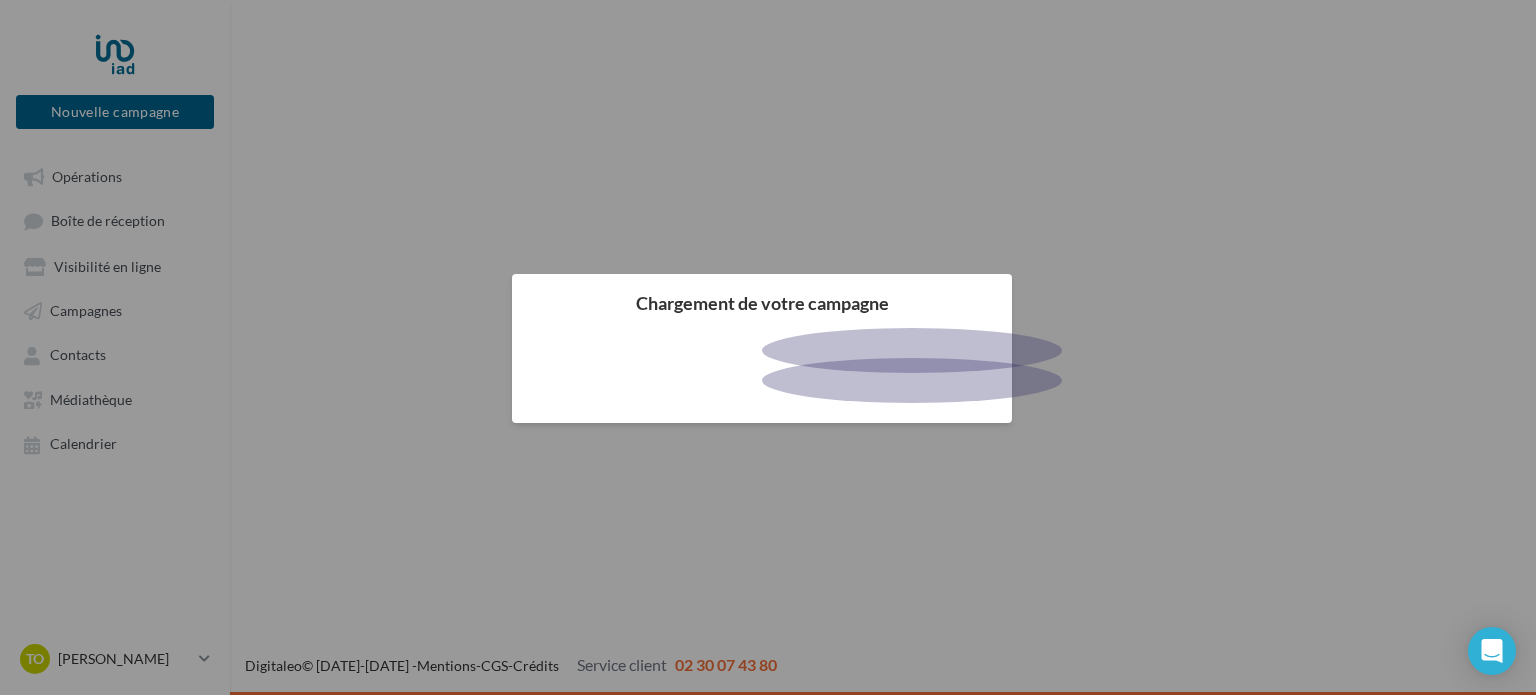 scroll, scrollTop: 0, scrollLeft: 0, axis: both 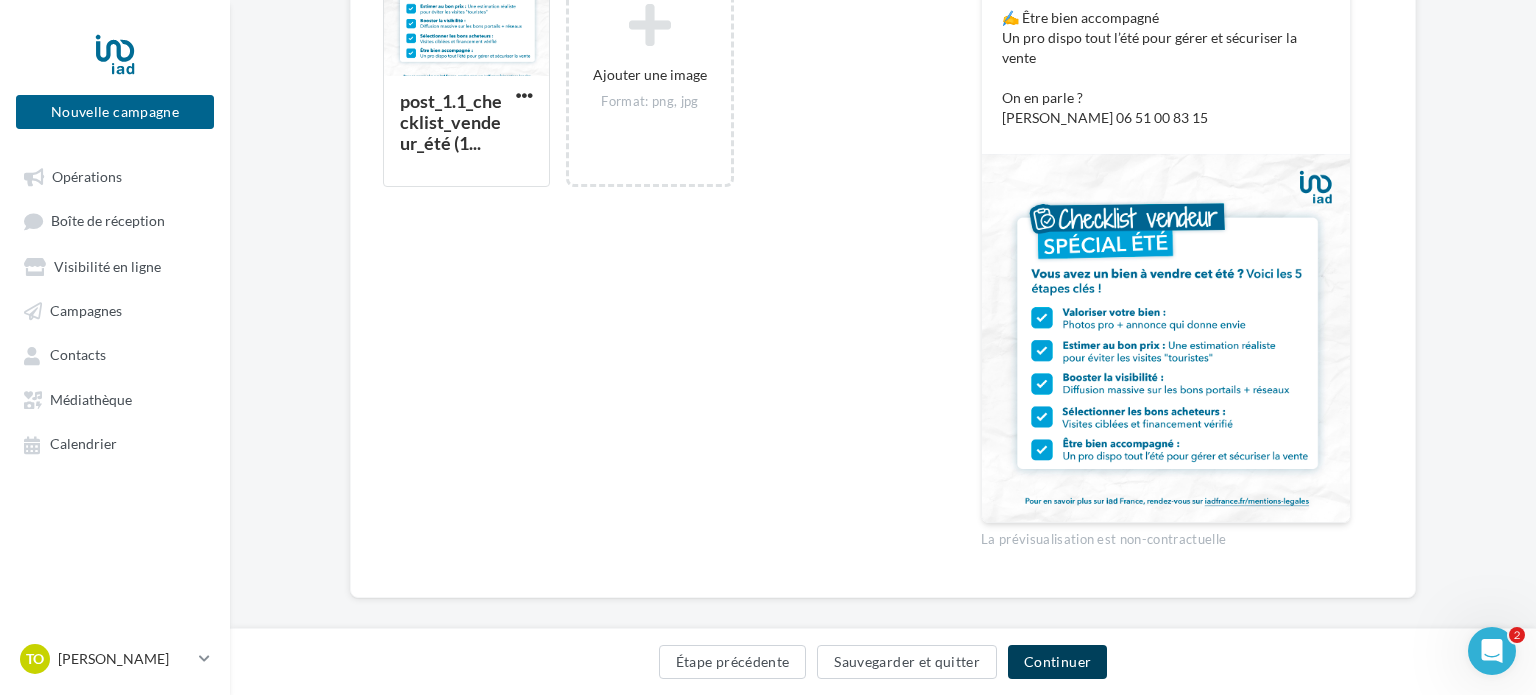click on "Continuer" at bounding box center [1057, 662] 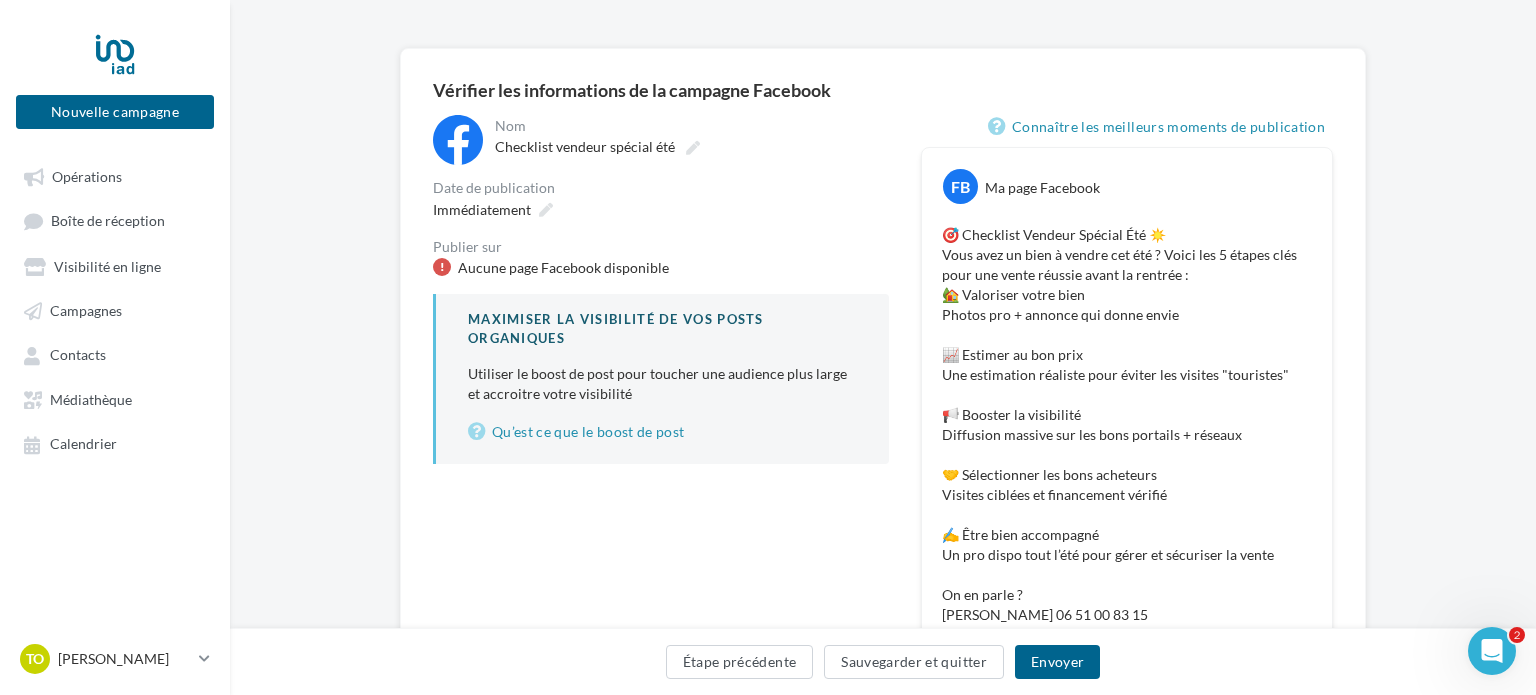scroll, scrollTop: 119, scrollLeft: 0, axis: vertical 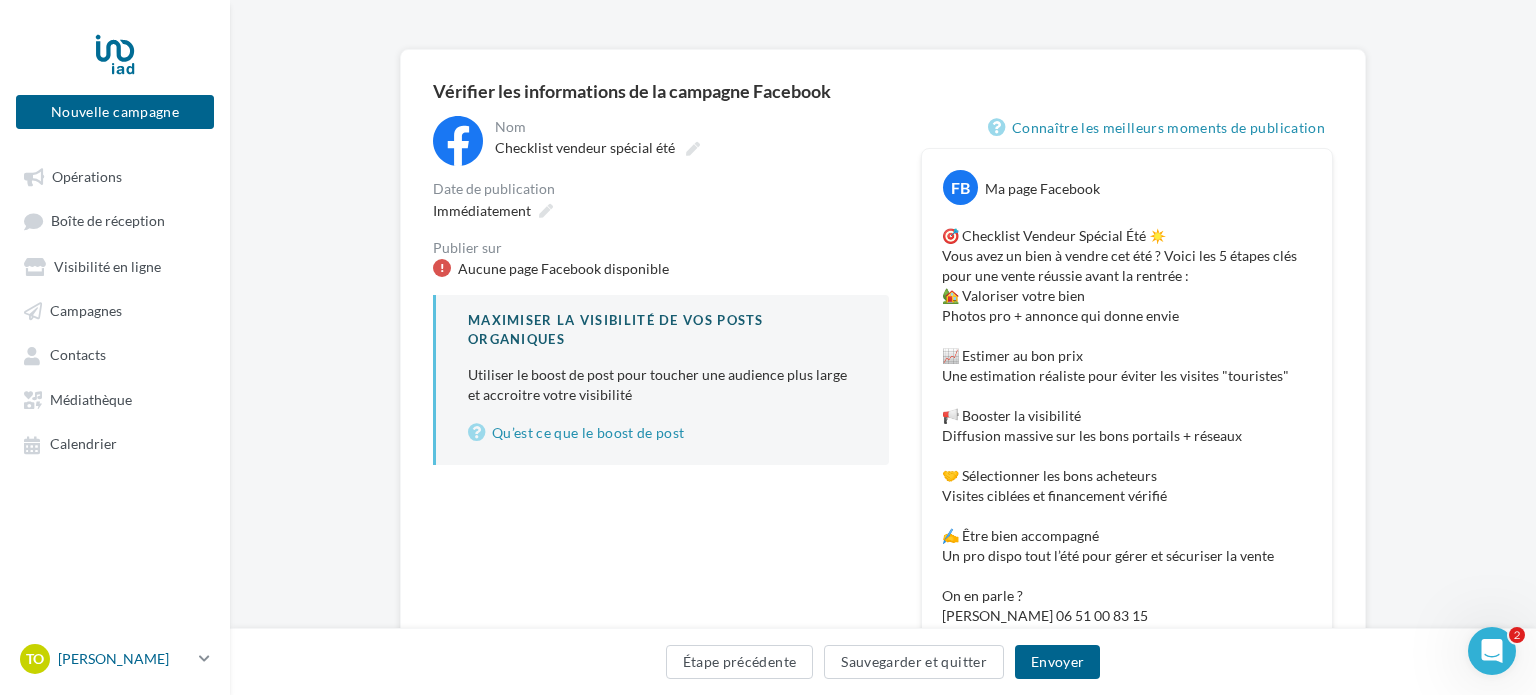 click on "[PERSON_NAME]" at bounding box center [124, 659] 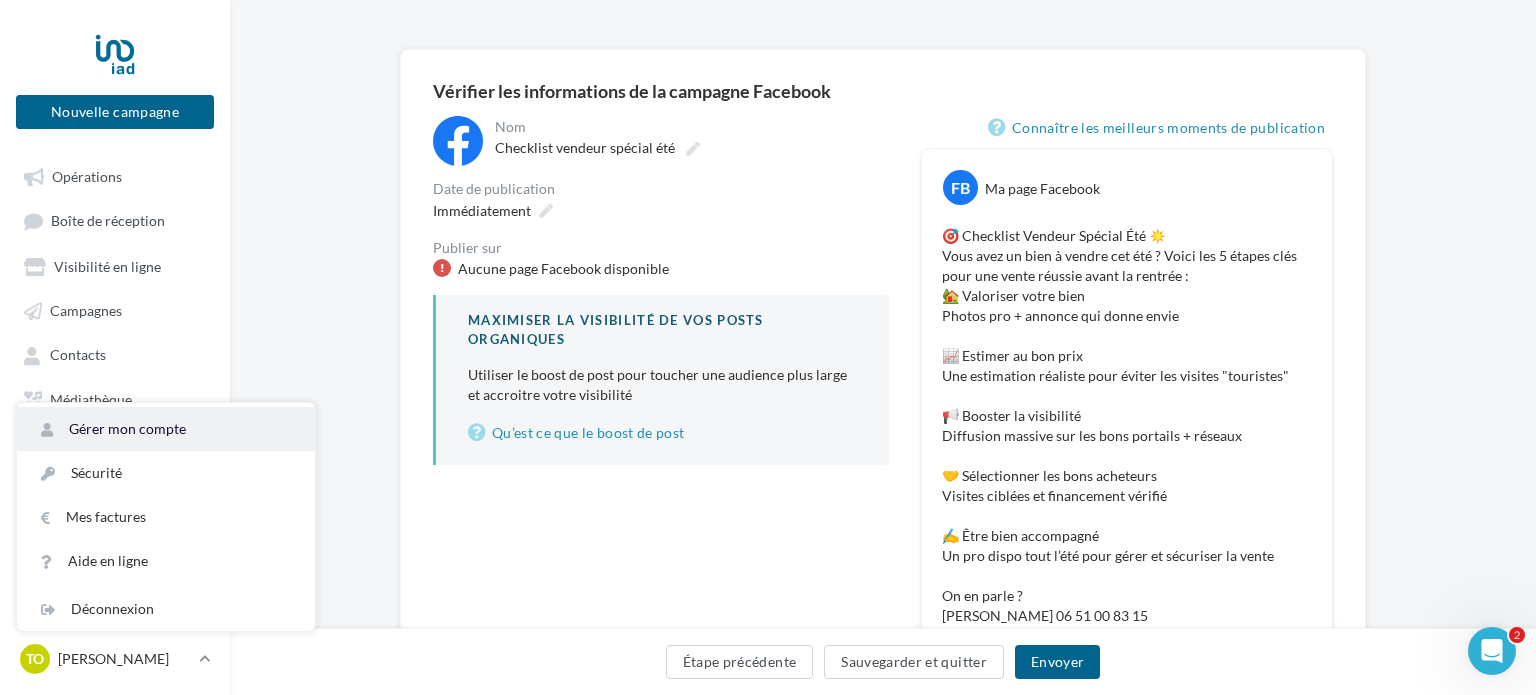 click on "Gérer mon compte" at bounding box center (166, 429) 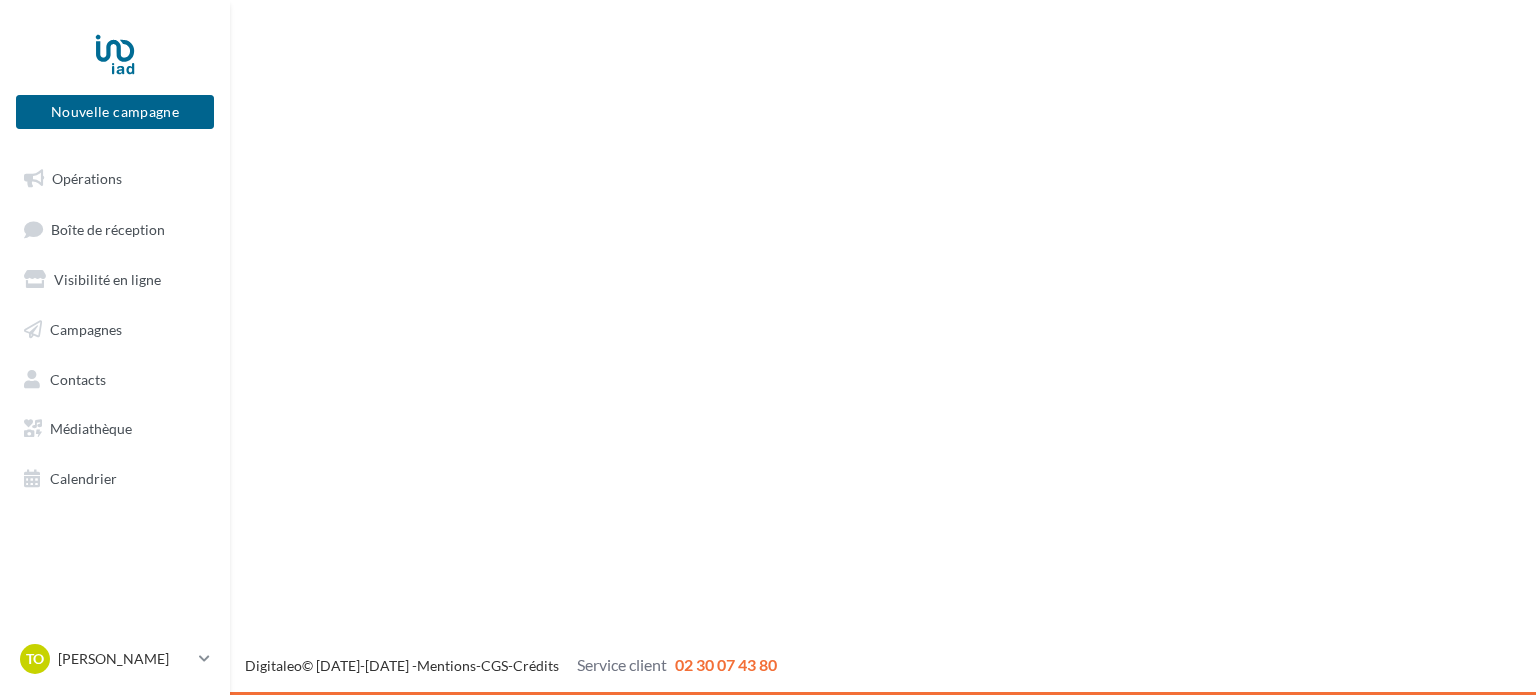 scroll, scrollTop: 0, scrollLeft: 0, axis: both 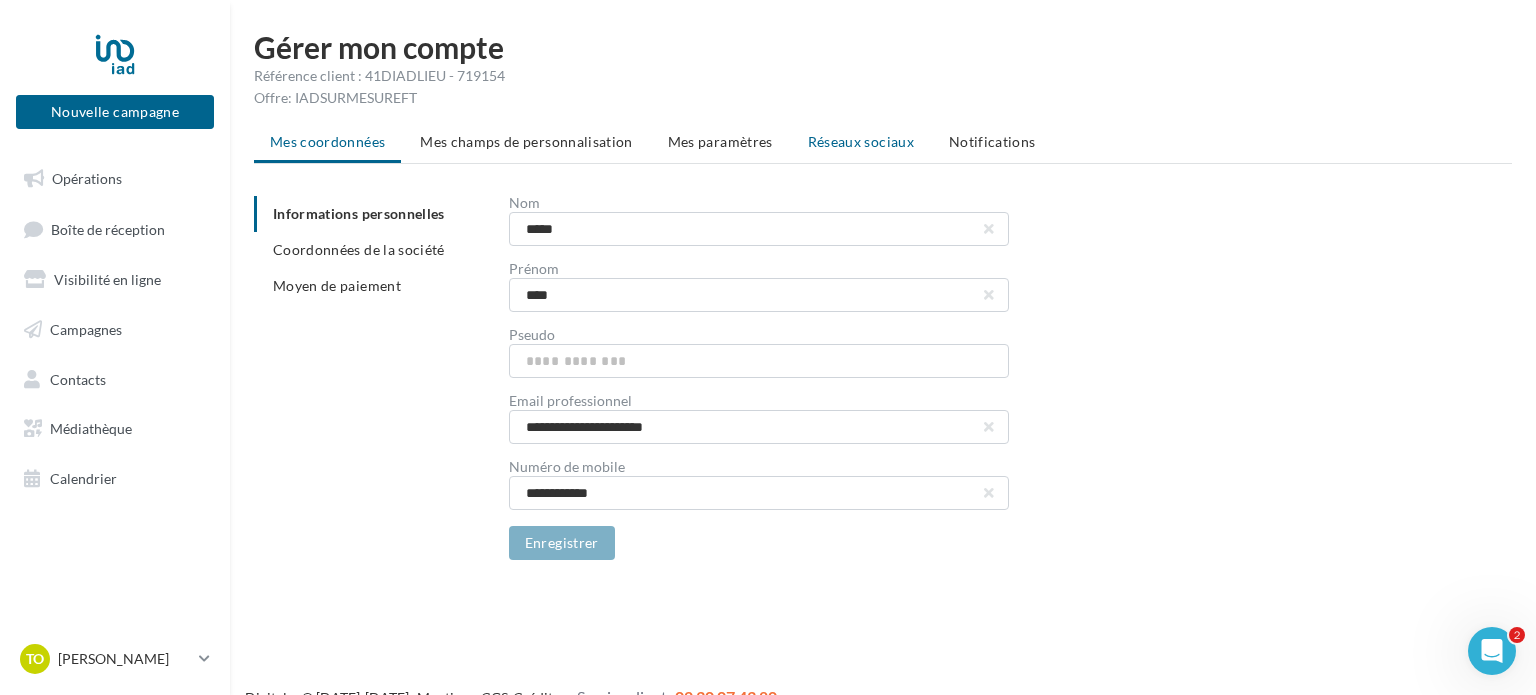 click on "Réseaux sociaux" at bounding box center (861, 142) 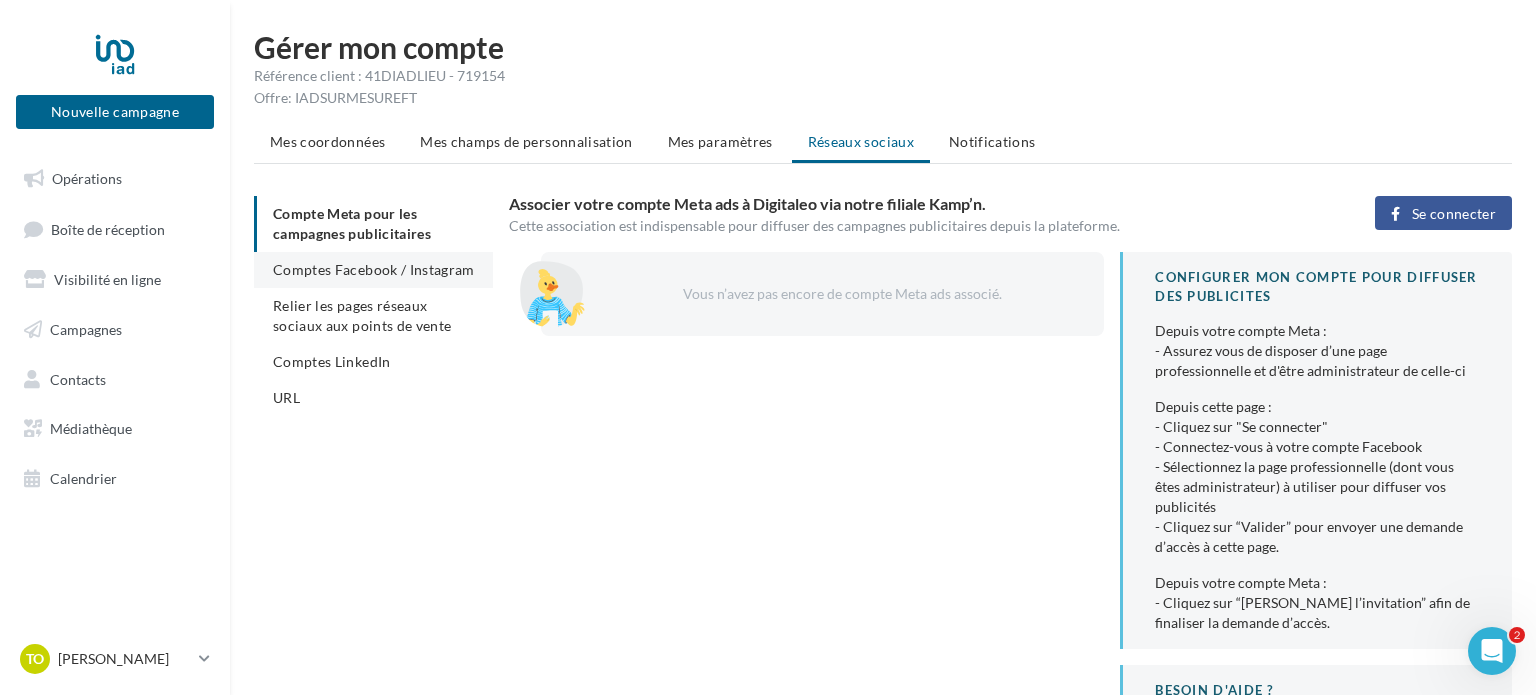click on "Comptes Facebook / Instagram" at bounding box center (374, 269) 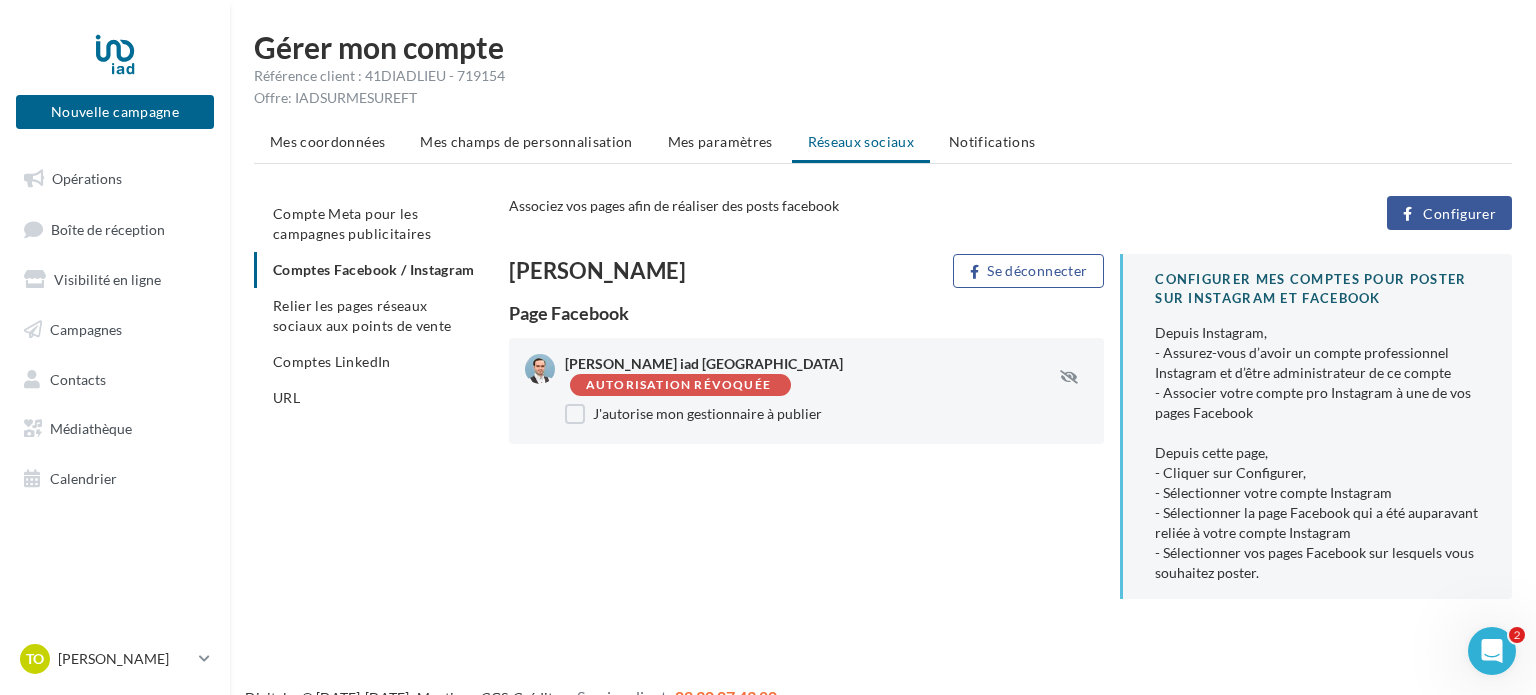 scroll, scrollTop: 32, scrollLeft: 0, axis: vertical 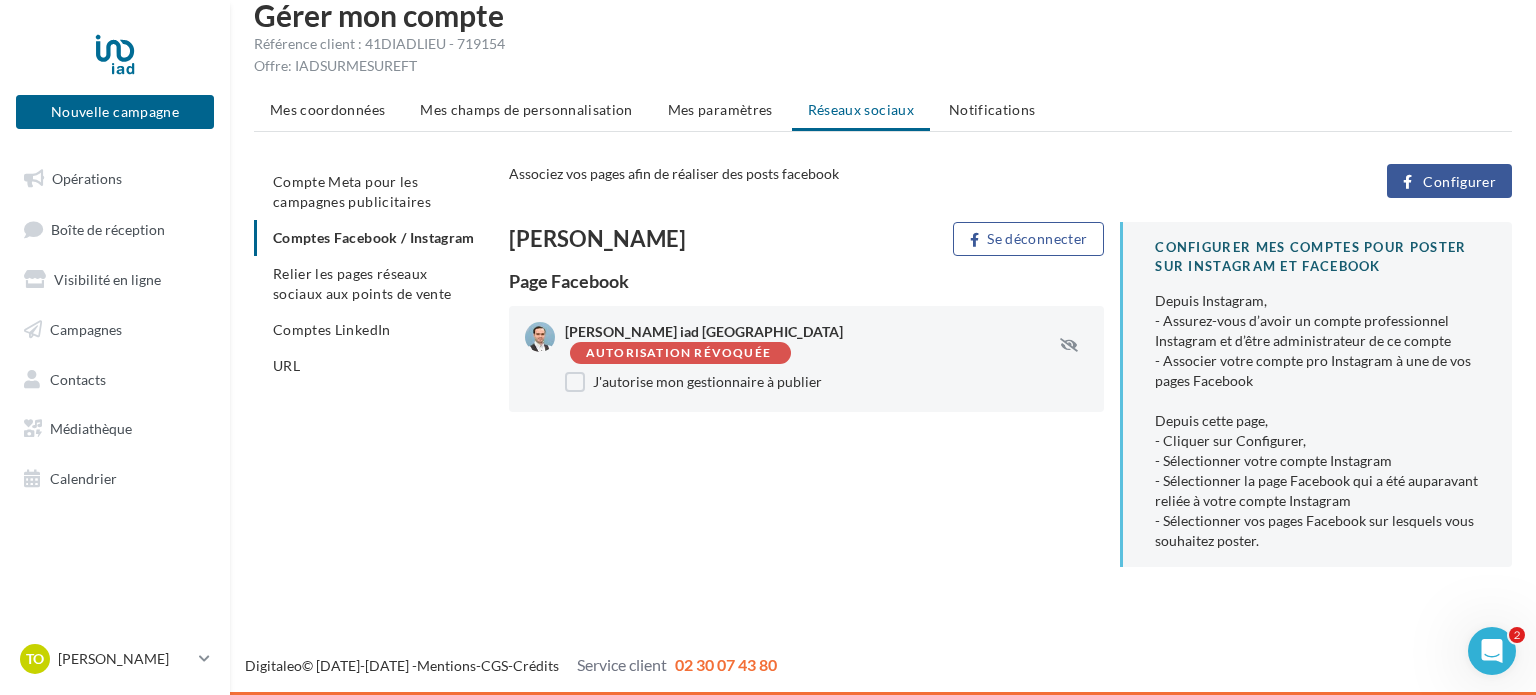 click on "Configurer" at bounding box center (1459, 182) 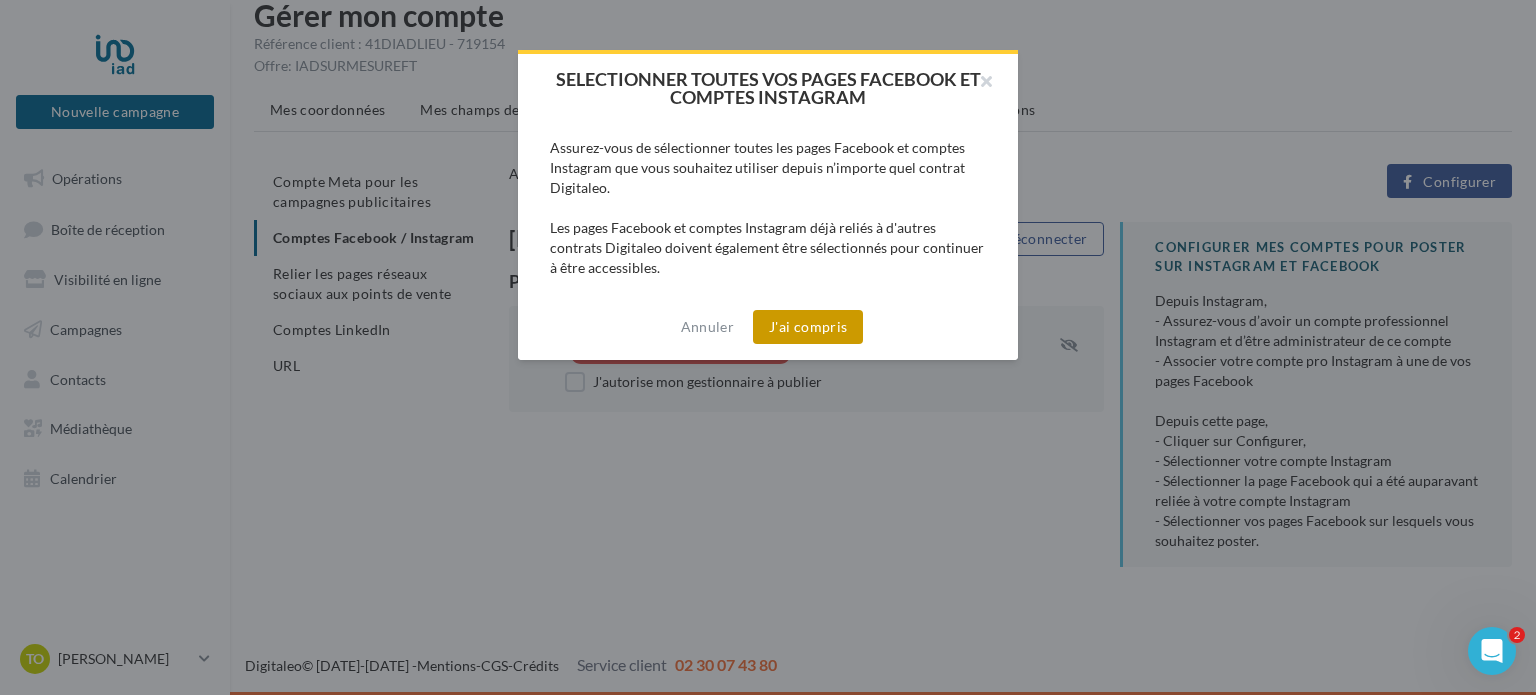 click on "J'ai compris" at bounding box center (808, 327) 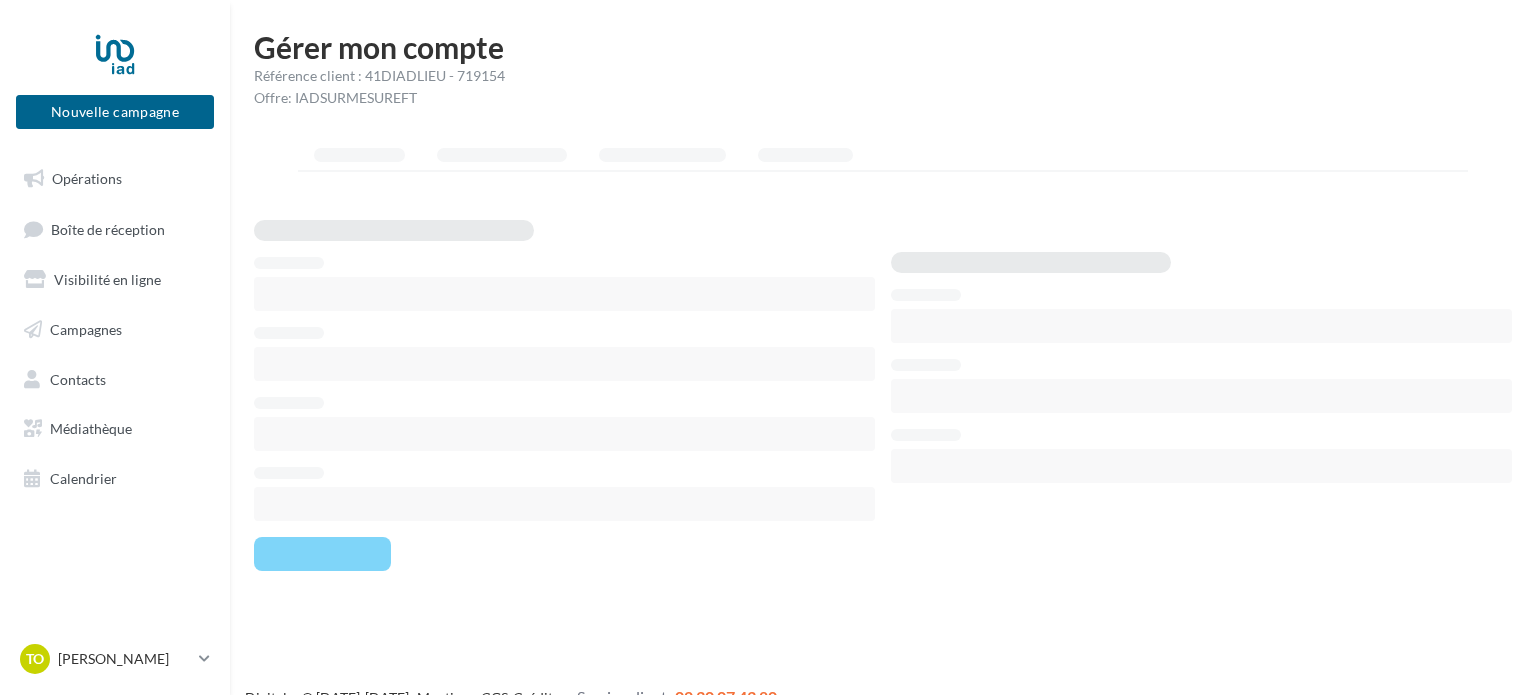 scroll, scrollTop: 0, scrollLeft: 0, axis: both 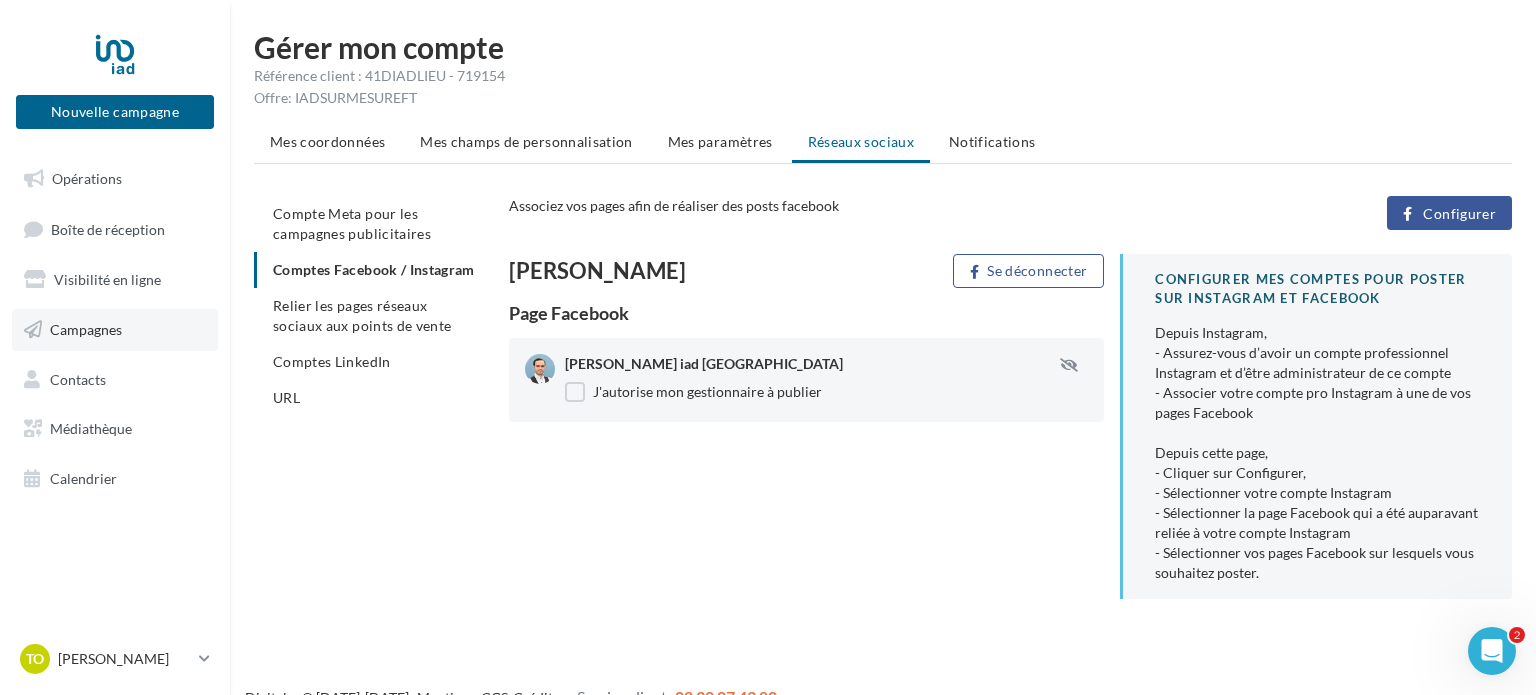 click on "Campagnes" at bounding box center [115, 330] 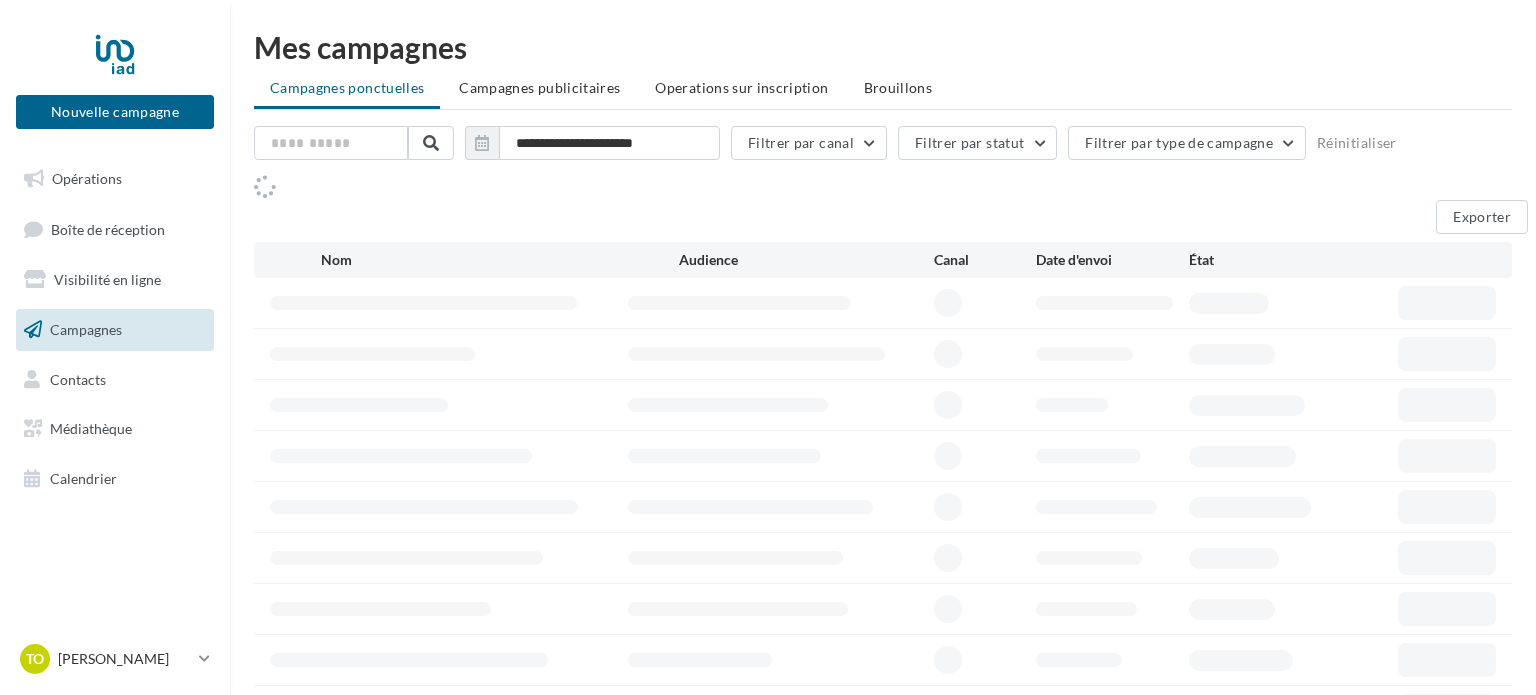 scroll, scrollTop: 0, scrollLeft: 0, axis: both 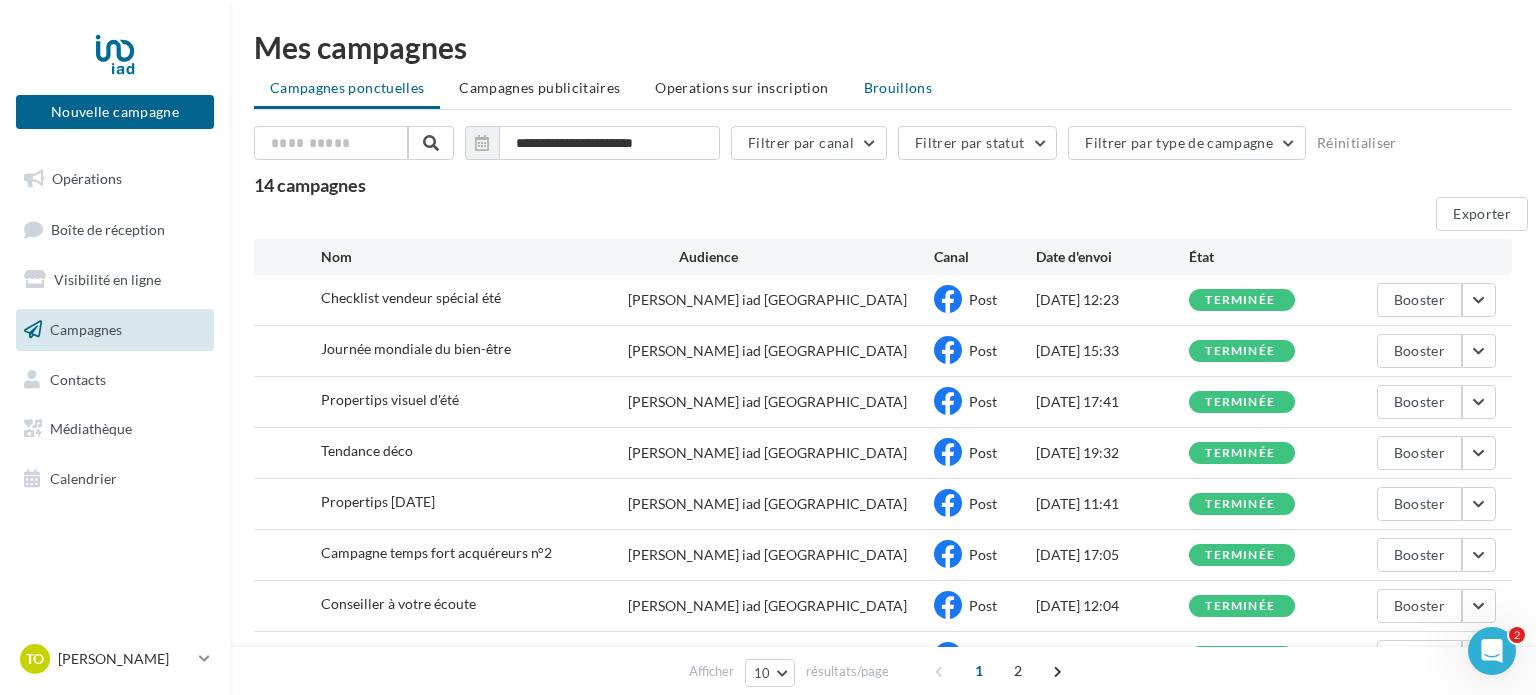click on "Brouillons" at bounding box center [898, 87] 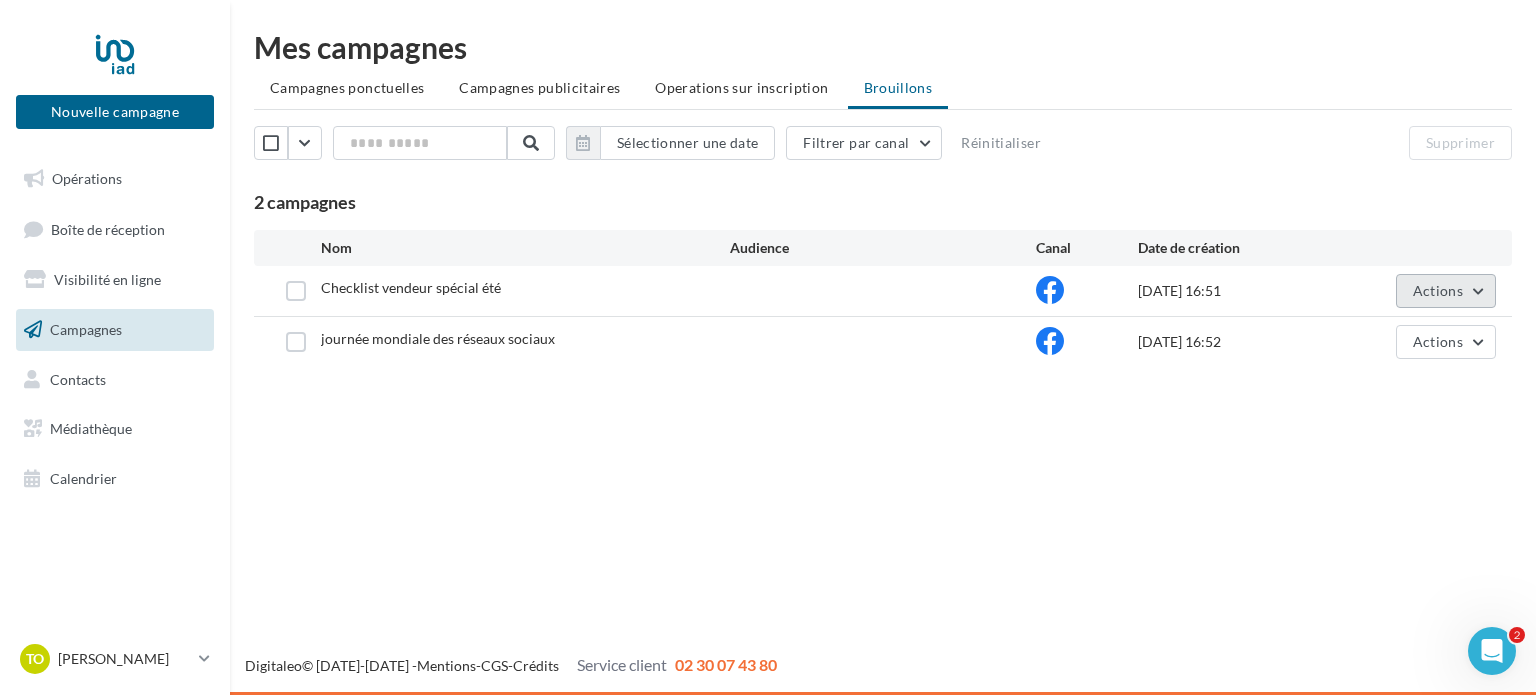 click on "Actions" at bounding box center [1438, 290] 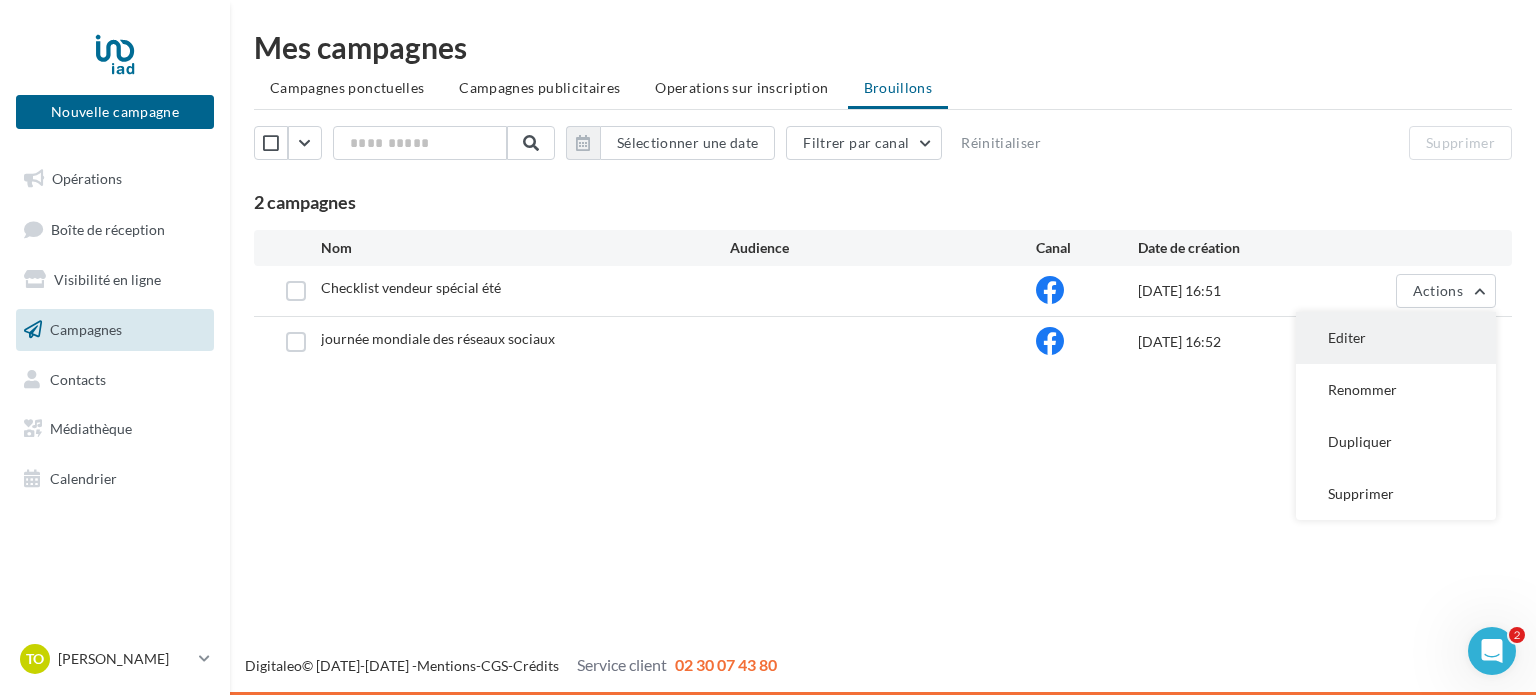 click on "Editer" at bounding box center [1396, 338] 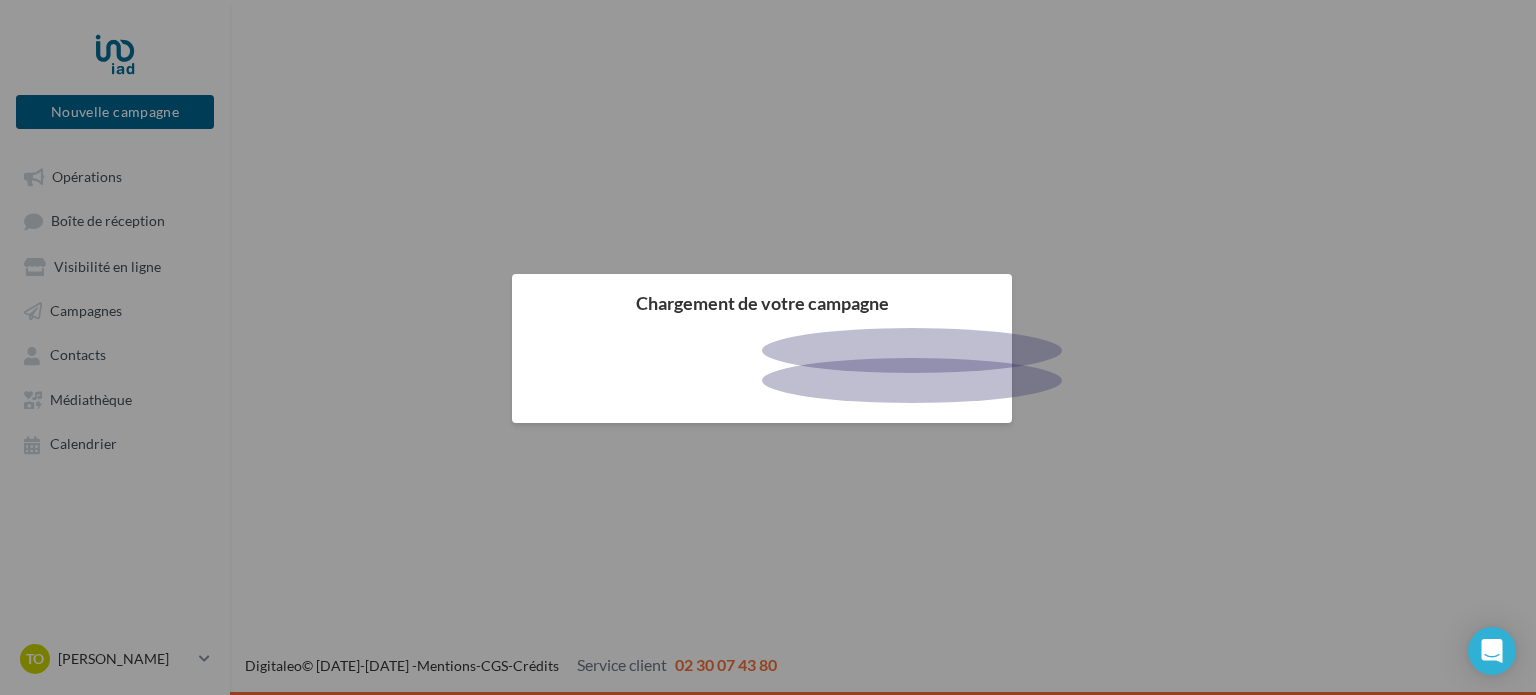 scroll, scrollTop: 0, scrollLeft: 0, axis: both 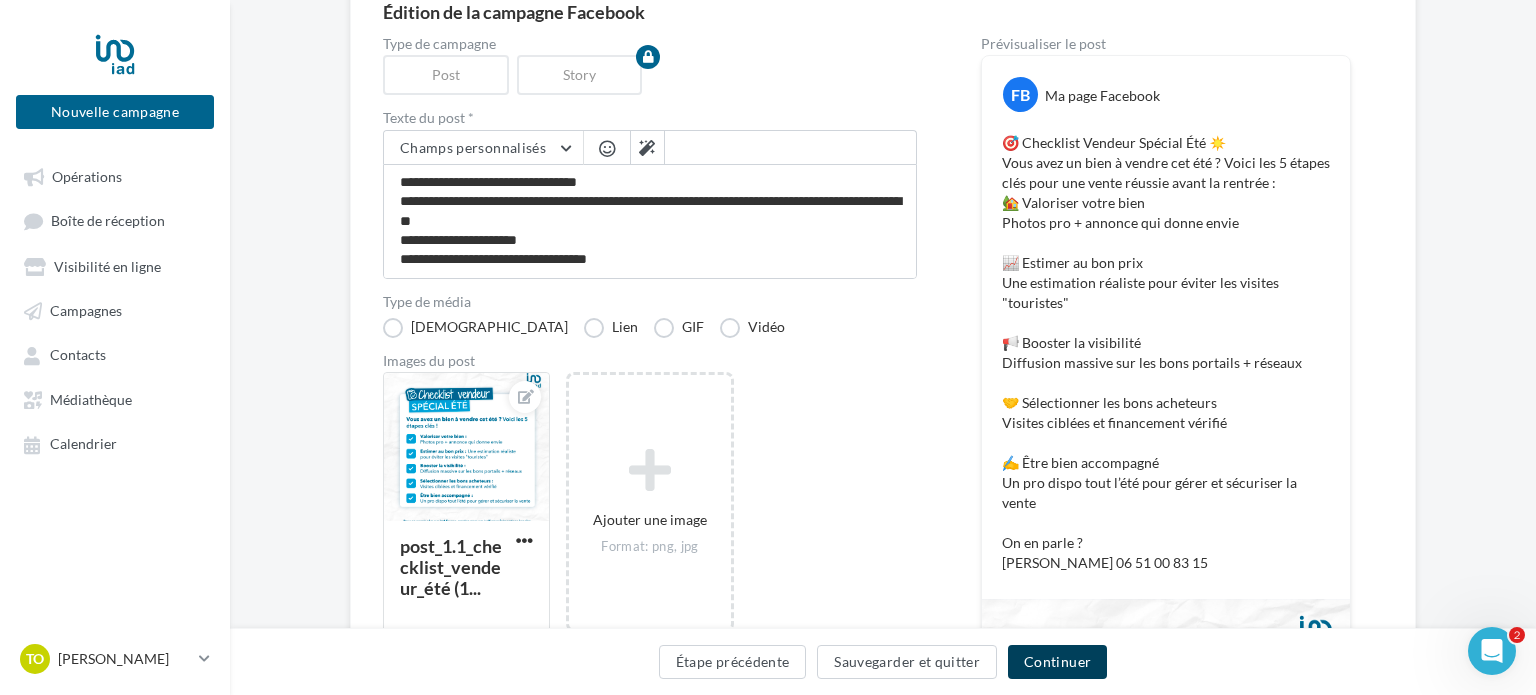 click on "Continuer" 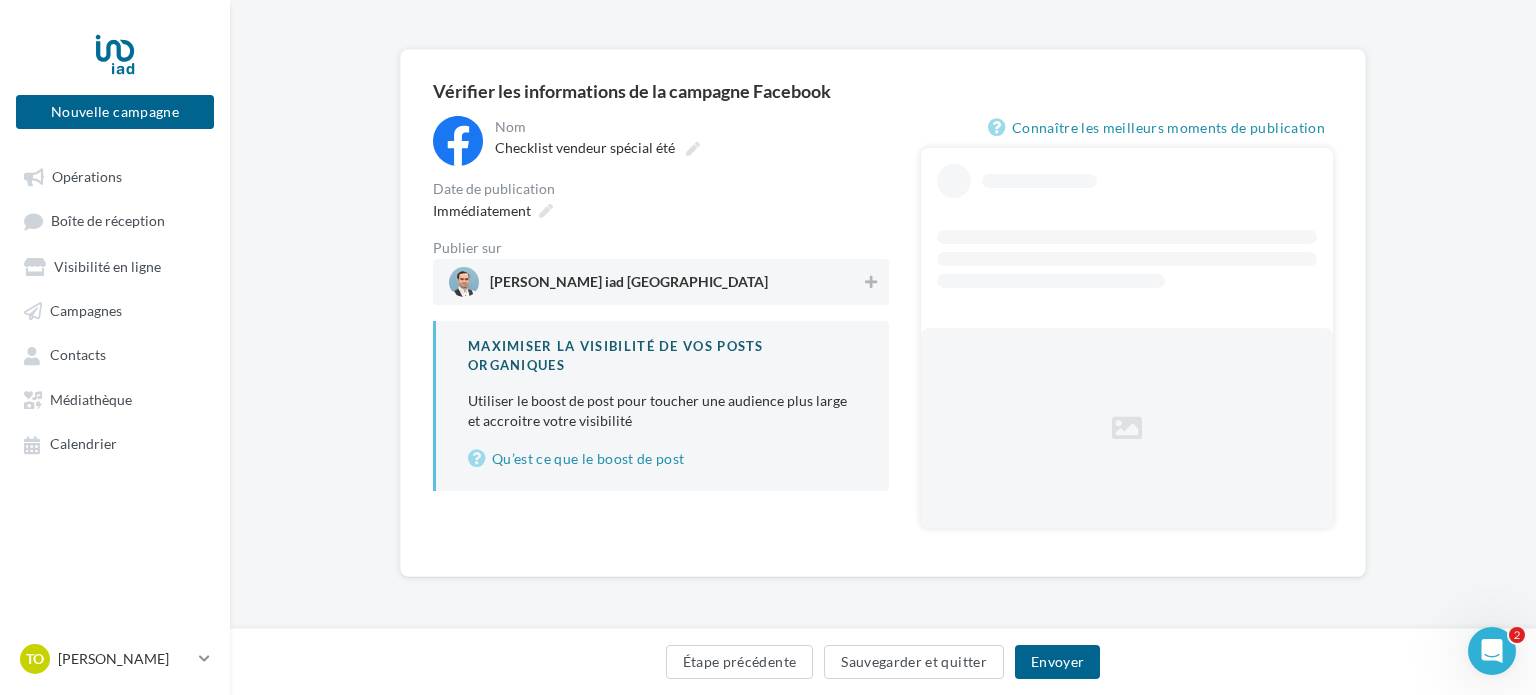 scroll, scrollTop: 118, scrollLeft: 0, axis: vertical 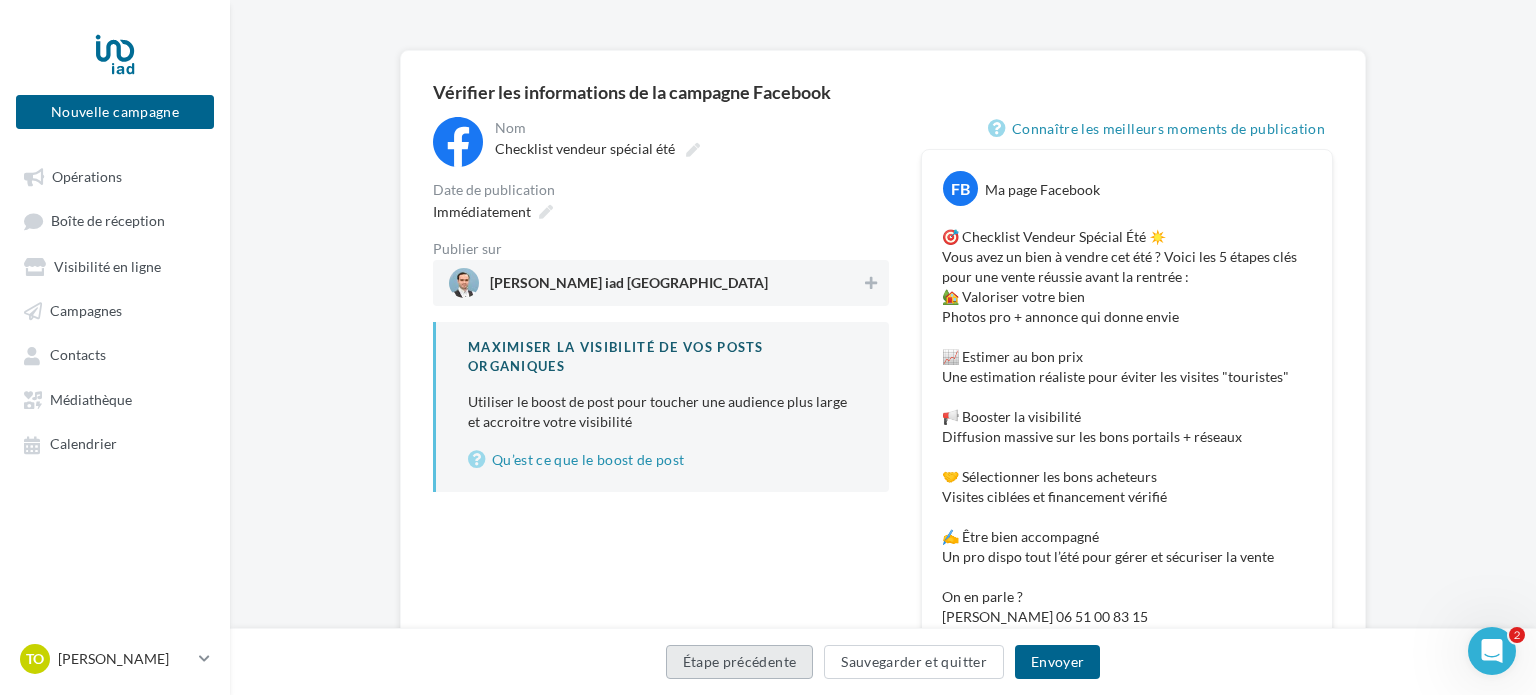 click on "Étape précédente" 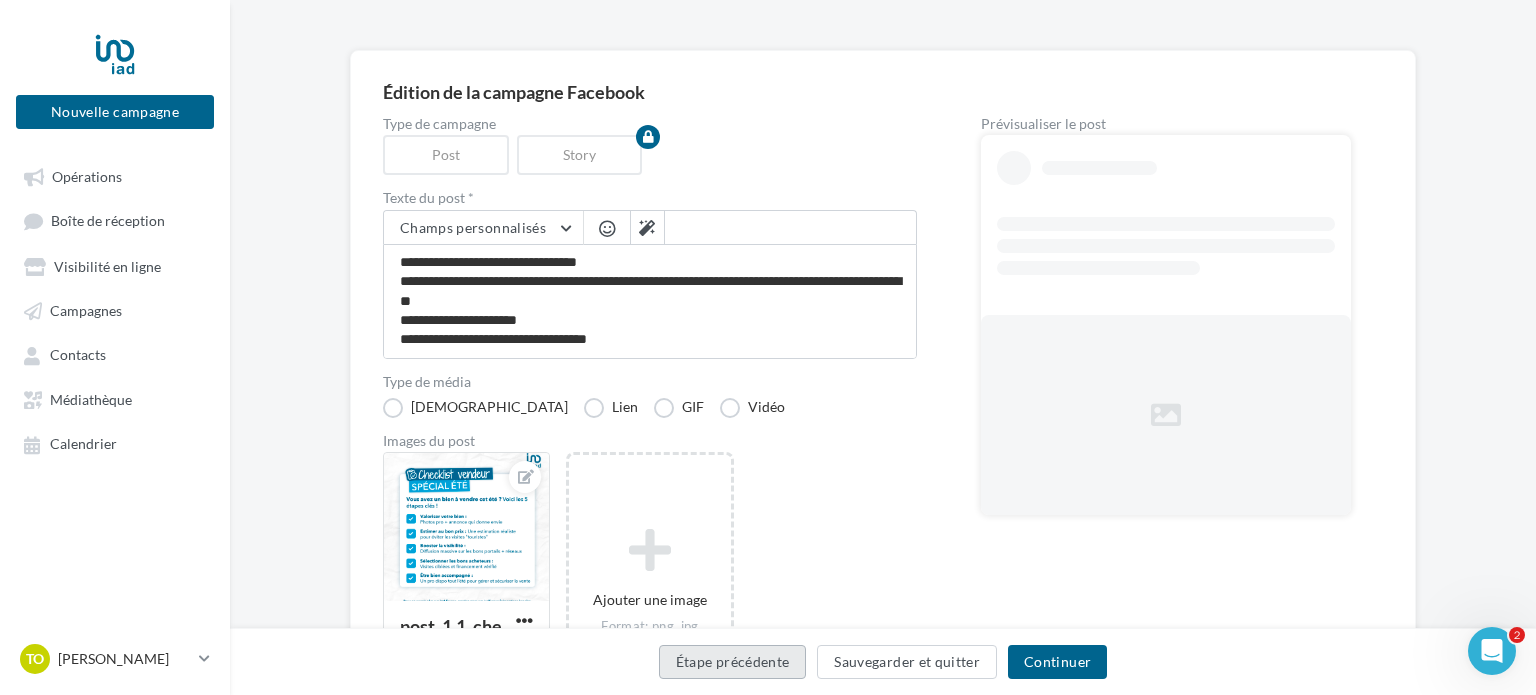 click on "Étape précédente" 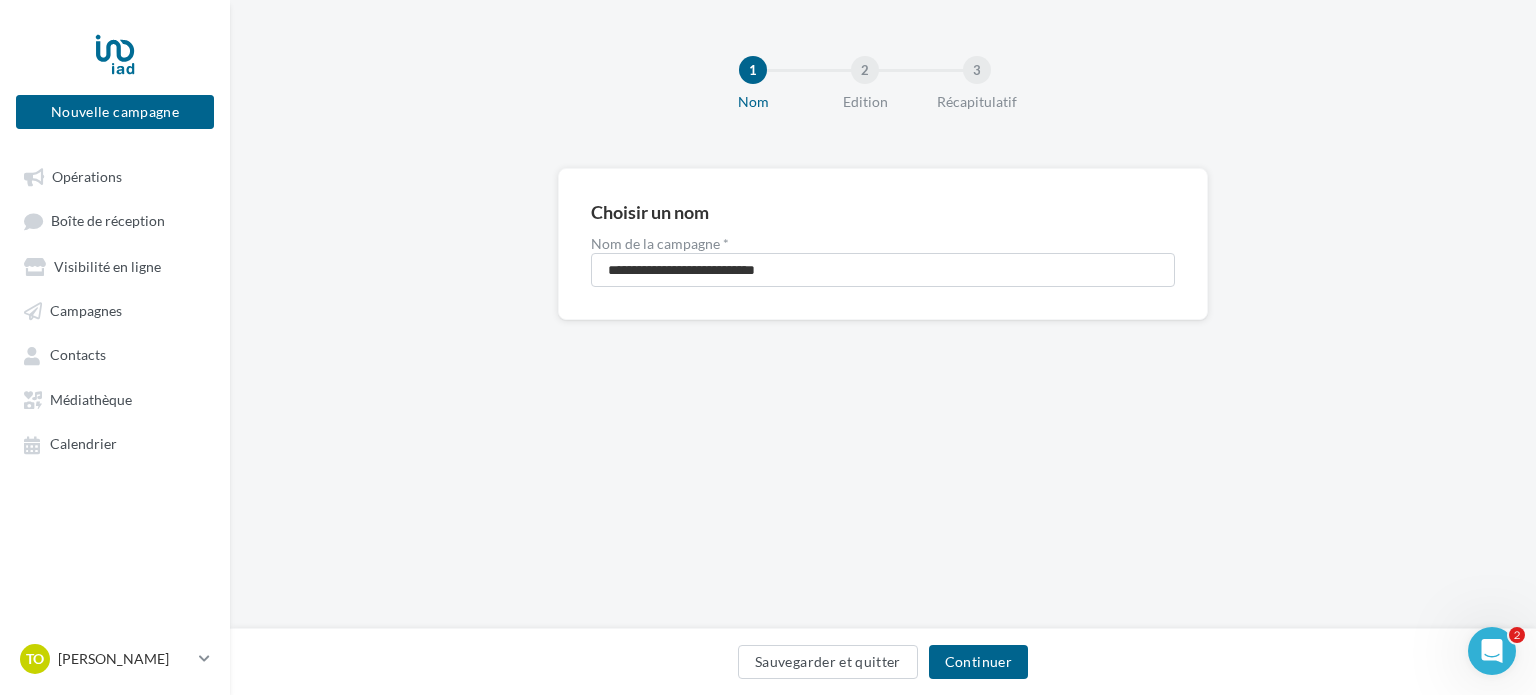 scroll, scrollTop: 0, scrollLeft: 0, axis: both 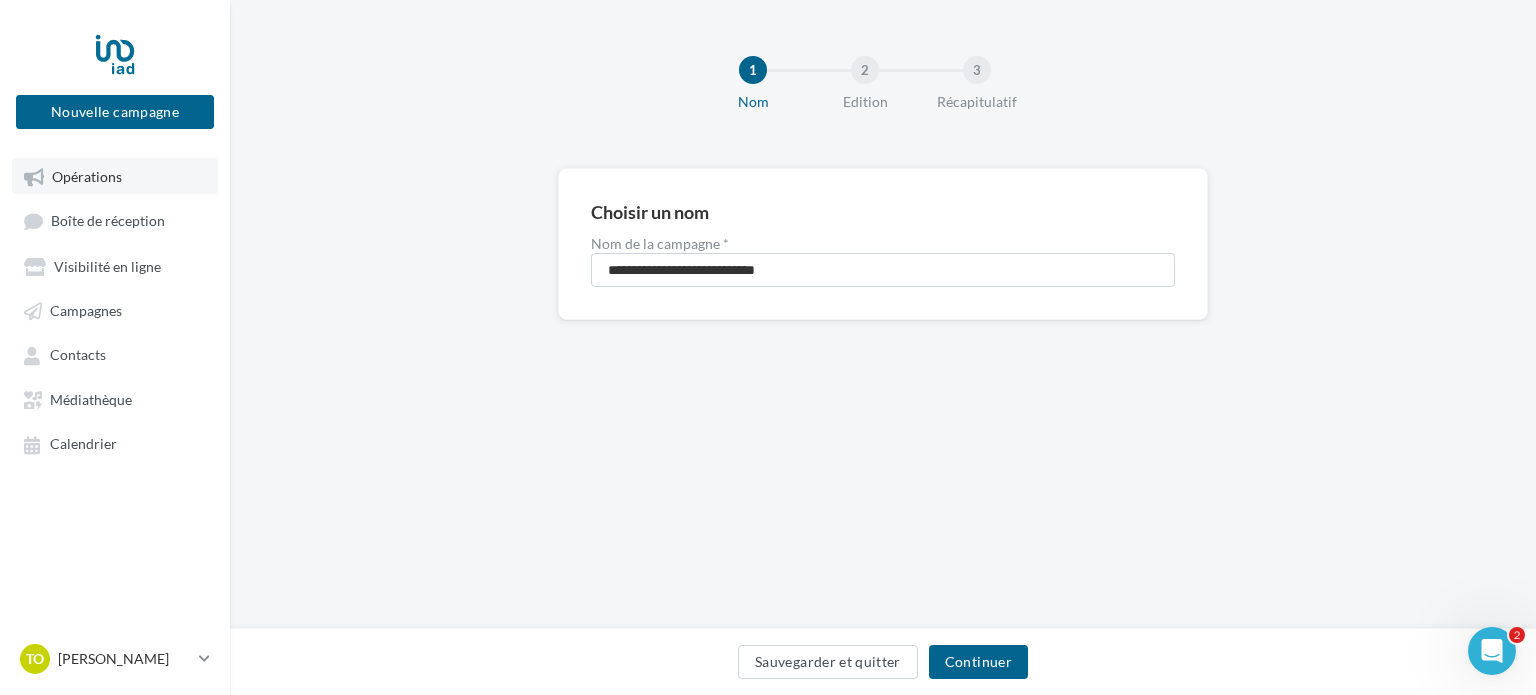 click on "Opérations" 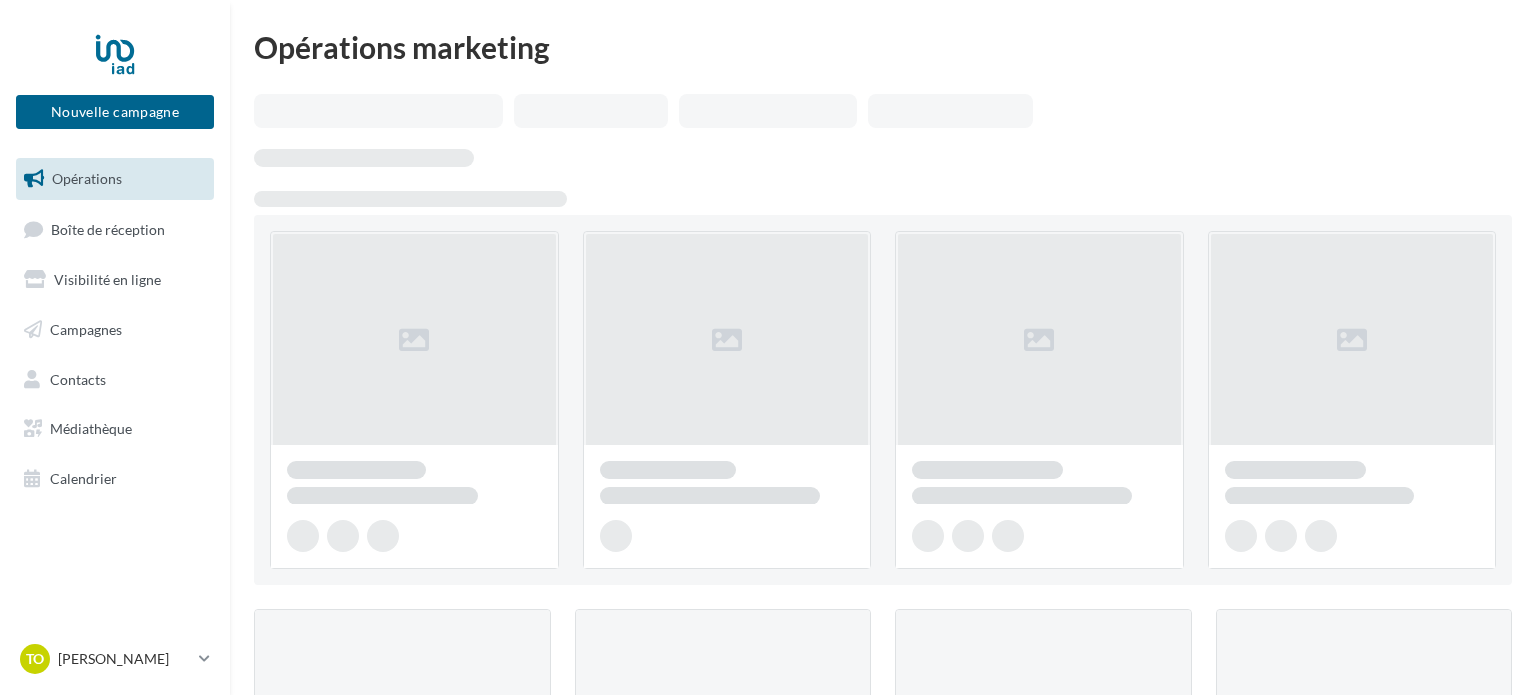scroll, scrollTop: 0, scrollLeft: 0, axis: both 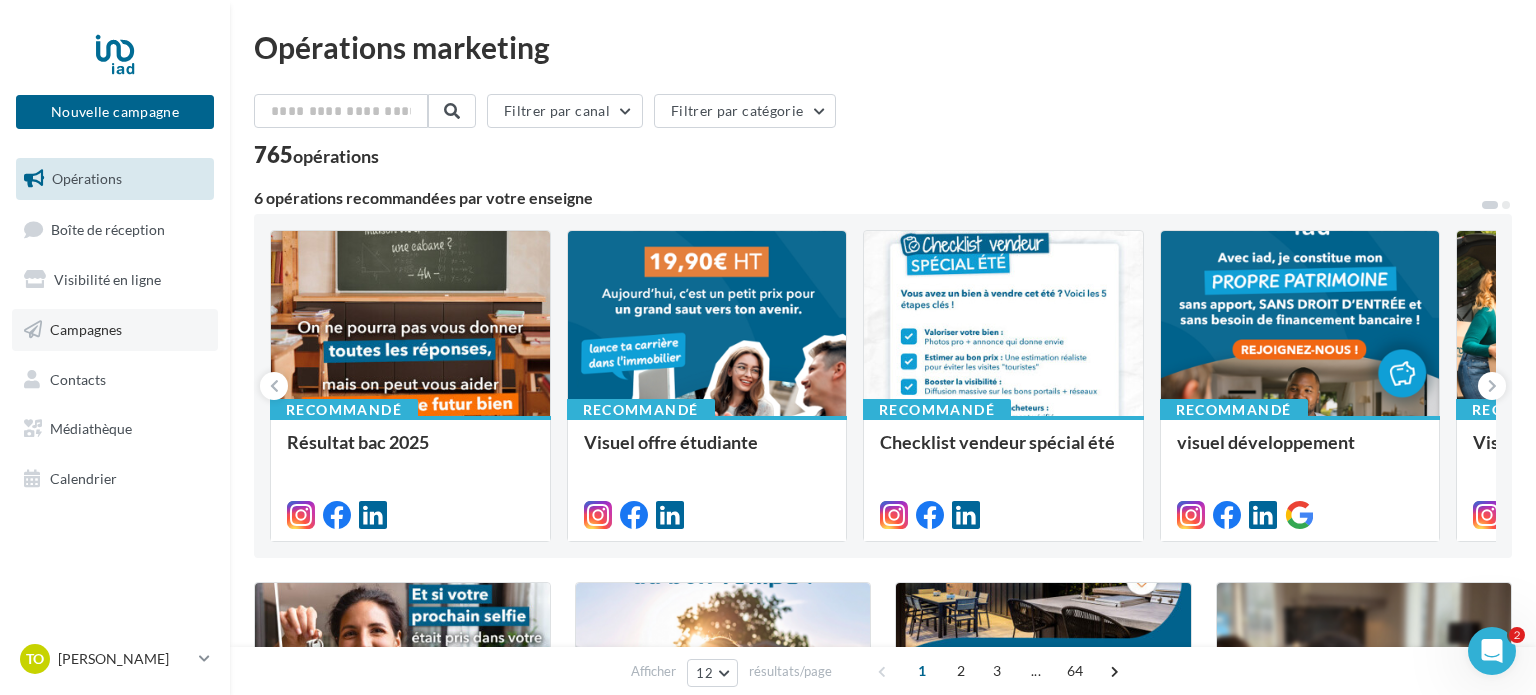 click on "Campagnes" at bounding box center (115, 330) 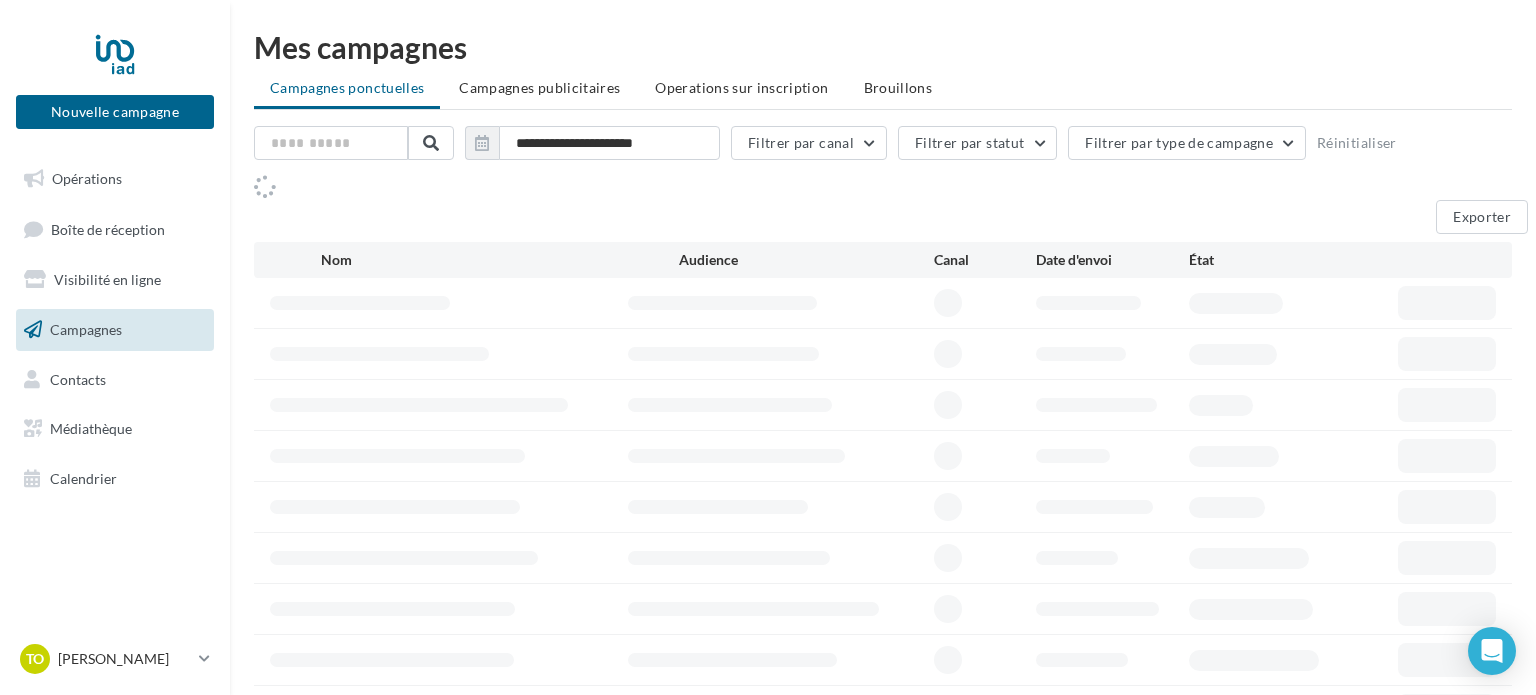 scroll, scrollTop: 0, scrollLeft: 0, axis: both 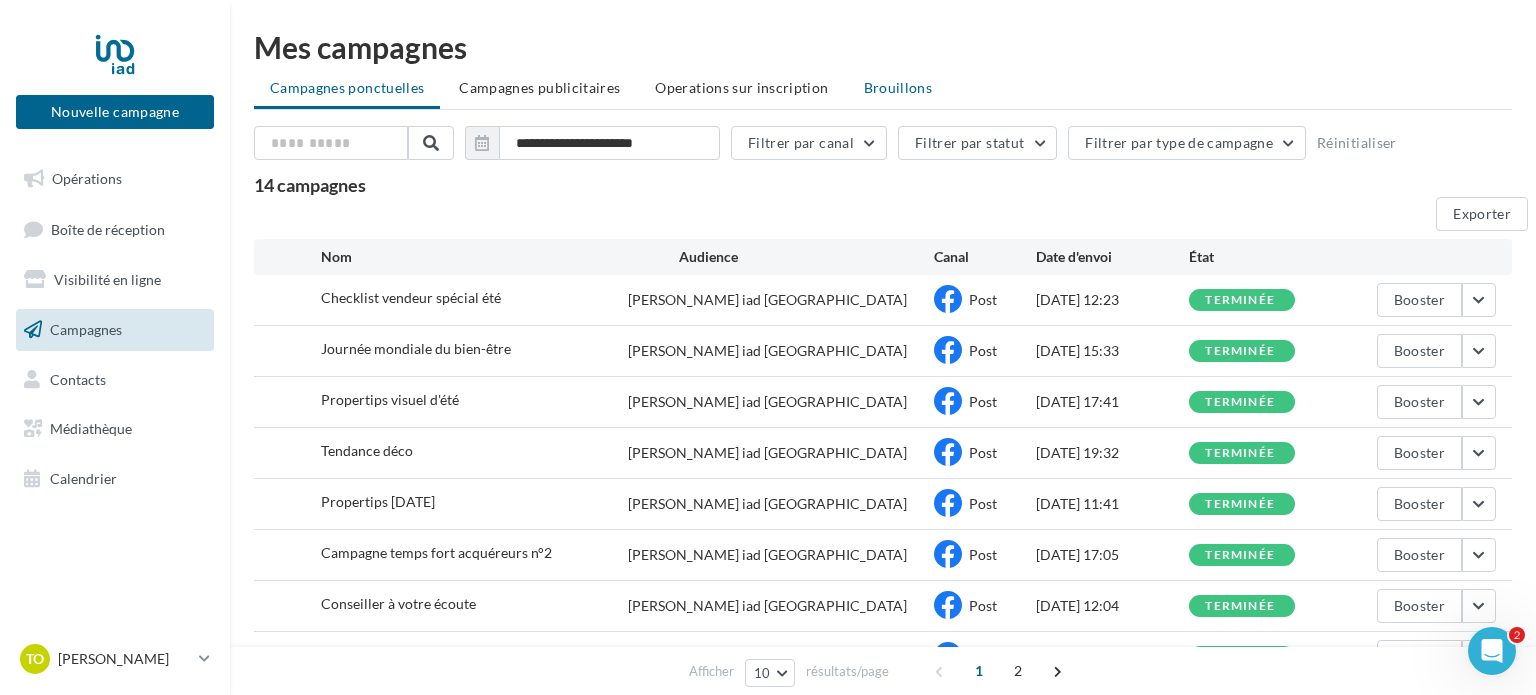 click on "Brouillons" at bounding box center (898, 87) 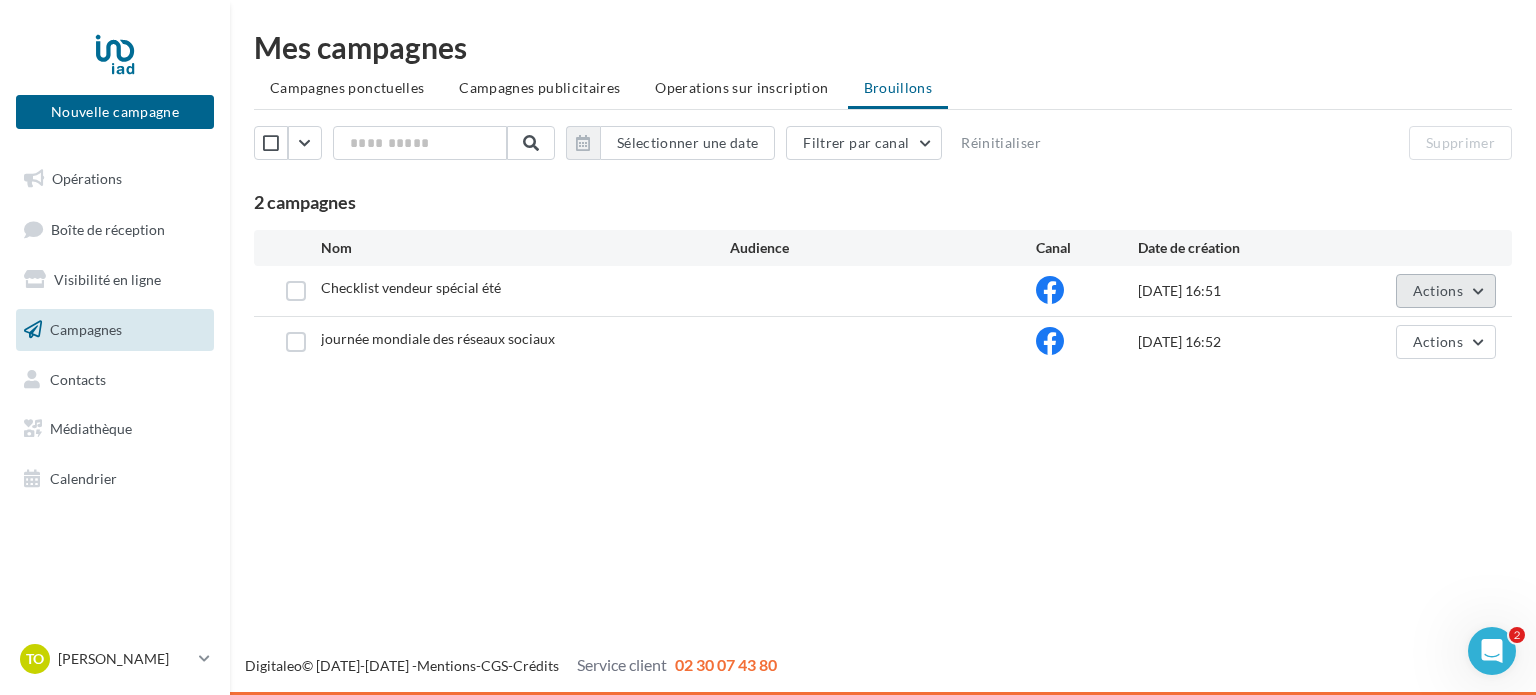 click on "Actions" at bounding box center [1438, 290] 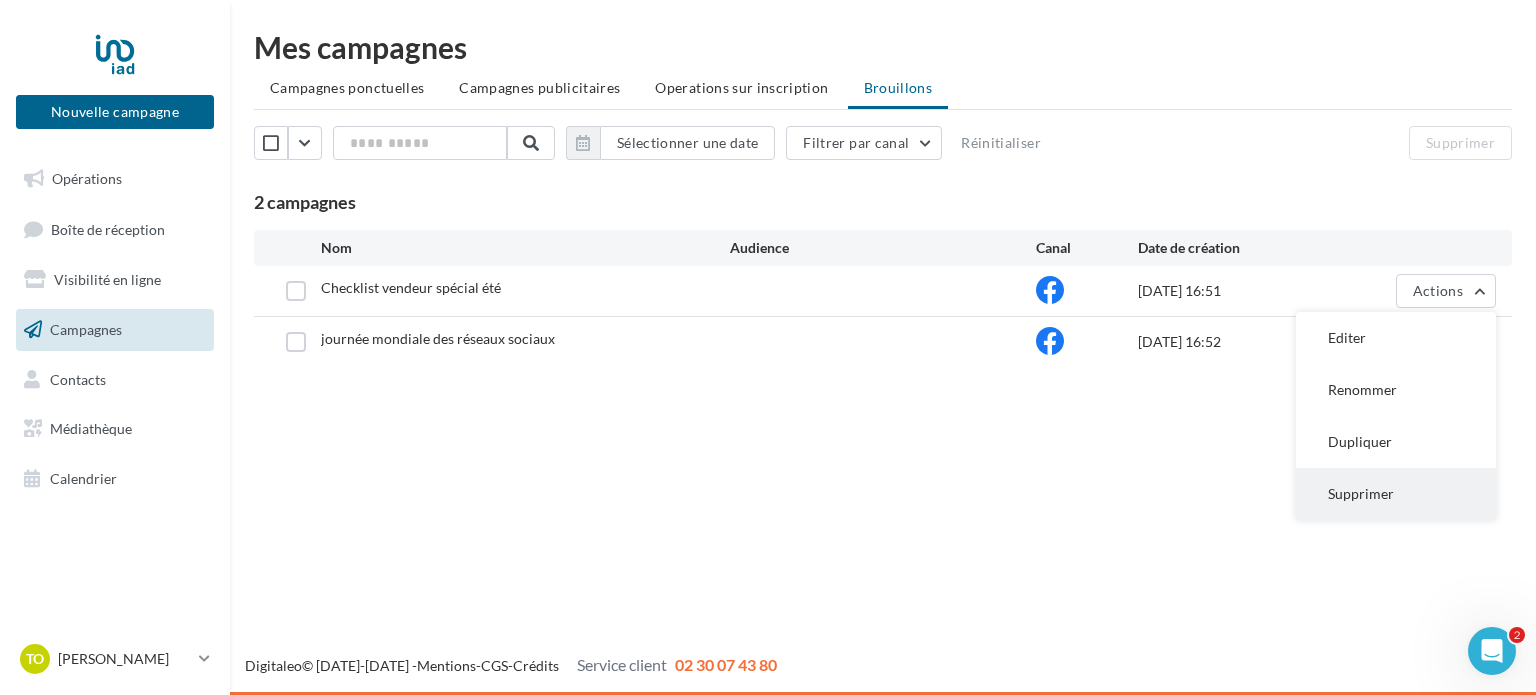click on "Supprimer" at bounding box center [1396, 494] 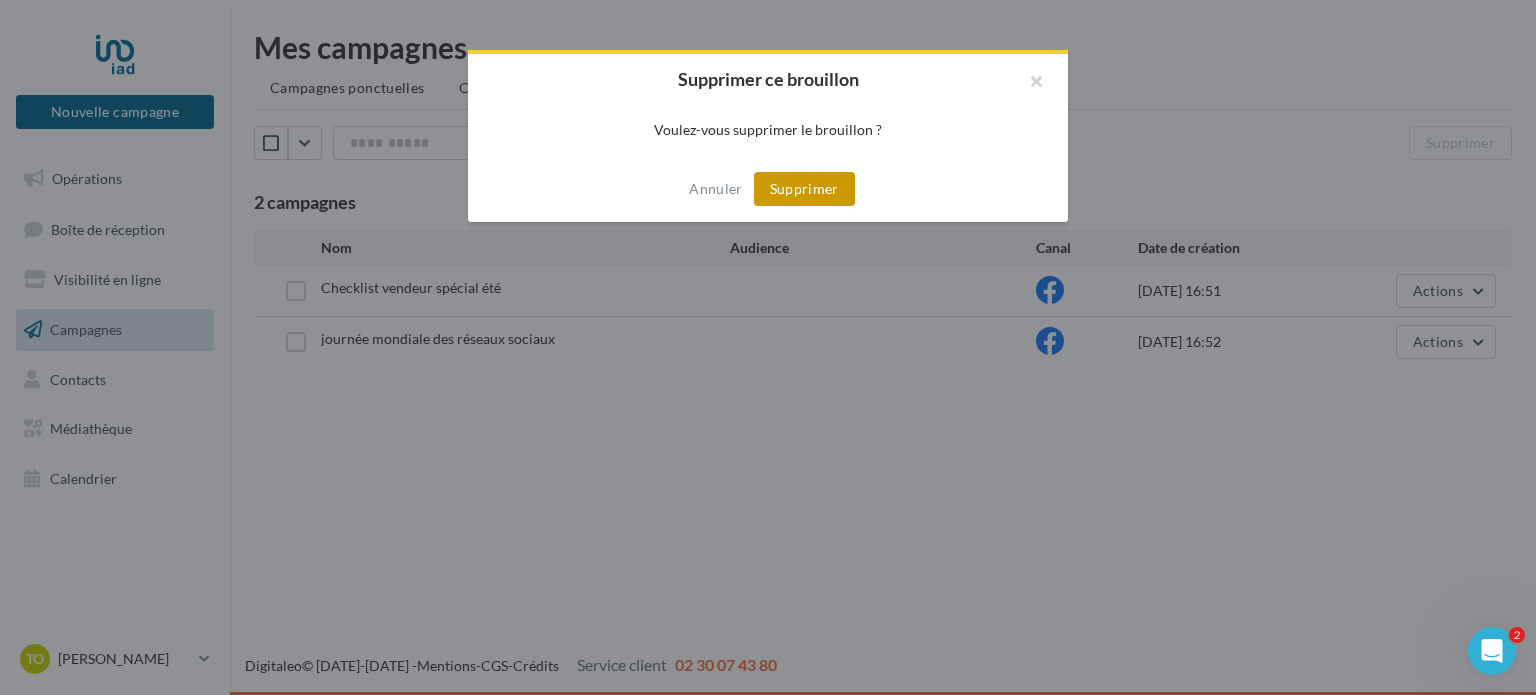 click on "Supprimer" at bounding box center (804, 189) 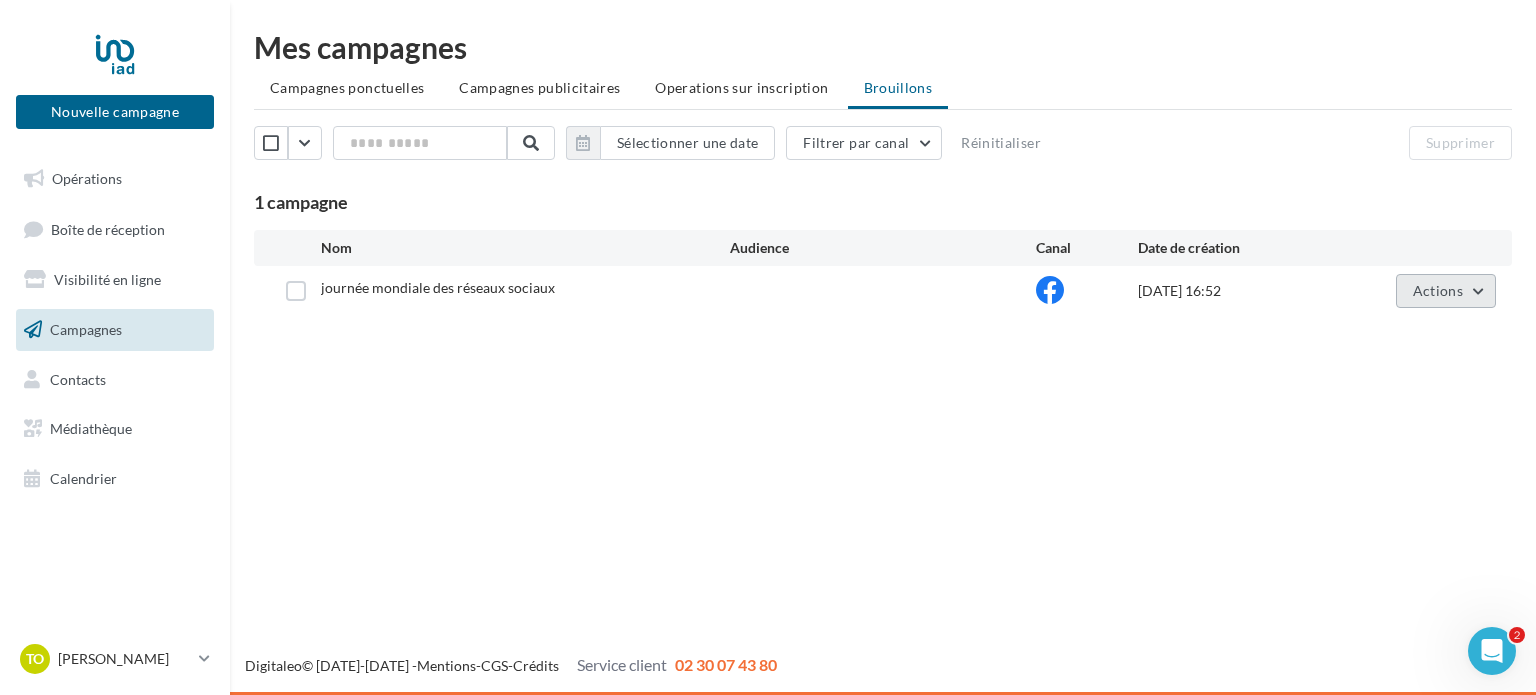 click on "Actions" at bounding box center (1438, 290) 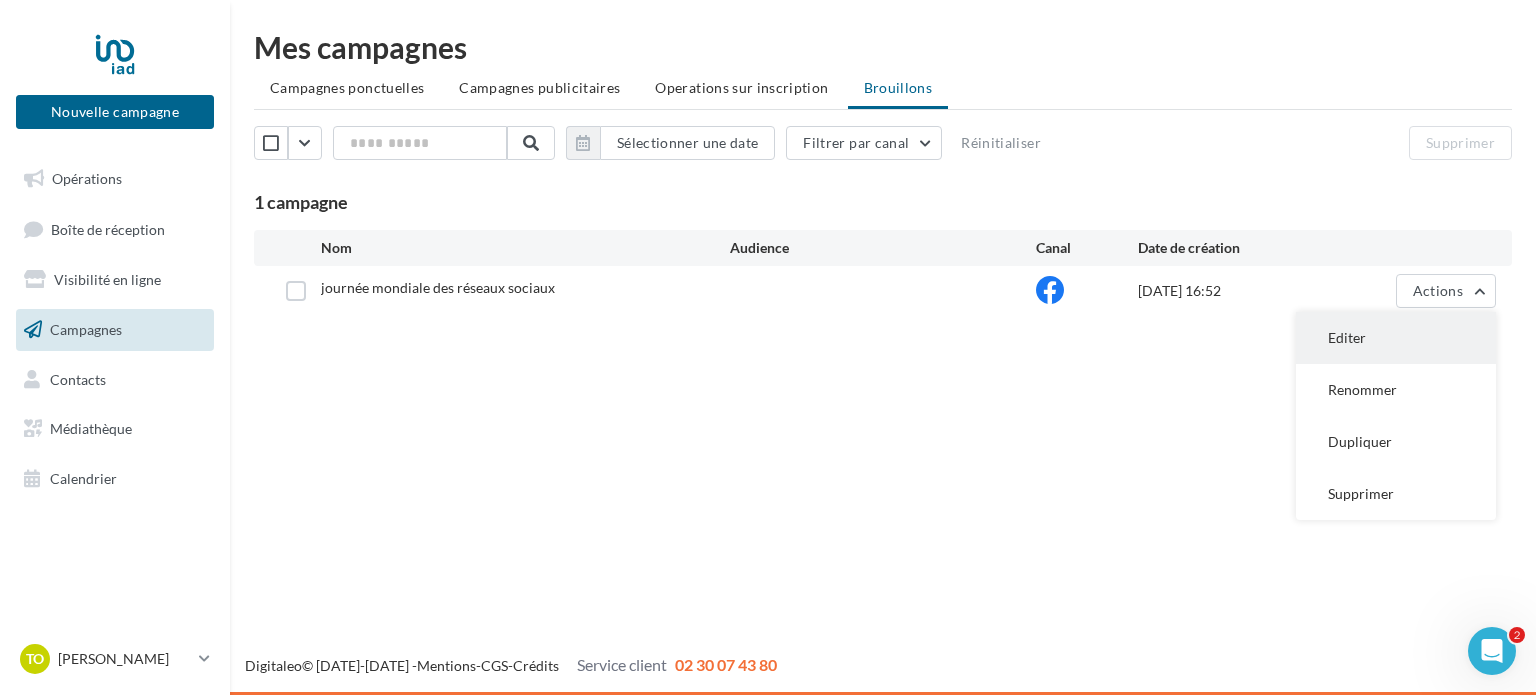 click on "Editer" at bounding box center (1396, 338) 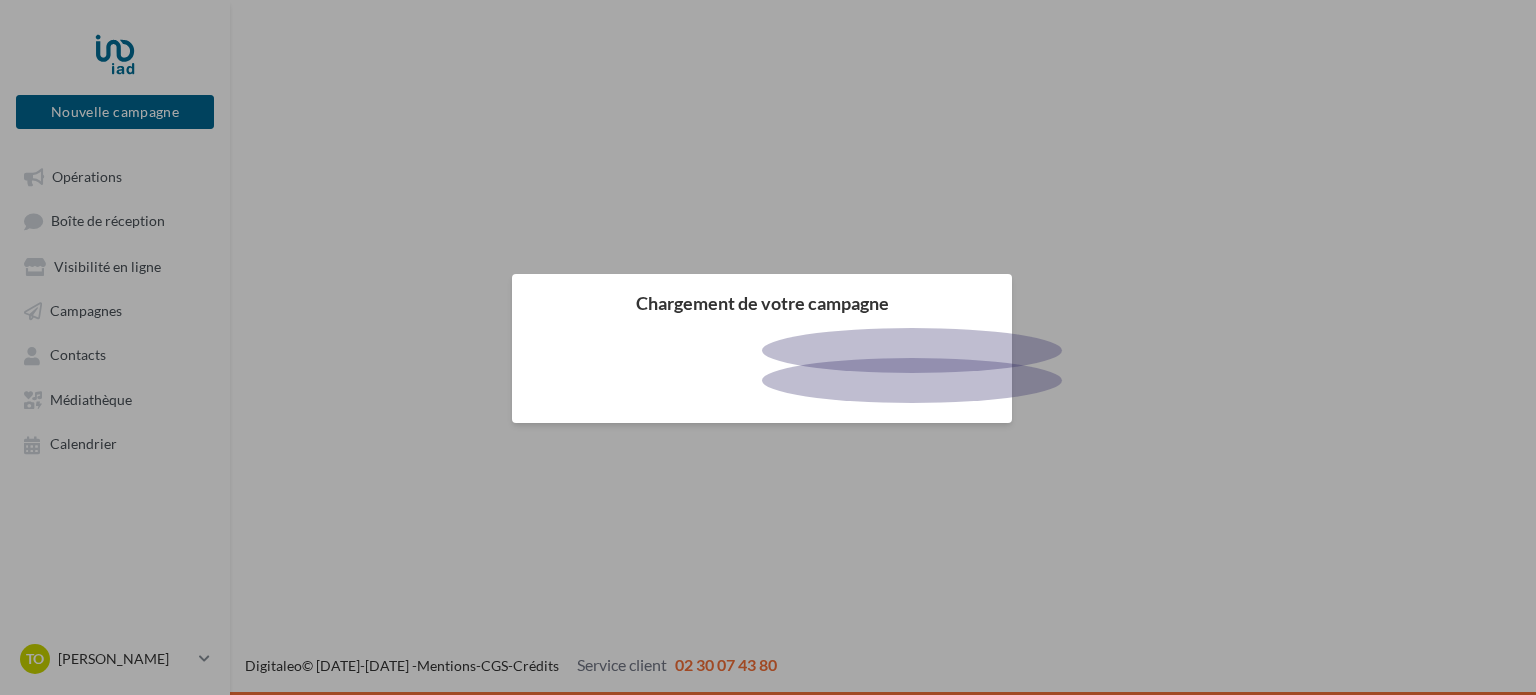 scroll, scrollTop: 0, scrollLeft: 0, axis: both 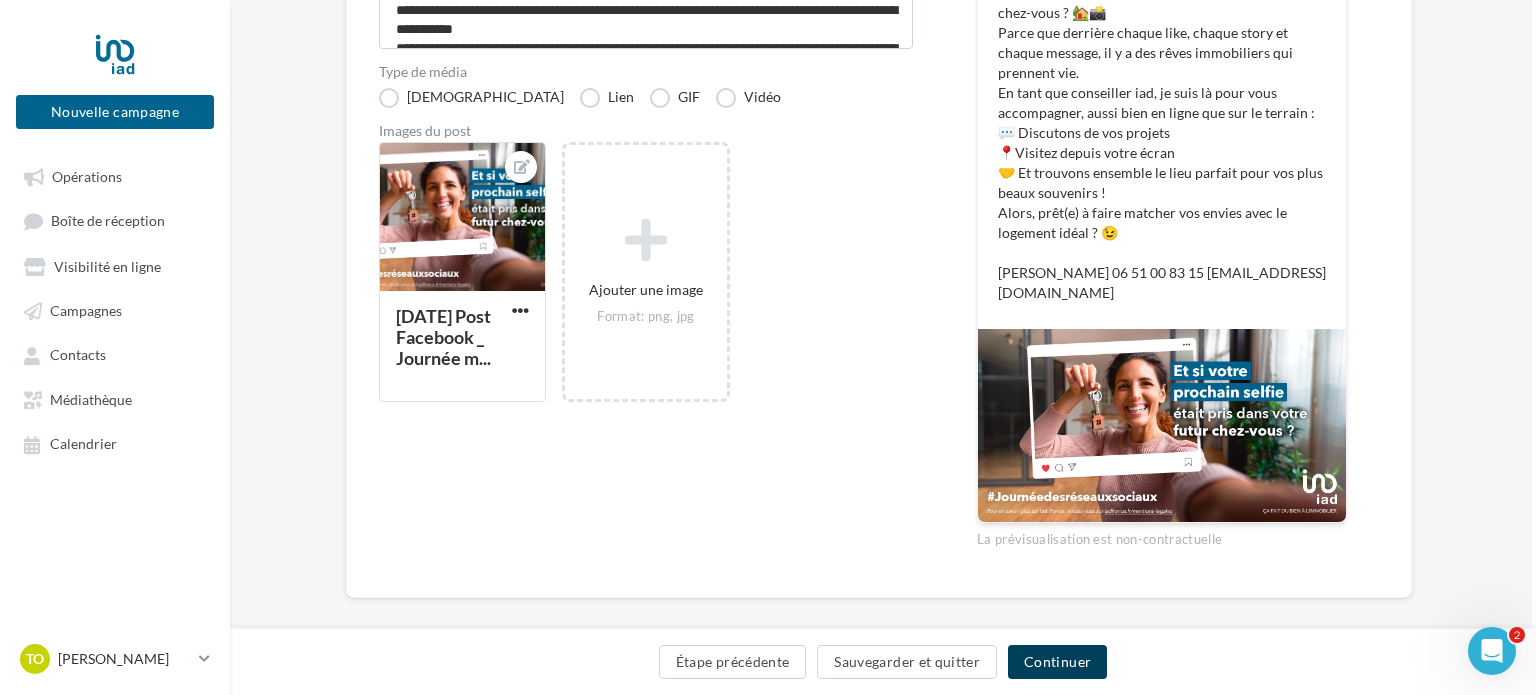 click on "Continuer" at bounding box center [1057, 662] 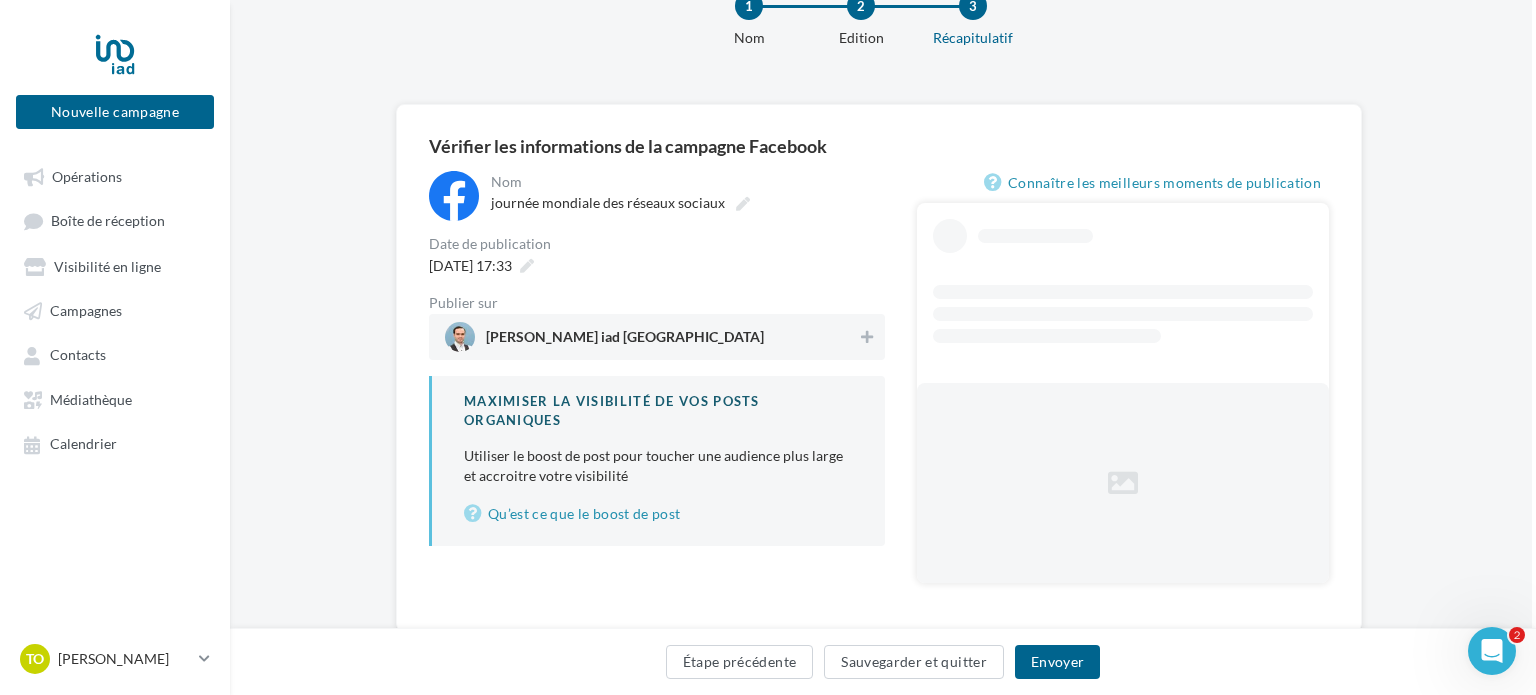scroll, scrollTop: 118, scrollLeft: 4, axis: both 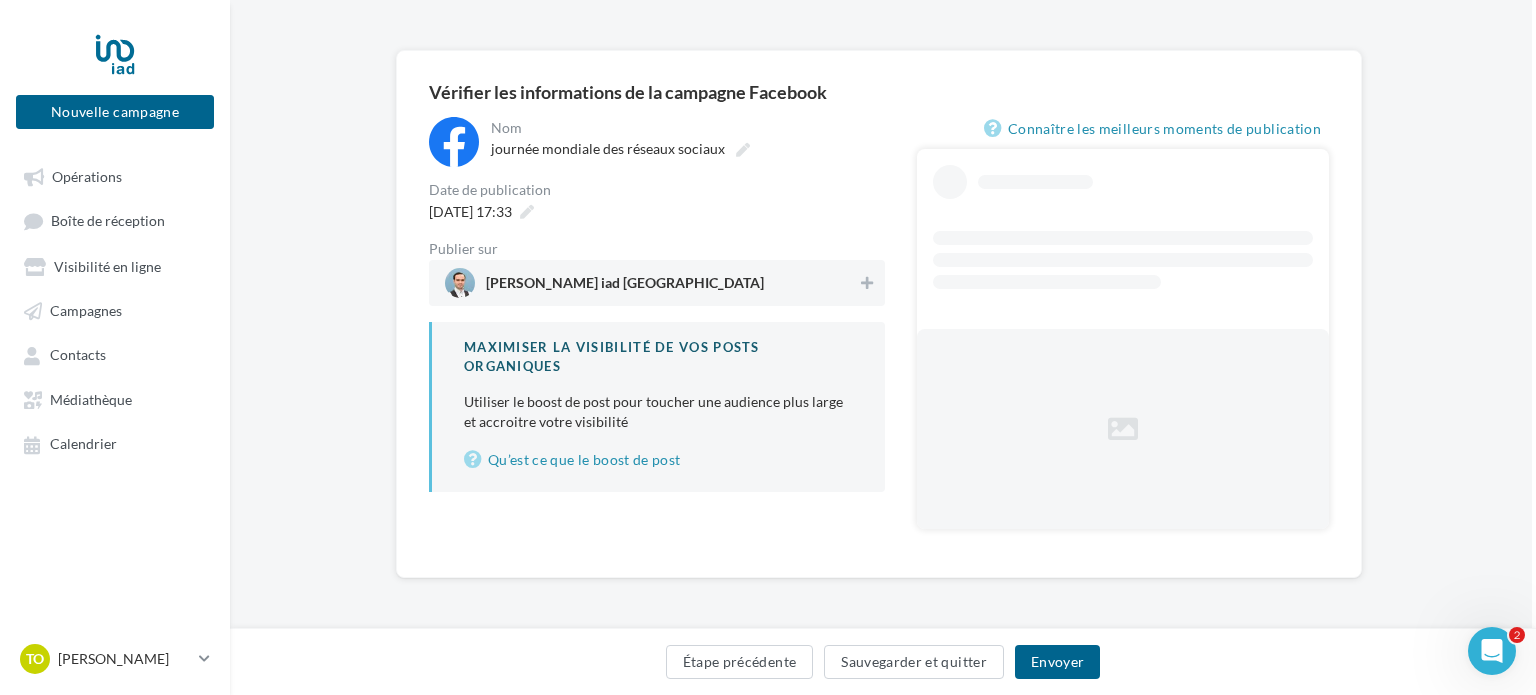 click on "[PERSON_NAME] iad [GEOGRAPHIC_DATA]" at bounding box center [651, 283] 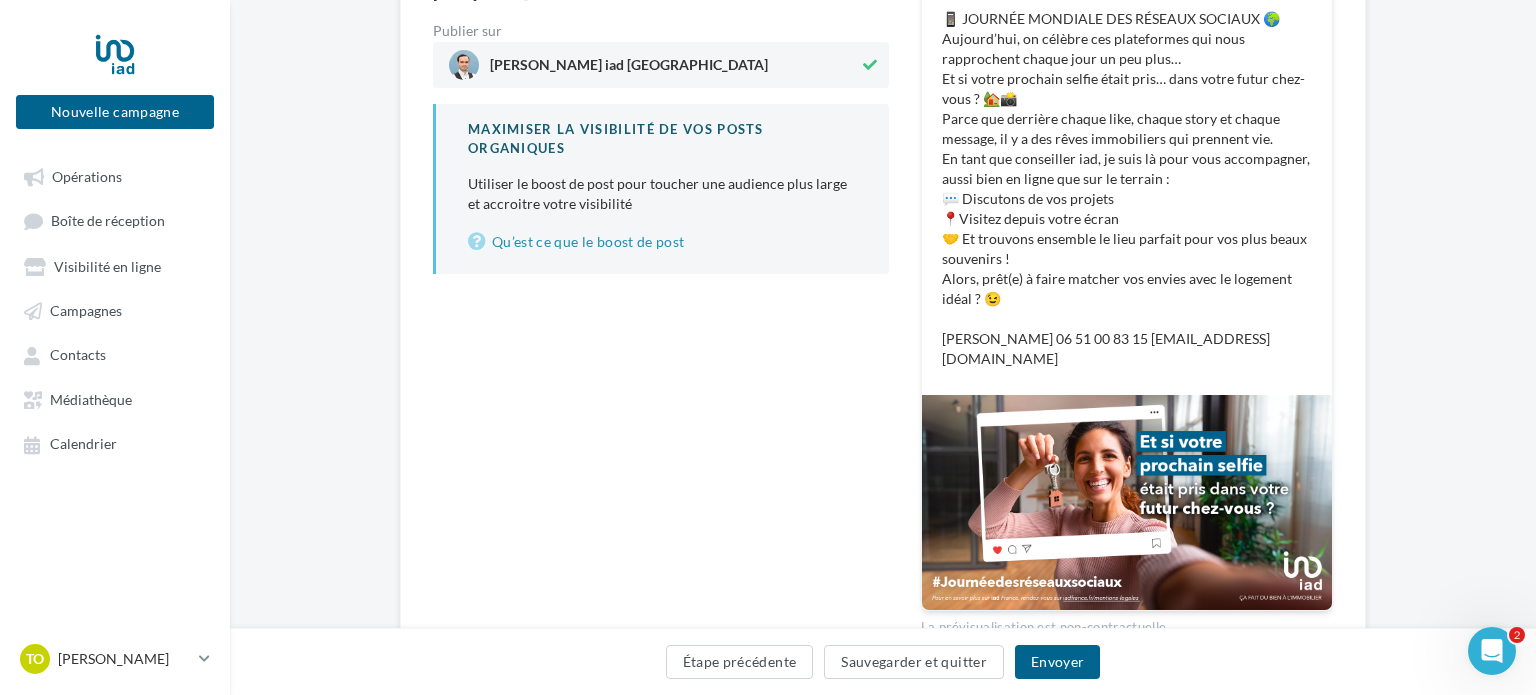 scroll, scrollTop: 336, scrollLeft: 0, axis: vertical 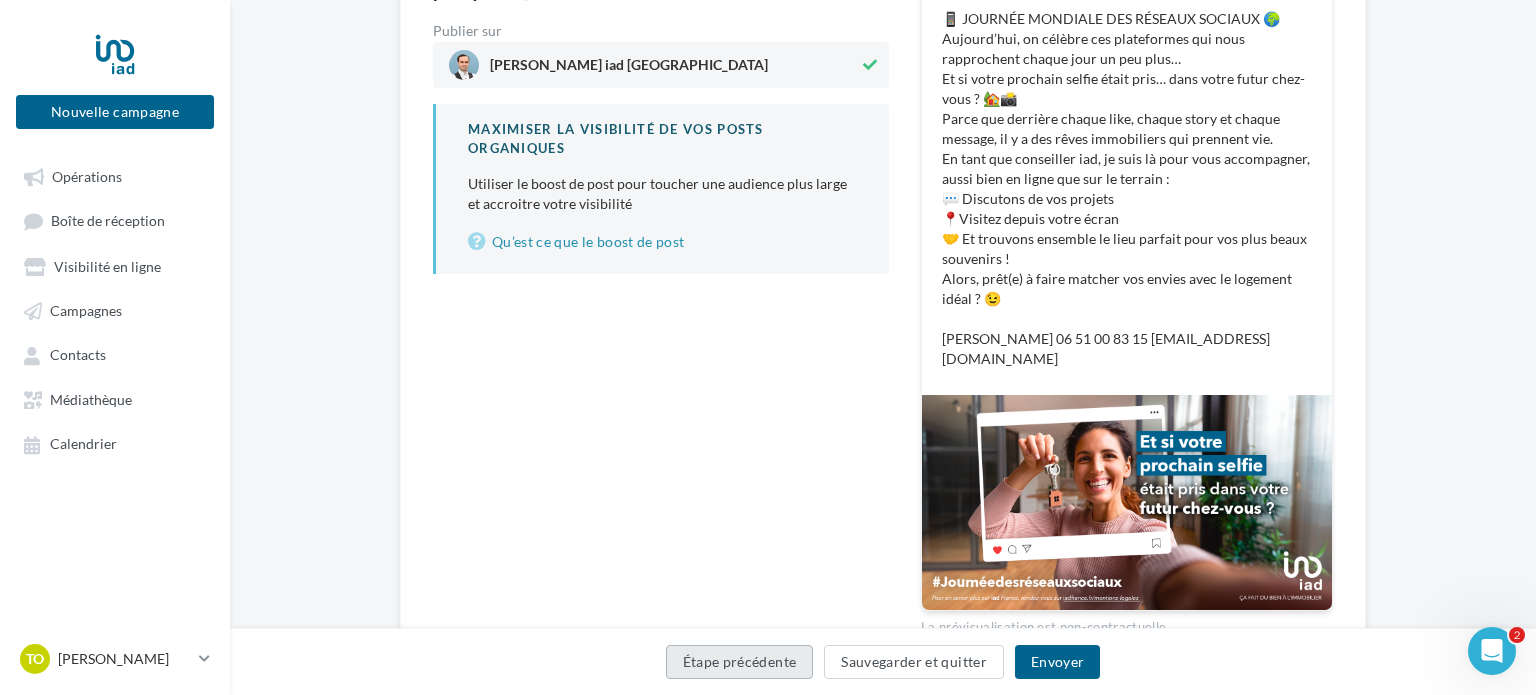 click on "Étape précédente" at bounding box center [740, 662] 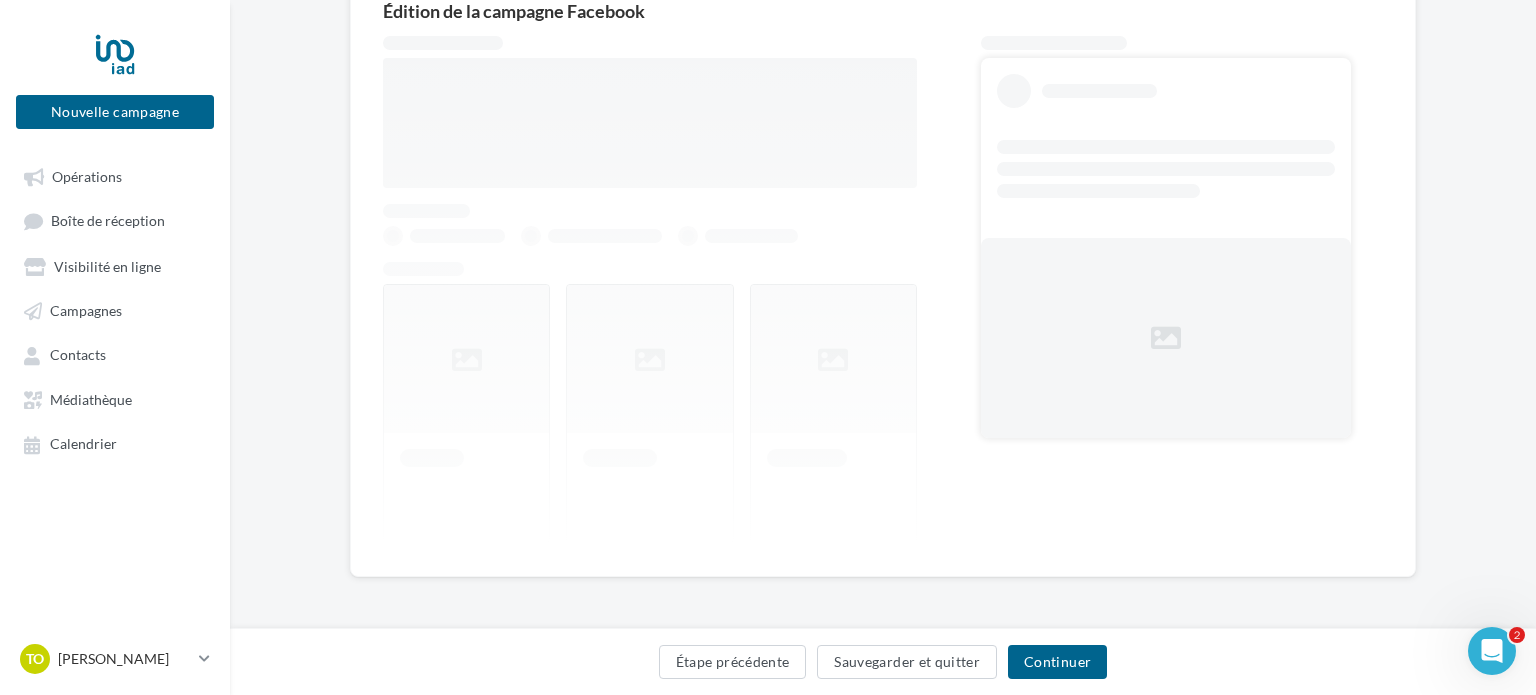 scroll, scrollTop: 198, scrollLeft: 0, axis: vertical 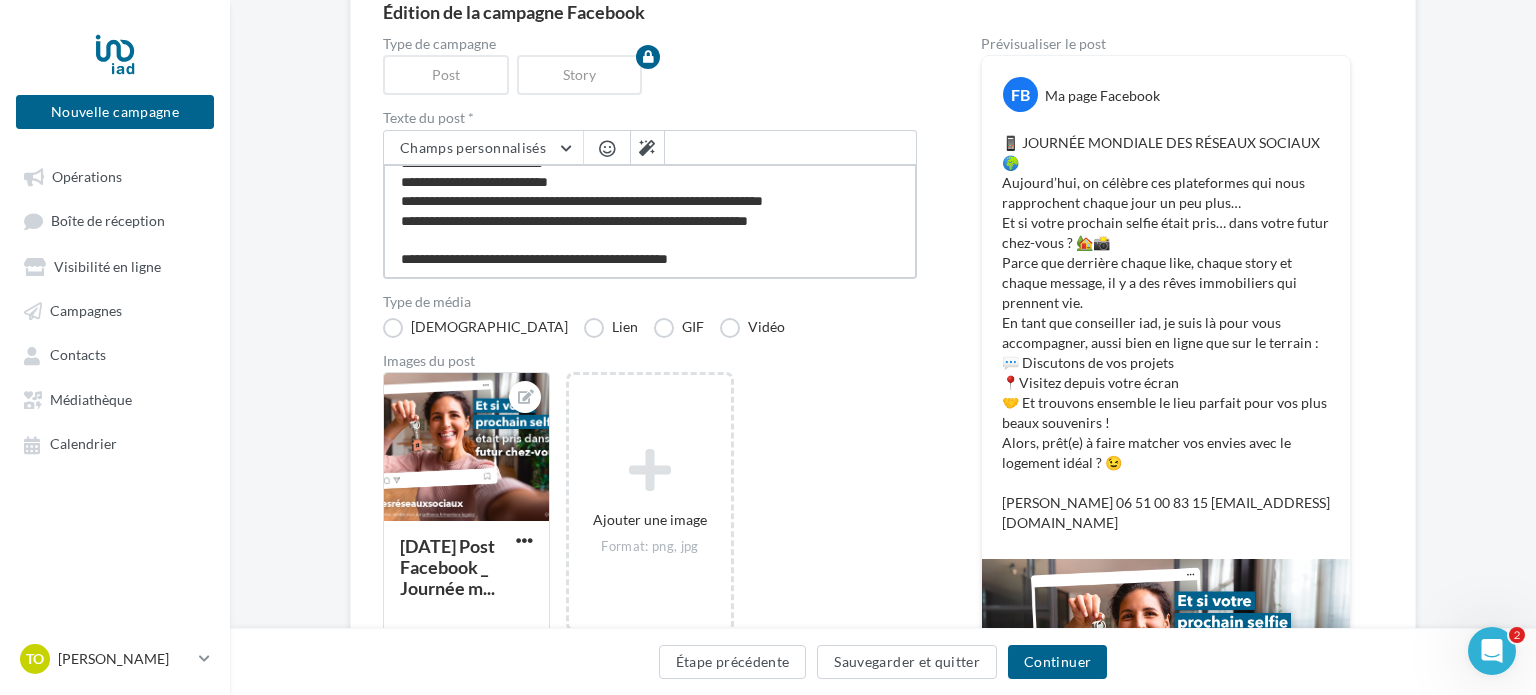 click on "**********" at bounding box center [650, 221] 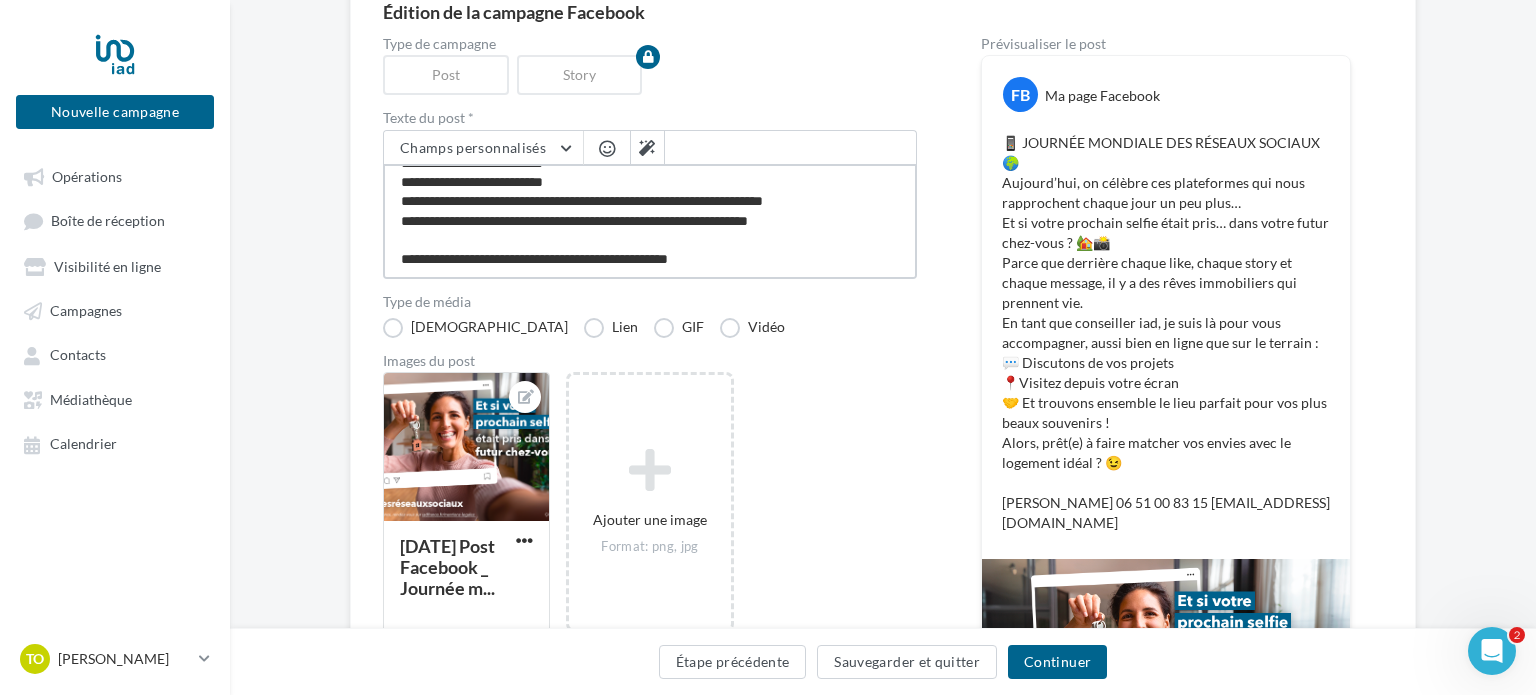 type on "**********" 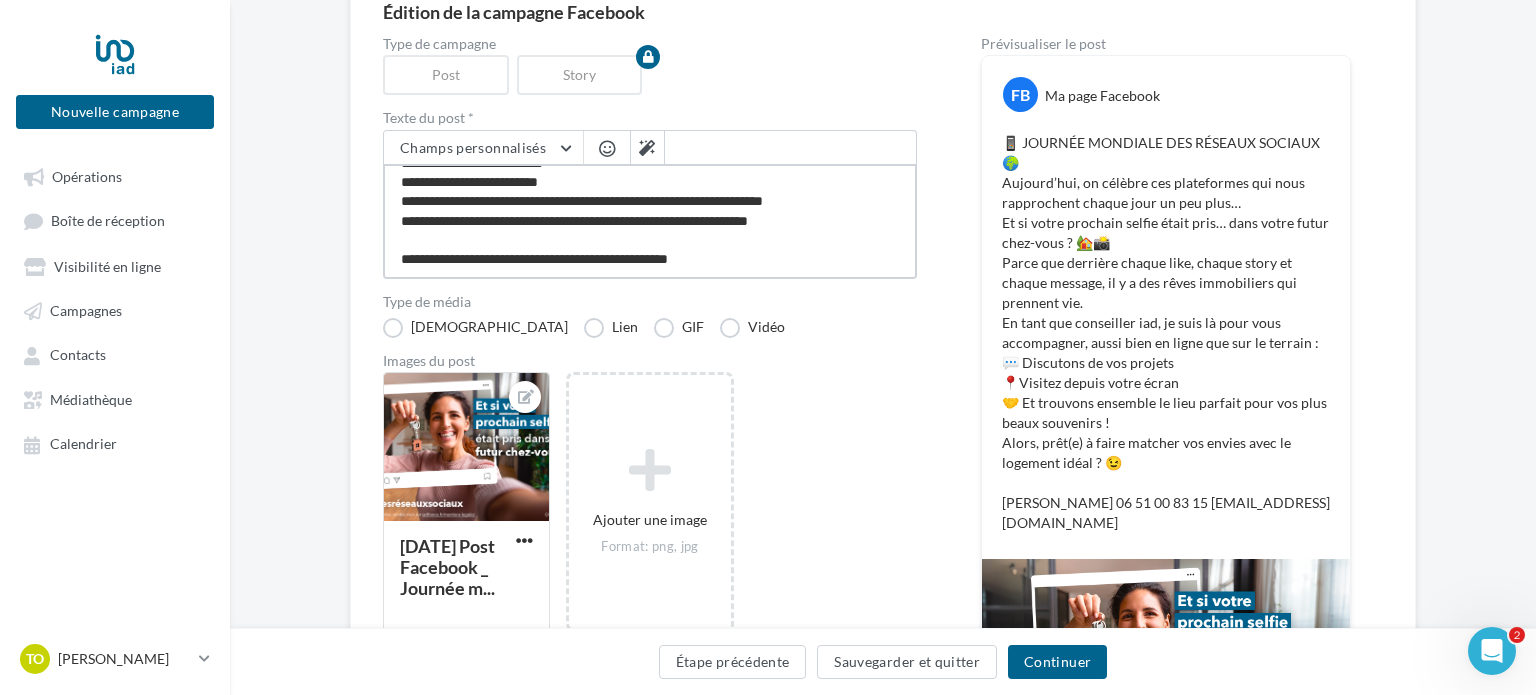 type on "**********" 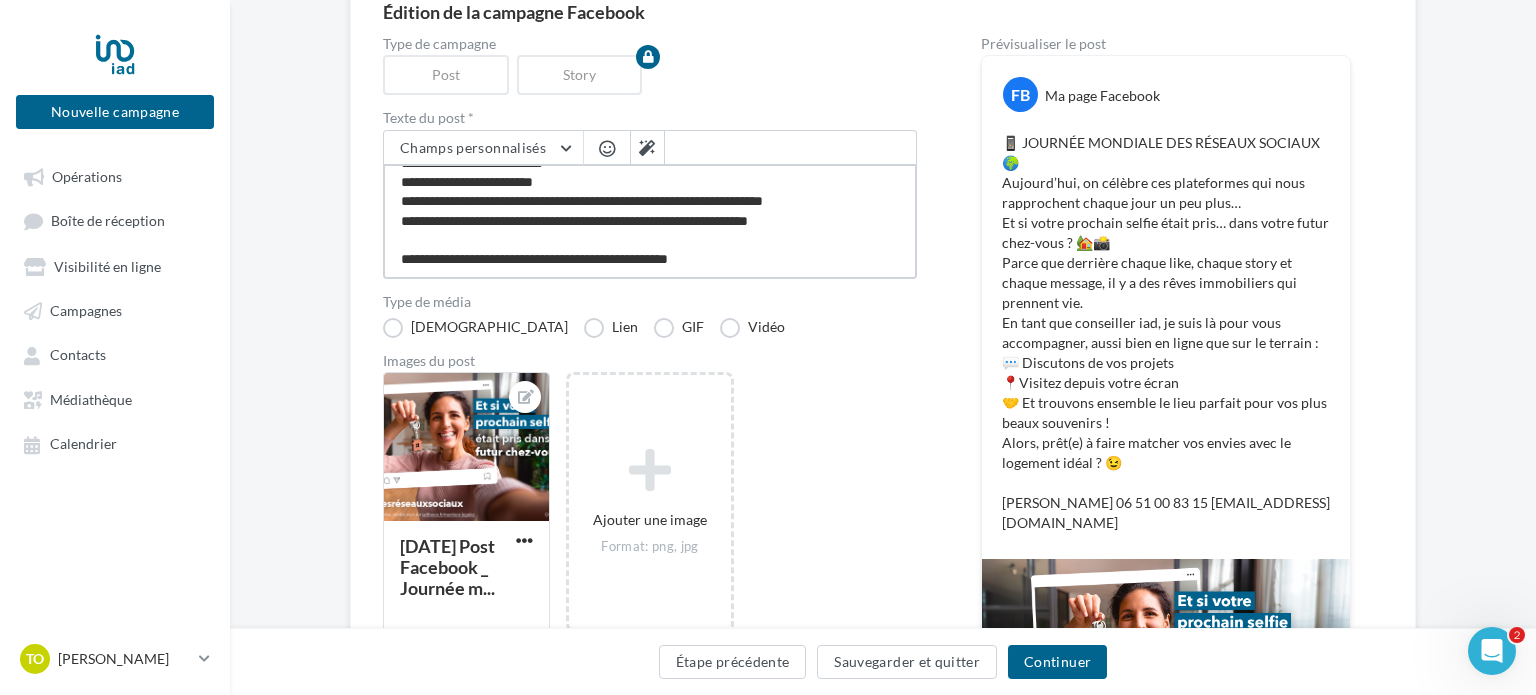 type on "**********" 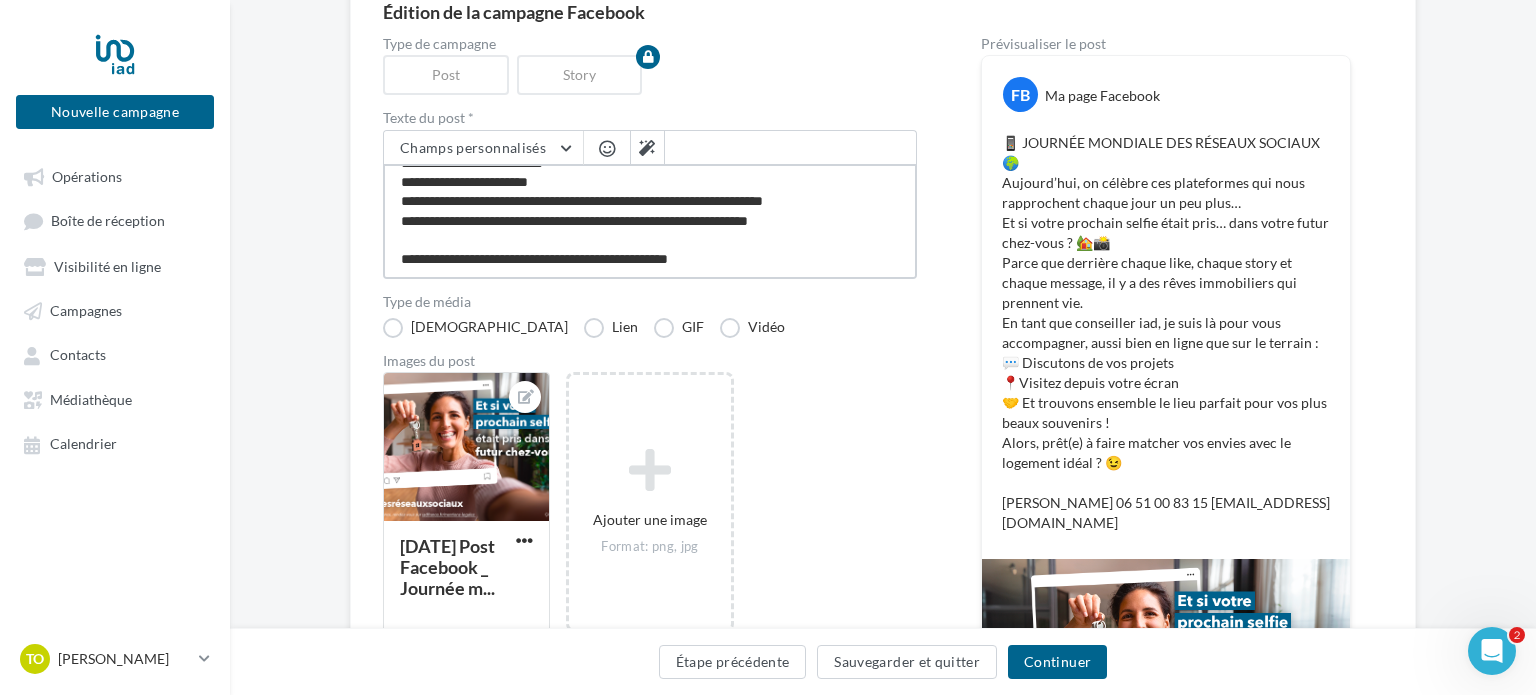 type on "**********" 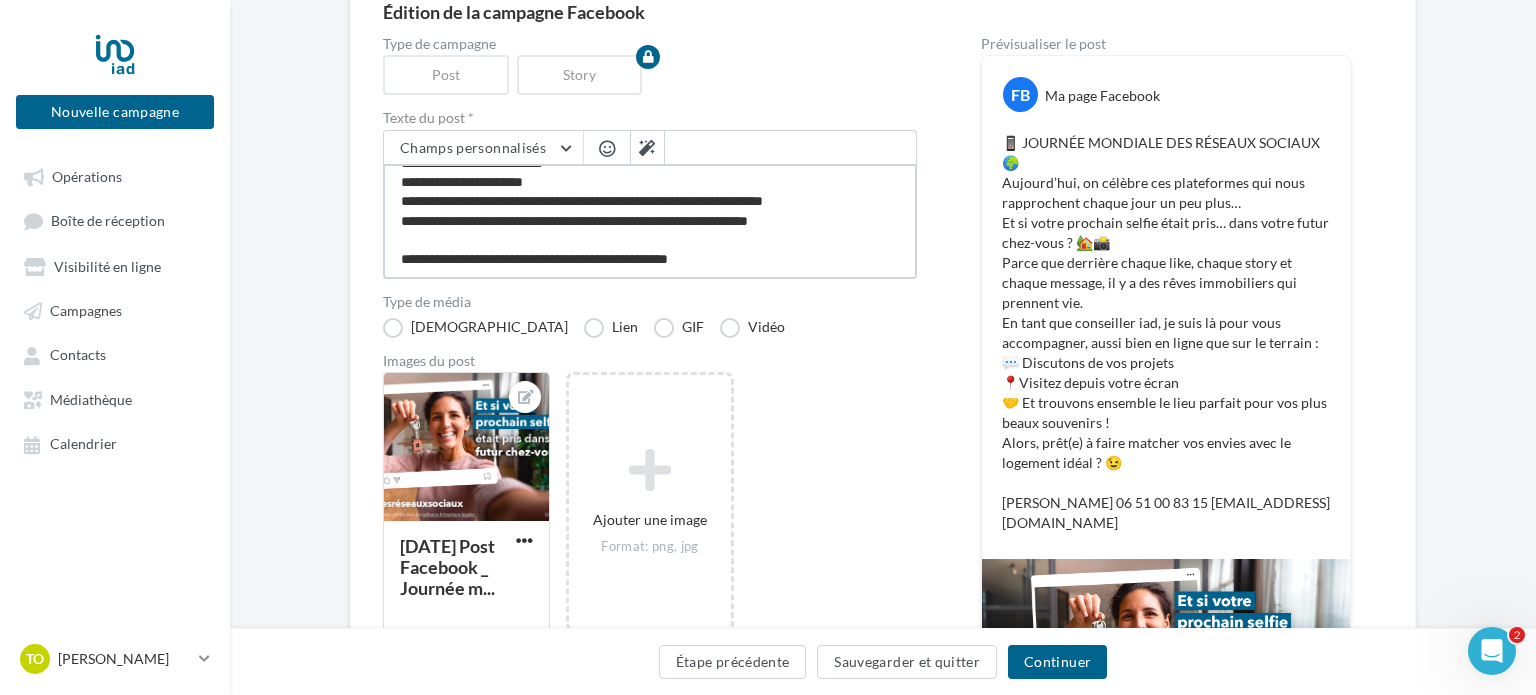 type on "**********" 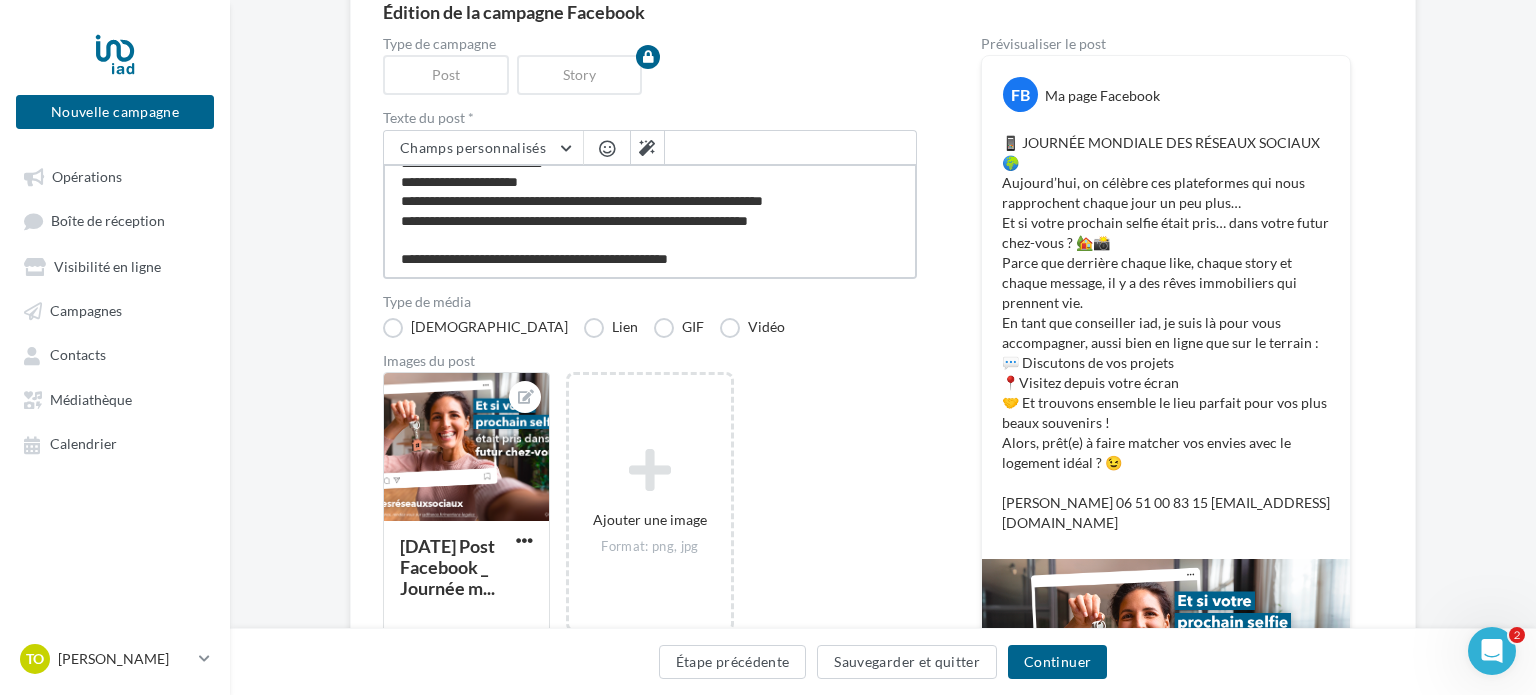 type on "**********" 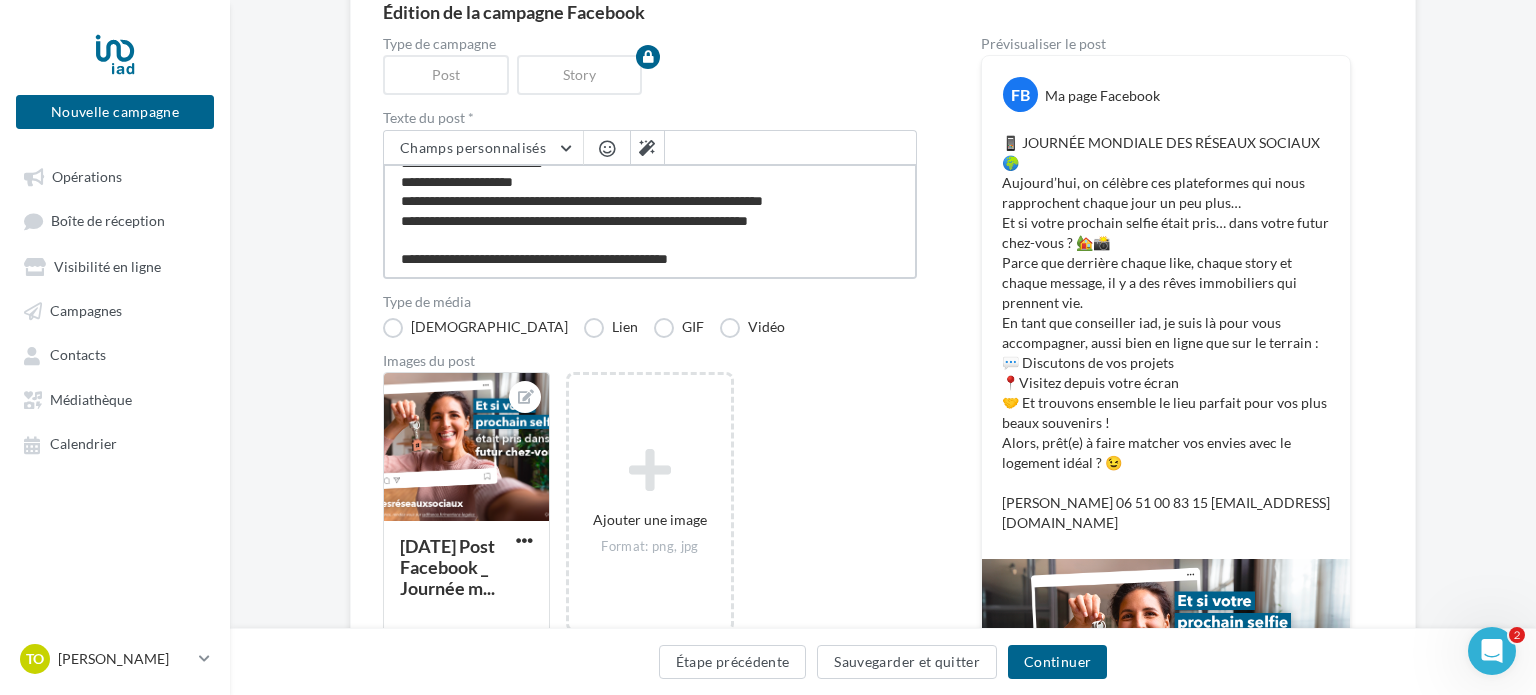 type on "**********" 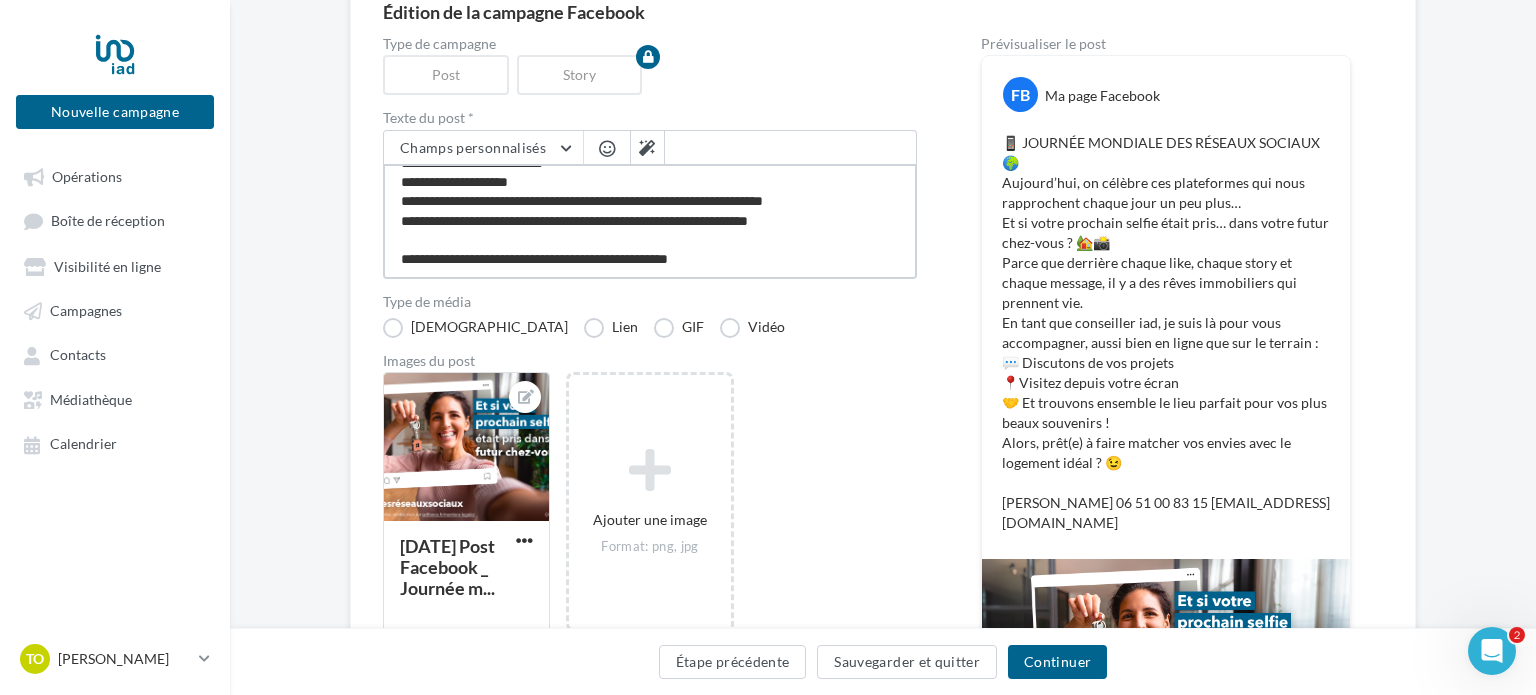 type on "**********" 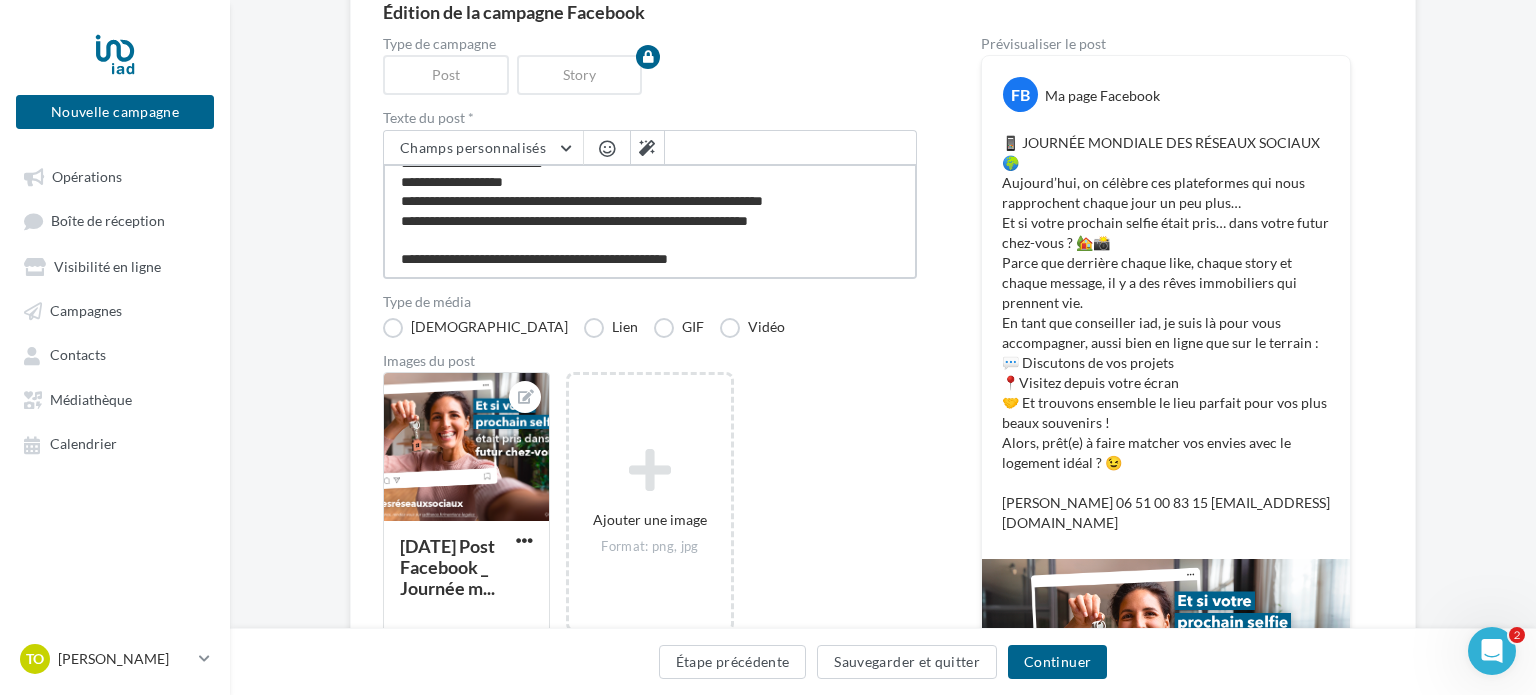 type on "**********" 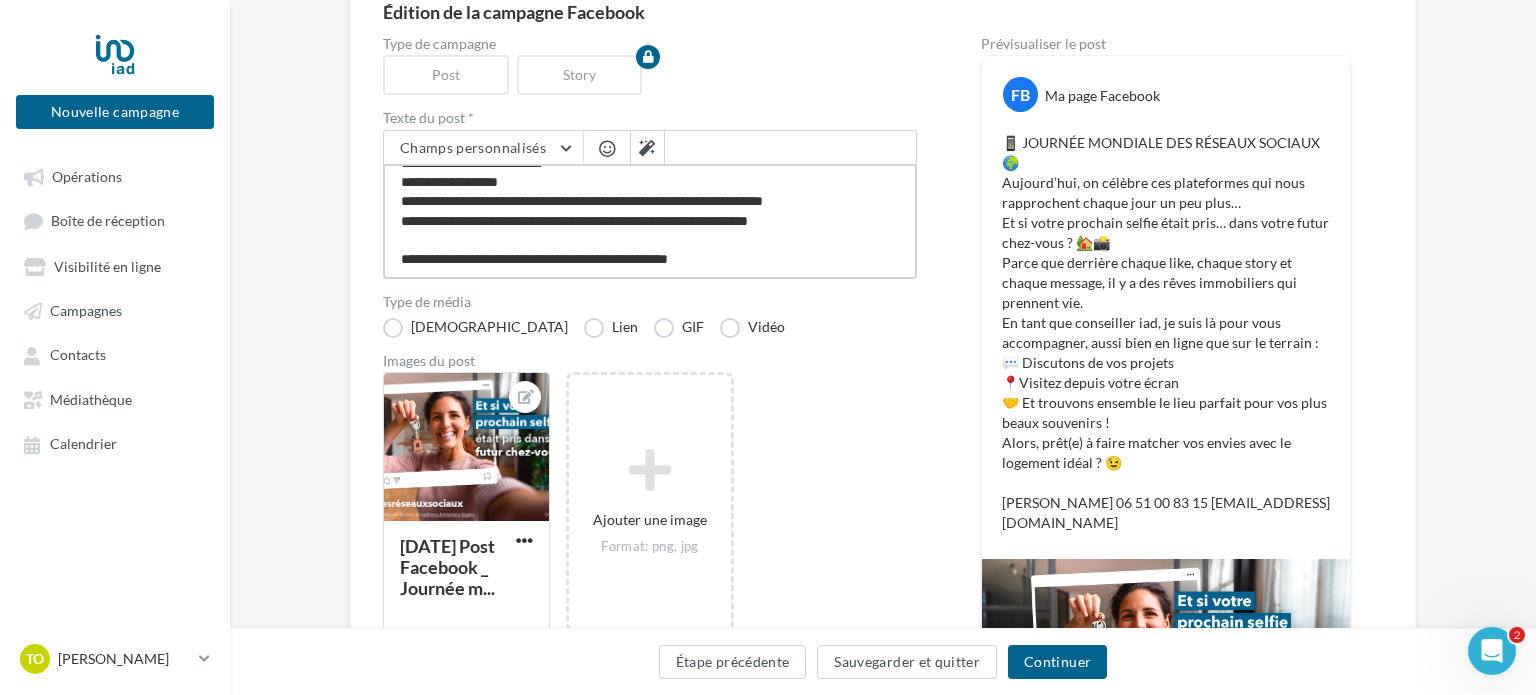 type on "**********" 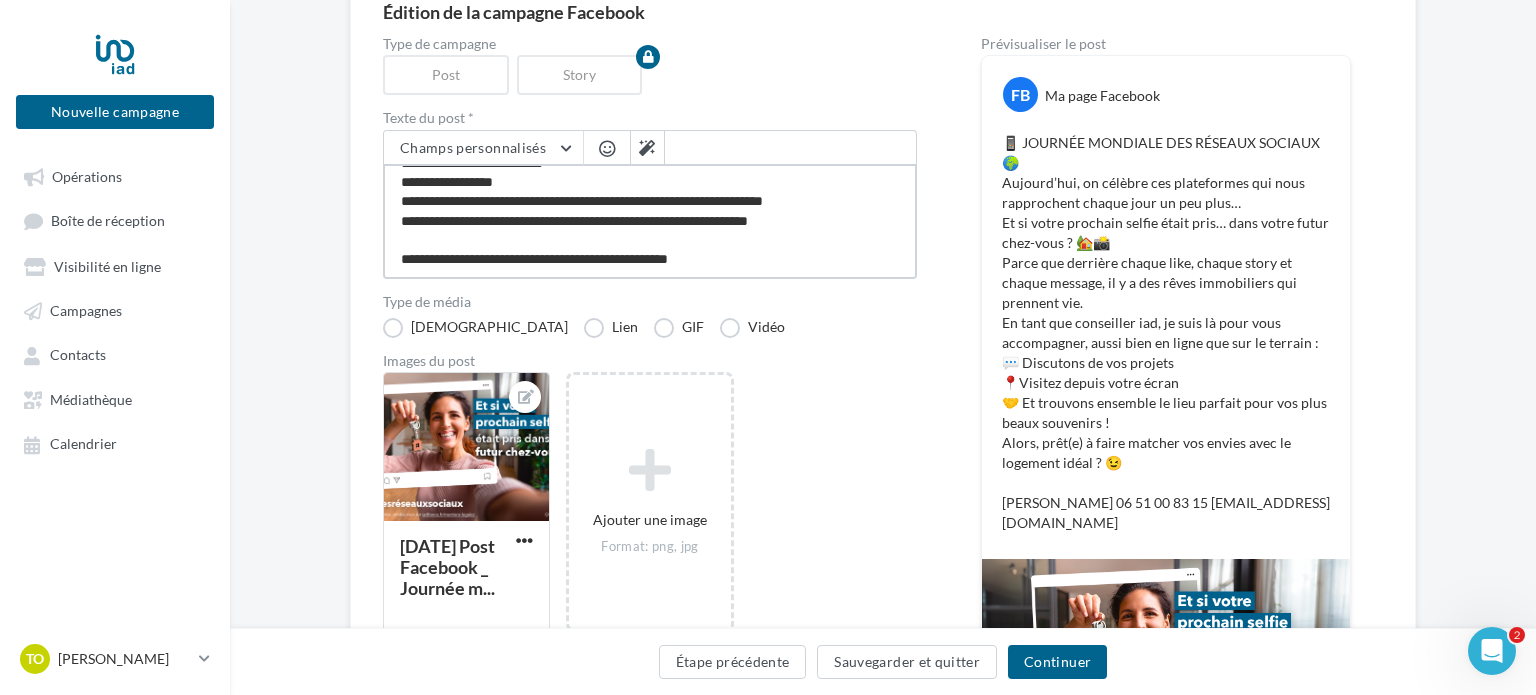 type on "**********" 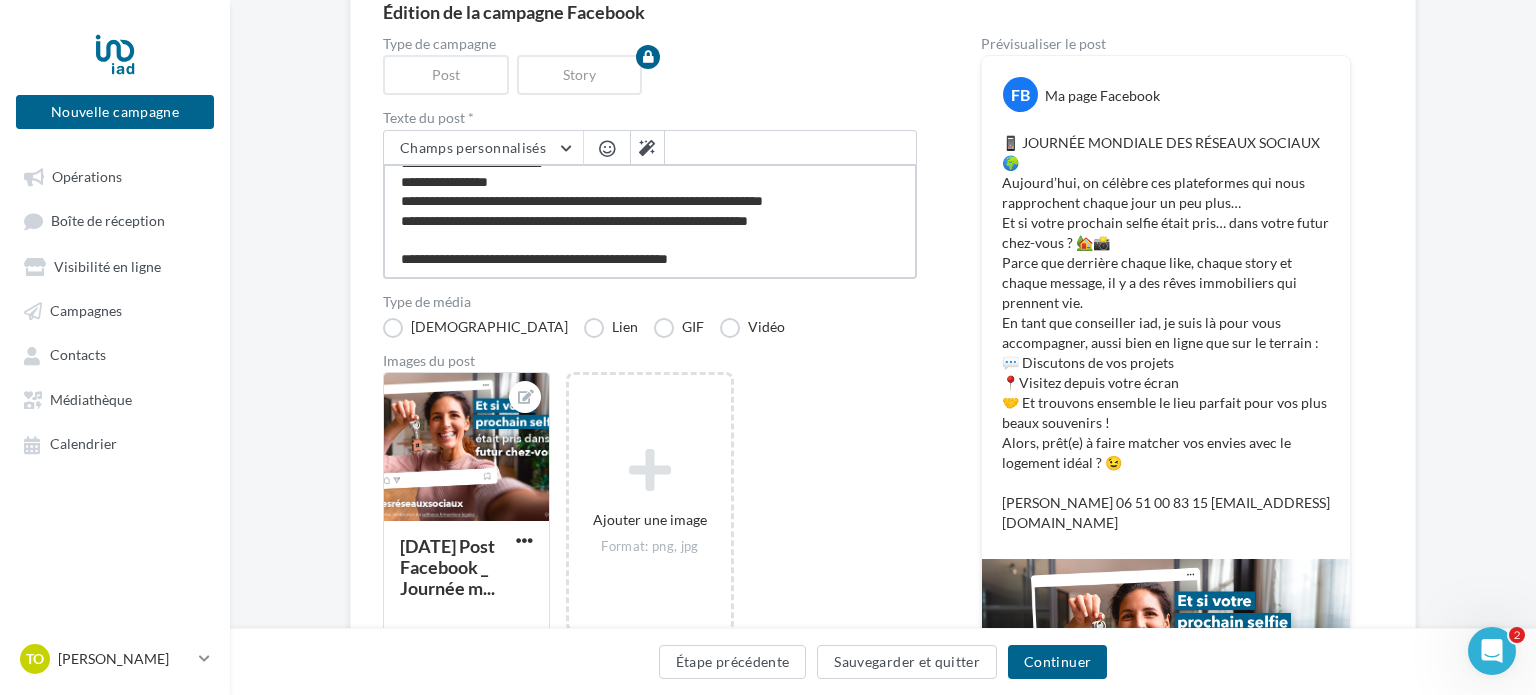 type on "**********" 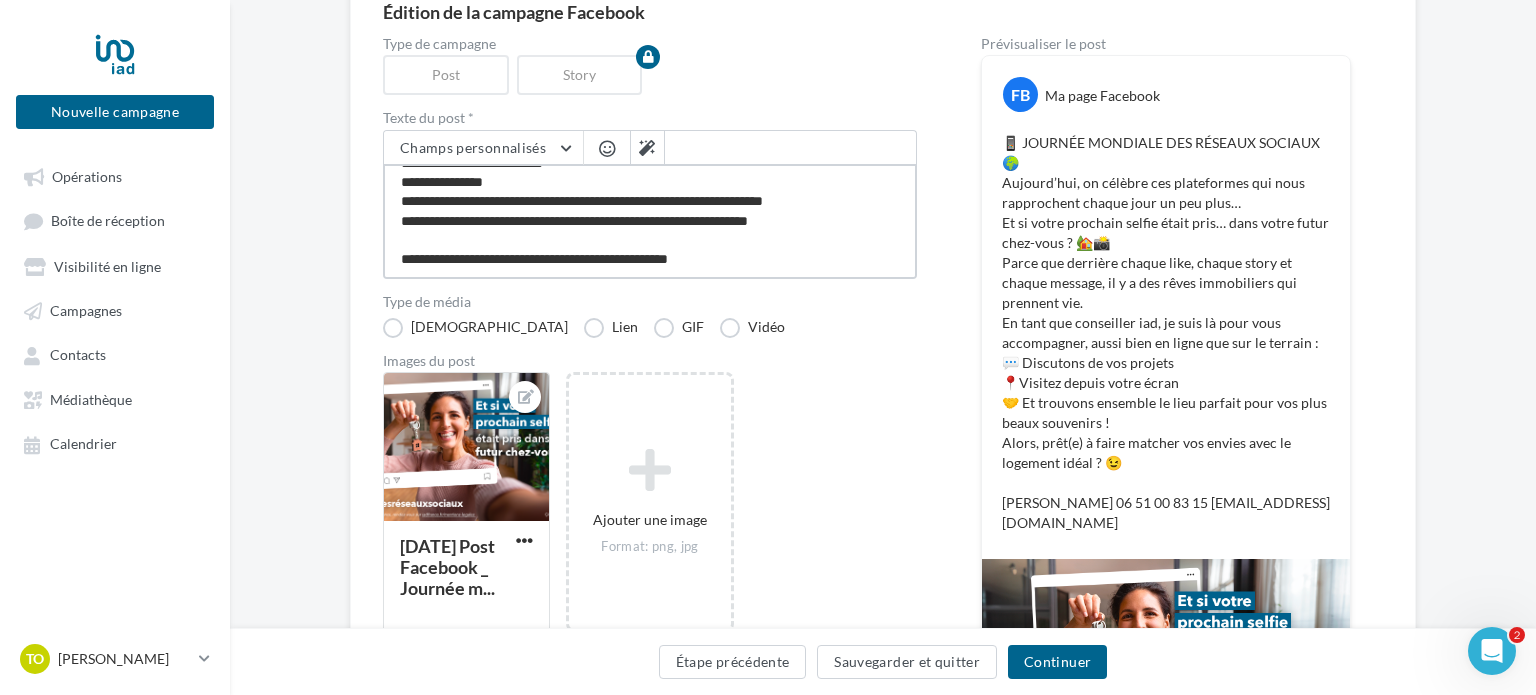 type on "**********" 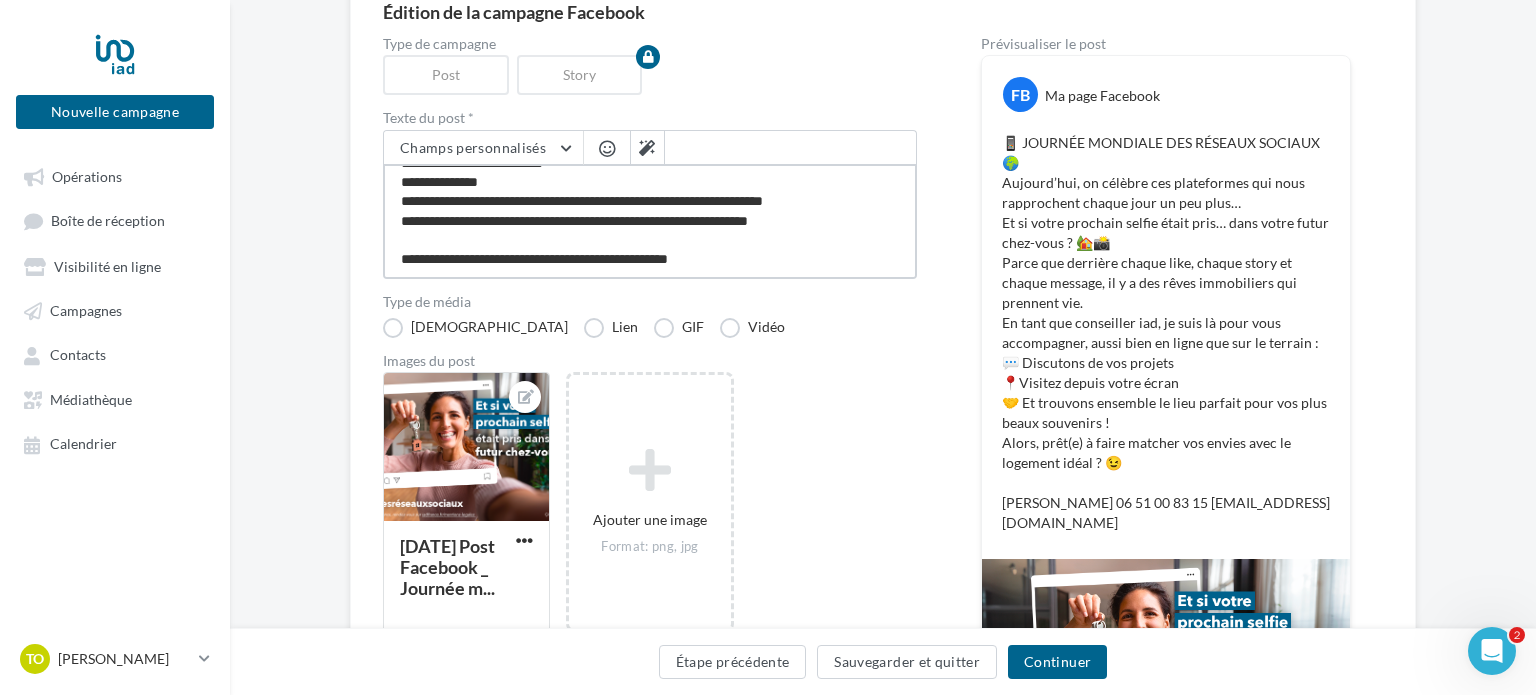 type on "**********" 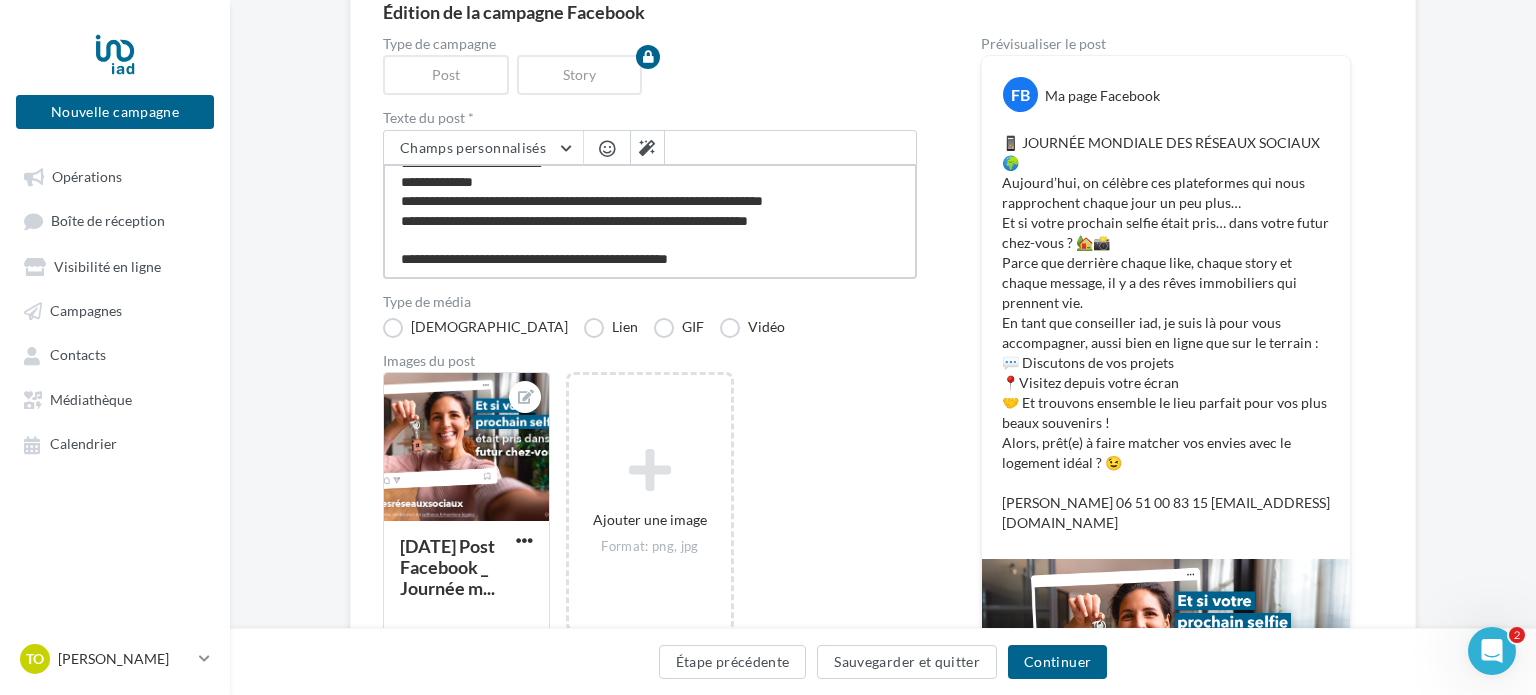 type on "**********" 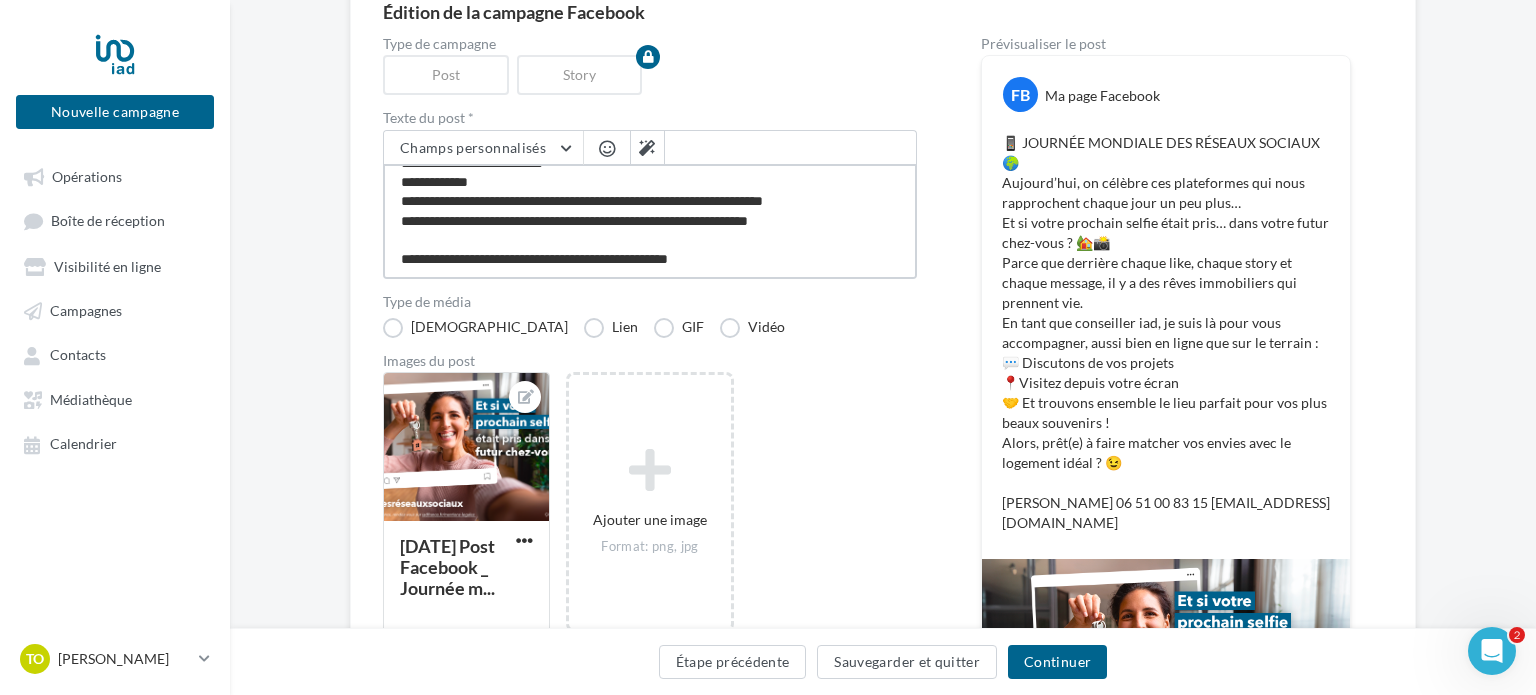 type on "**********" 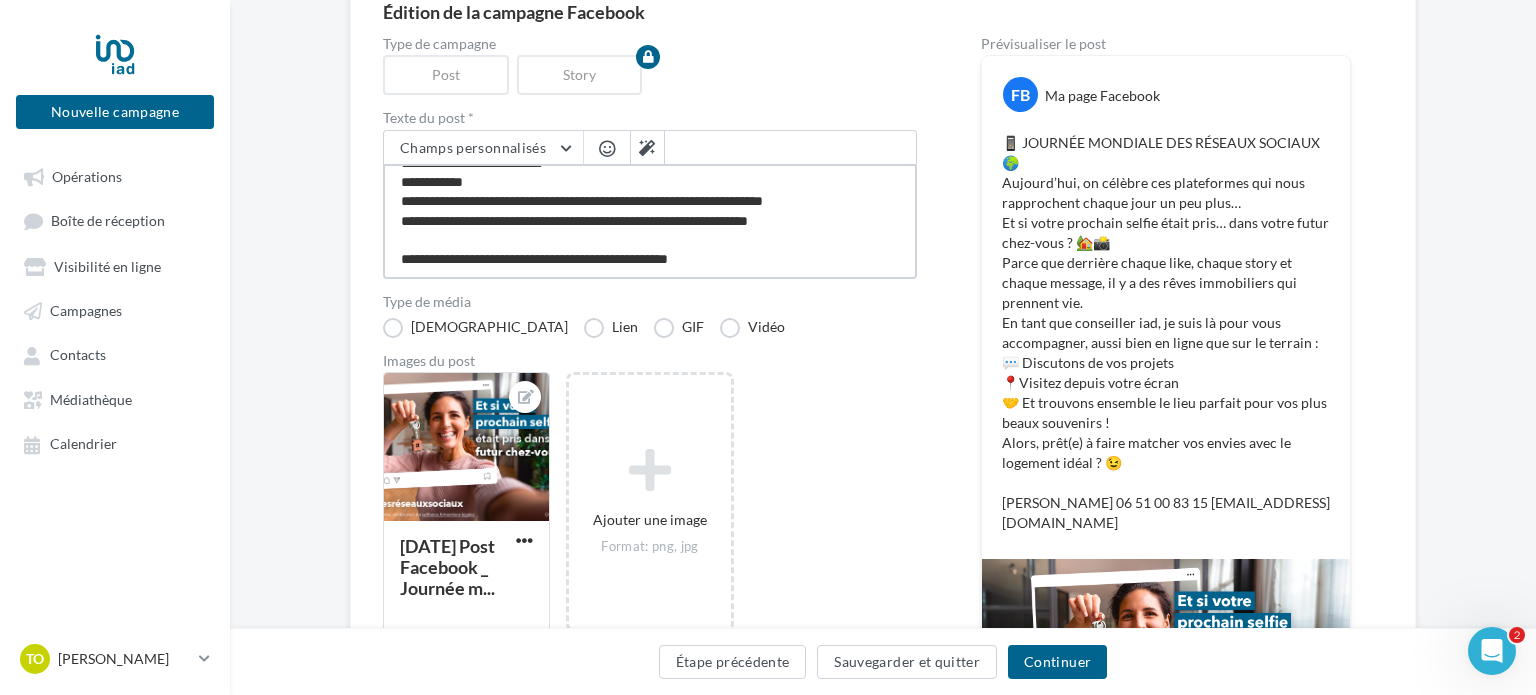 type on "**********" 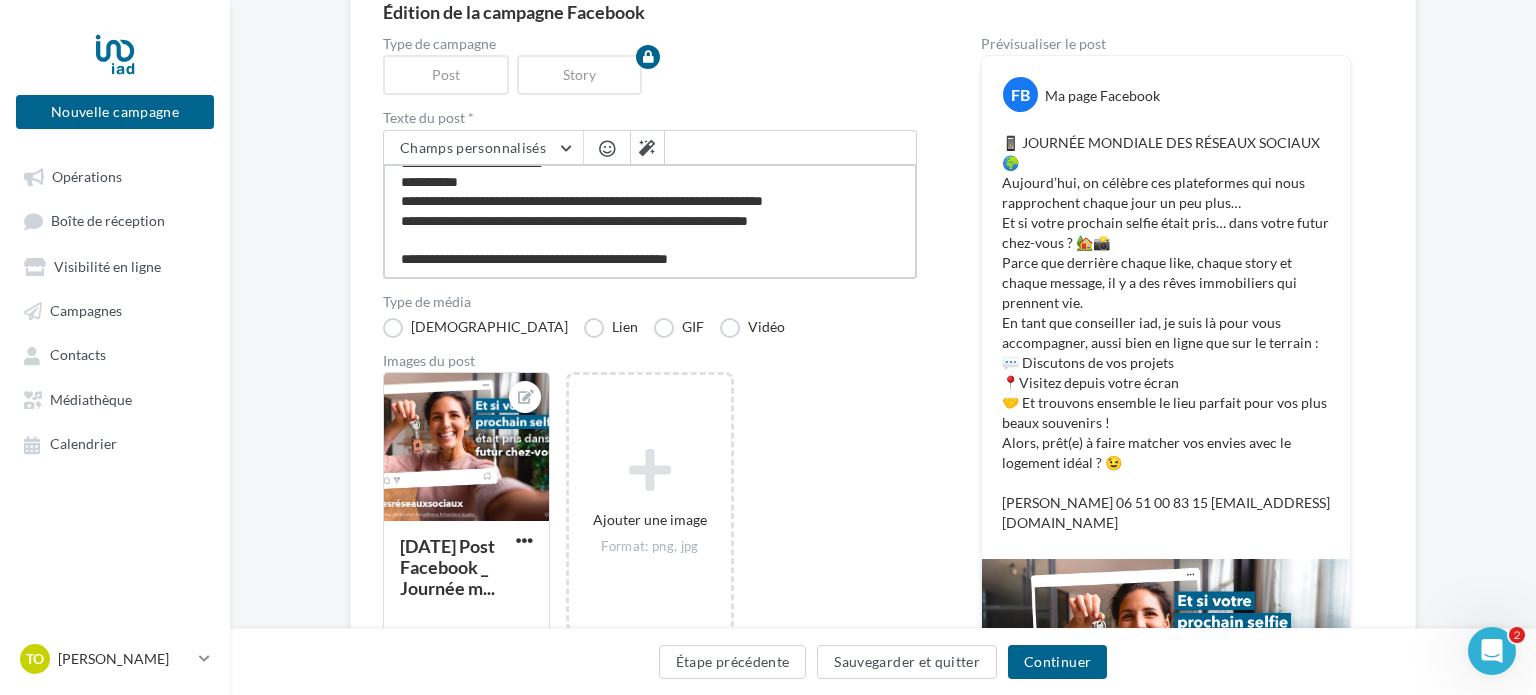 type on "**********" 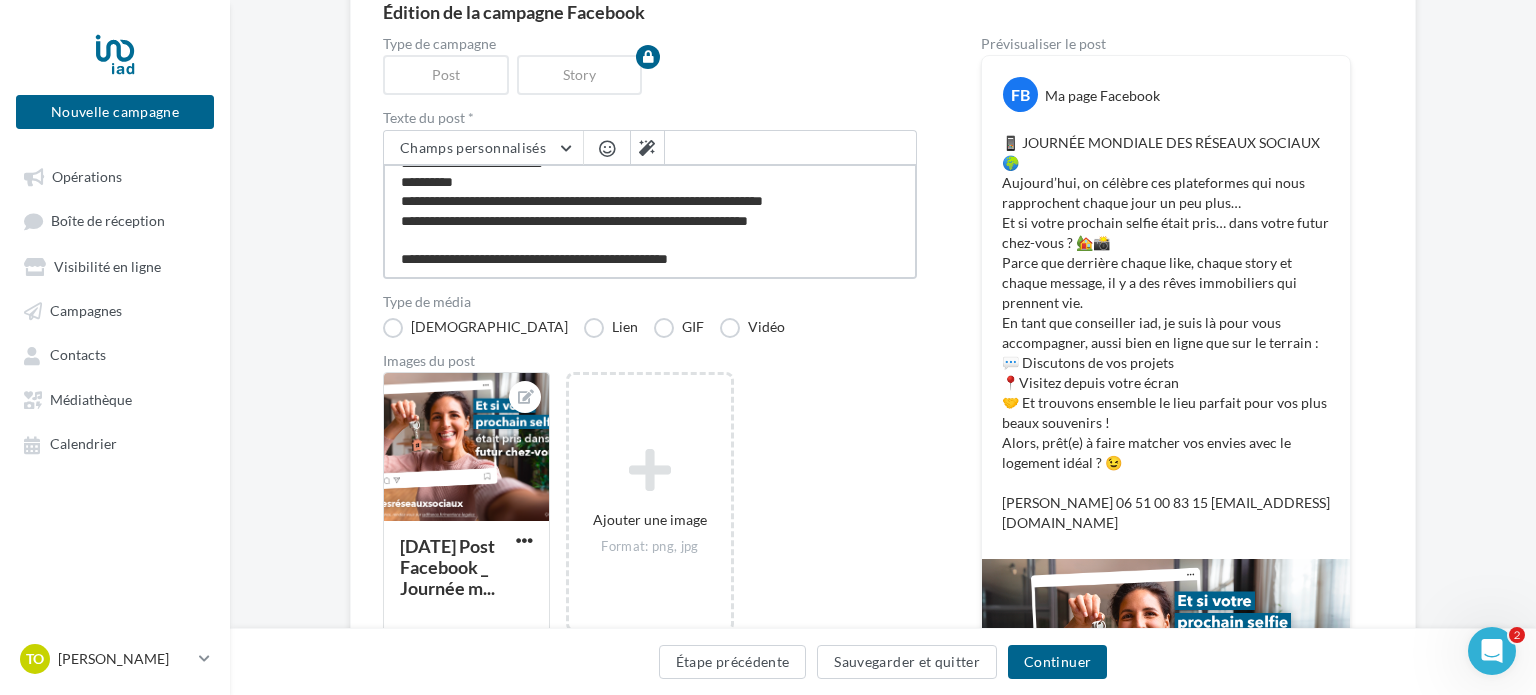 type on "**********" 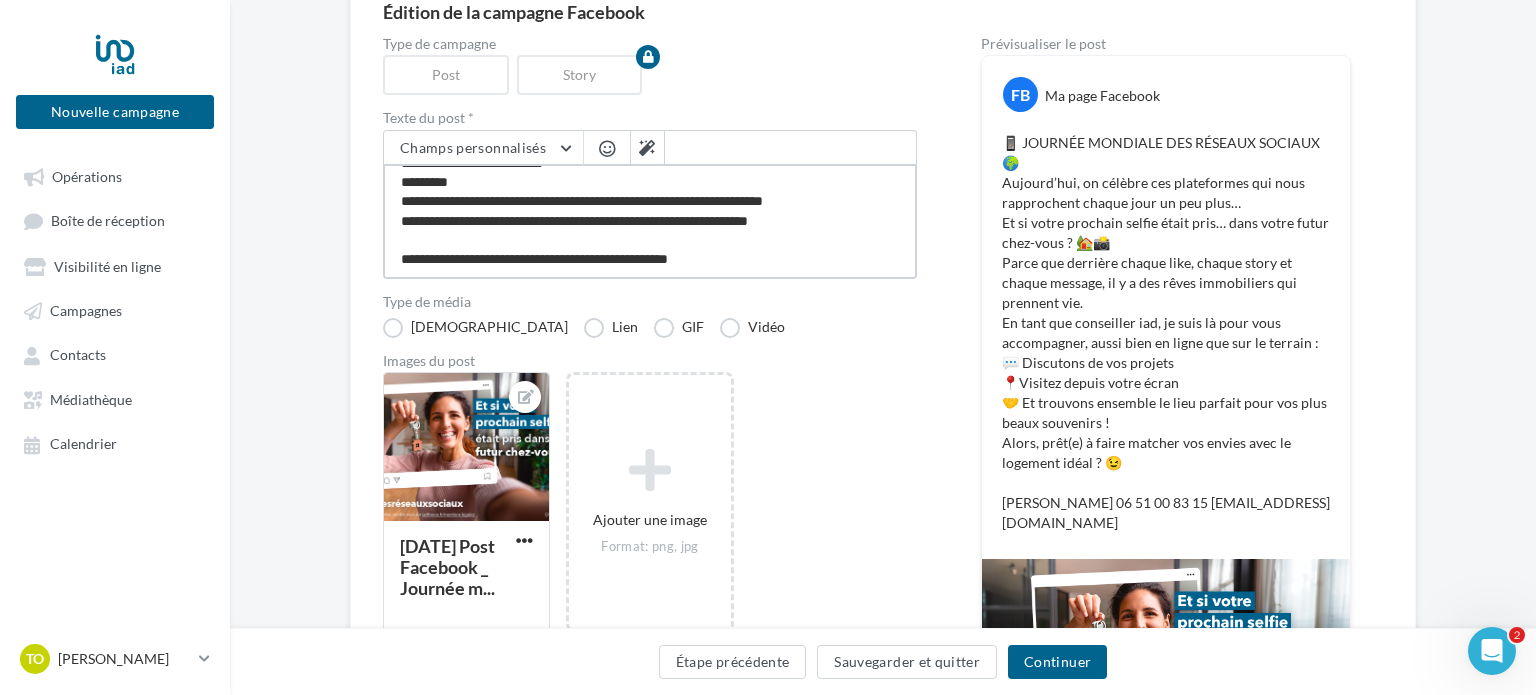 type on "**********" 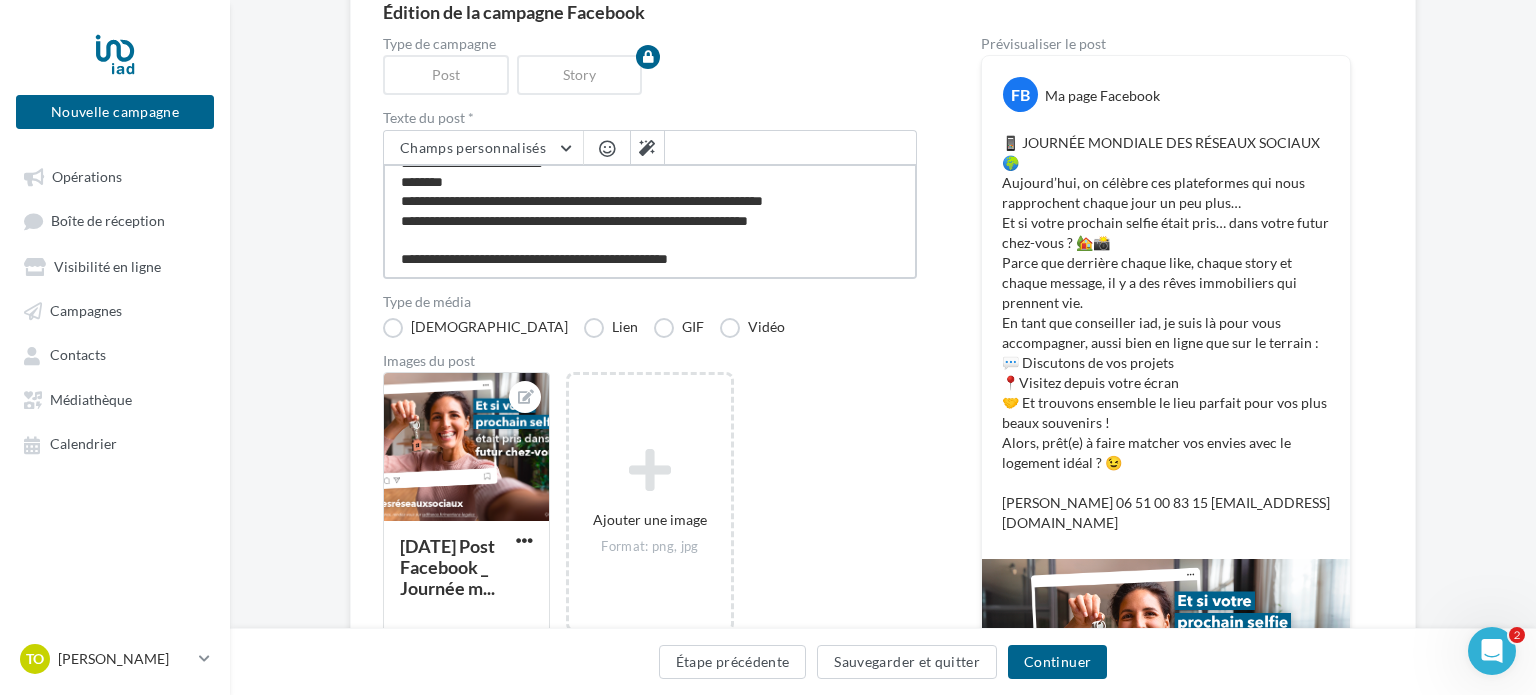 type on "**********" 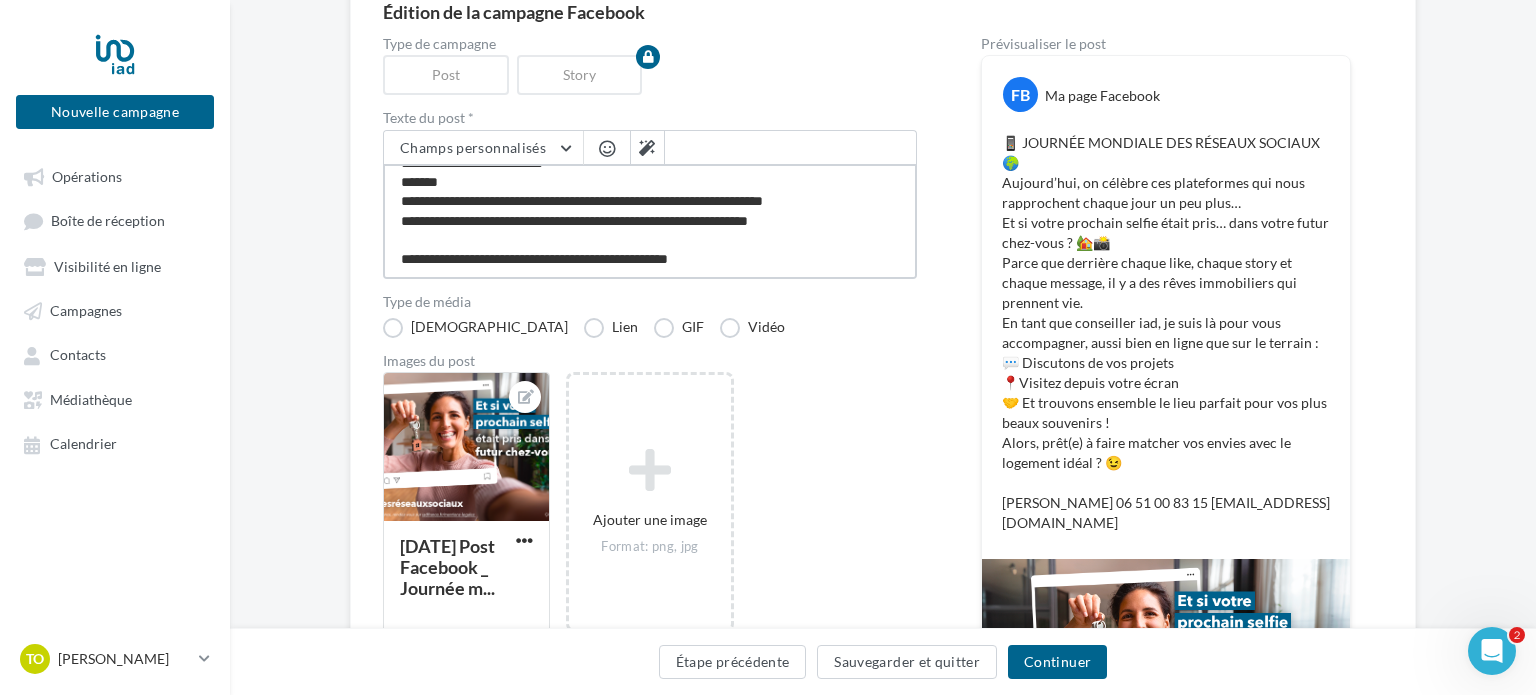 type on "**********" 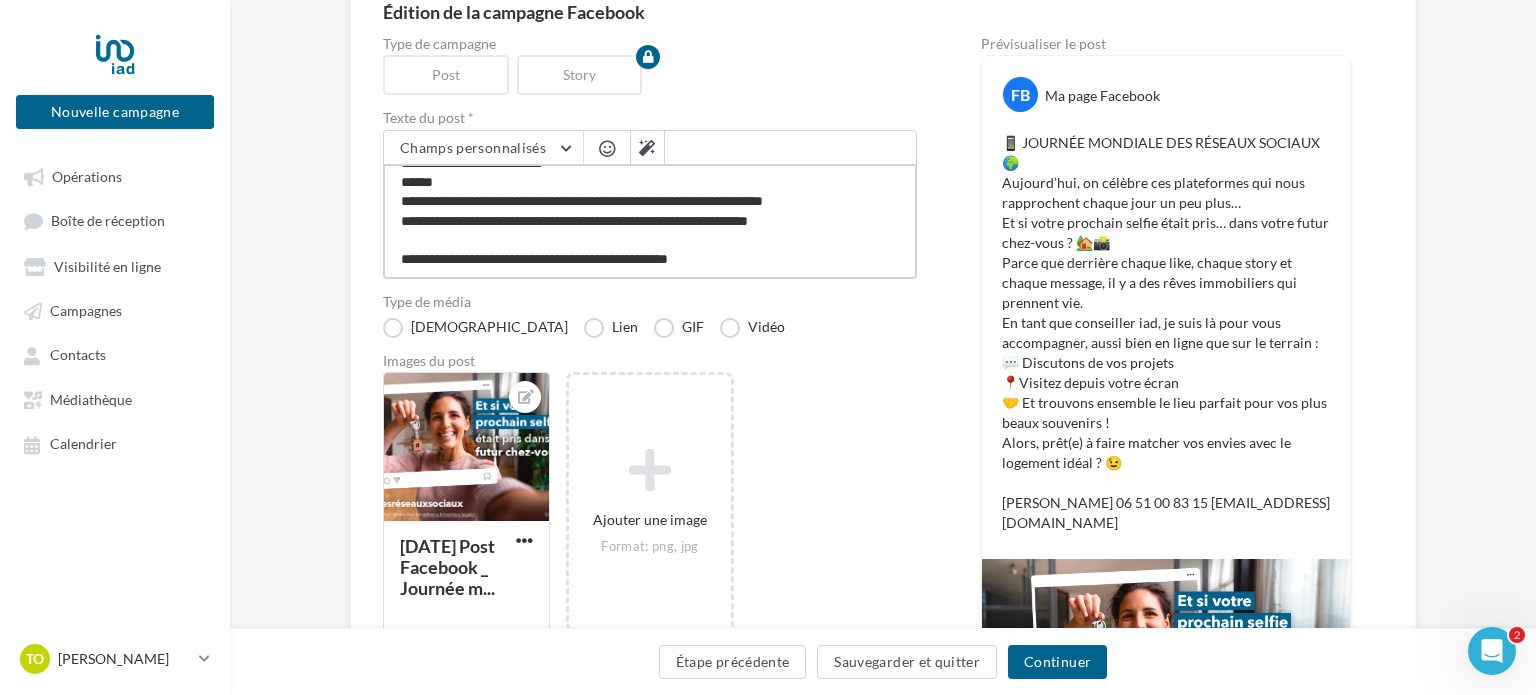type on "**********" 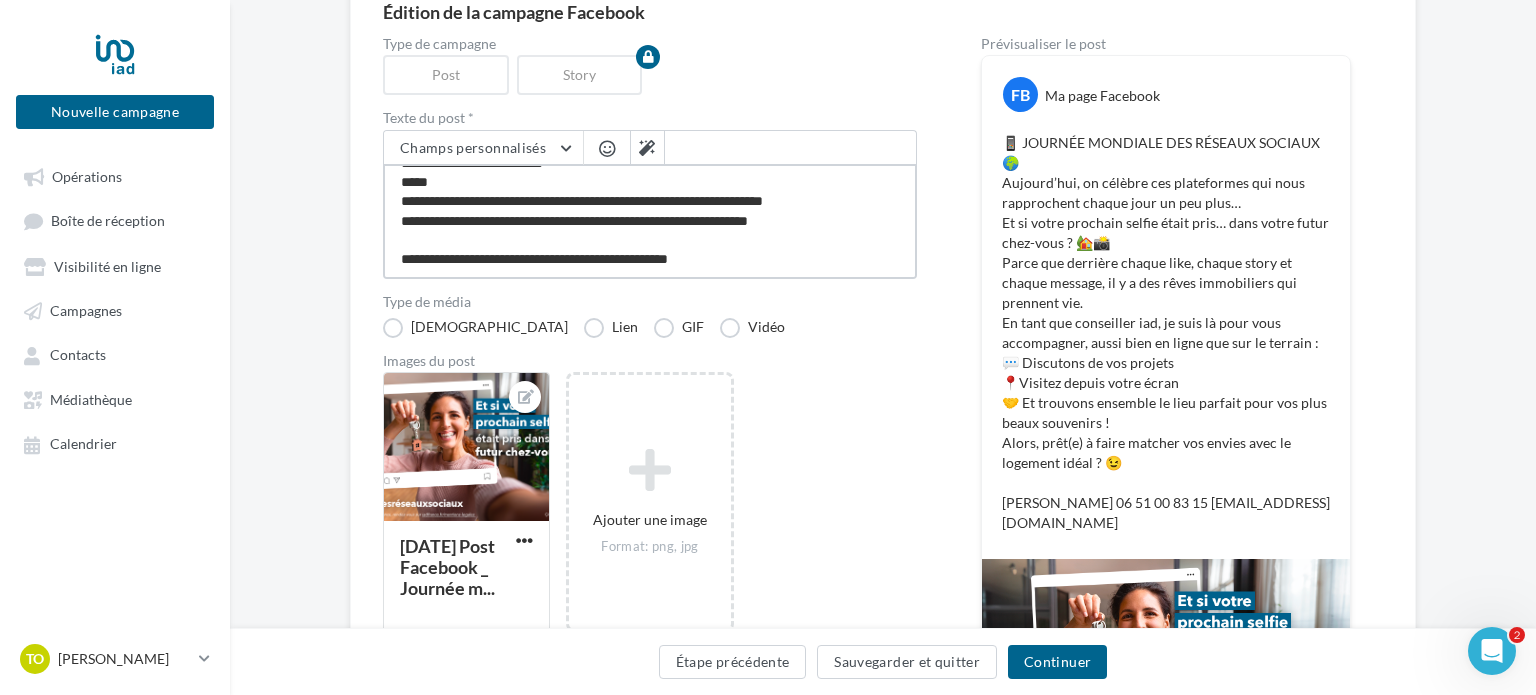 type on "**********" 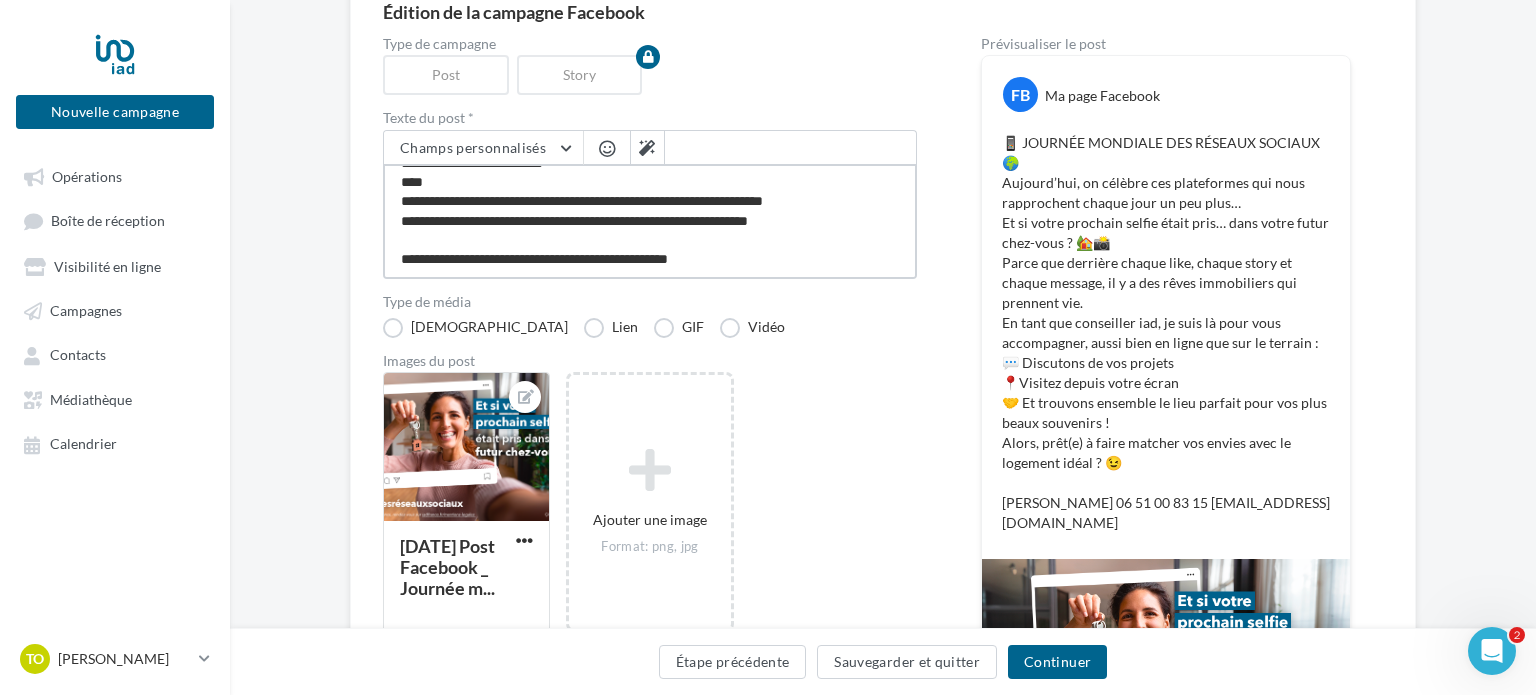 type on "**********" 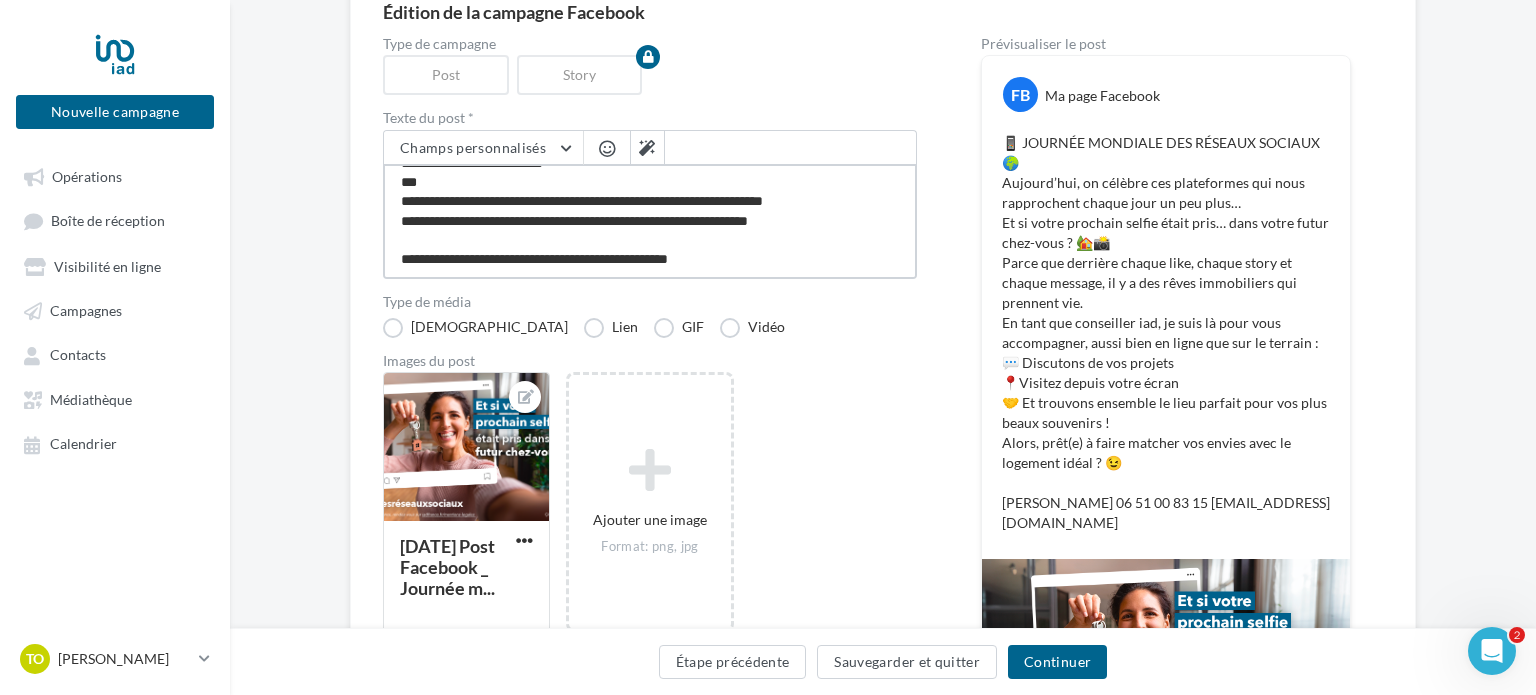 type on "**********" 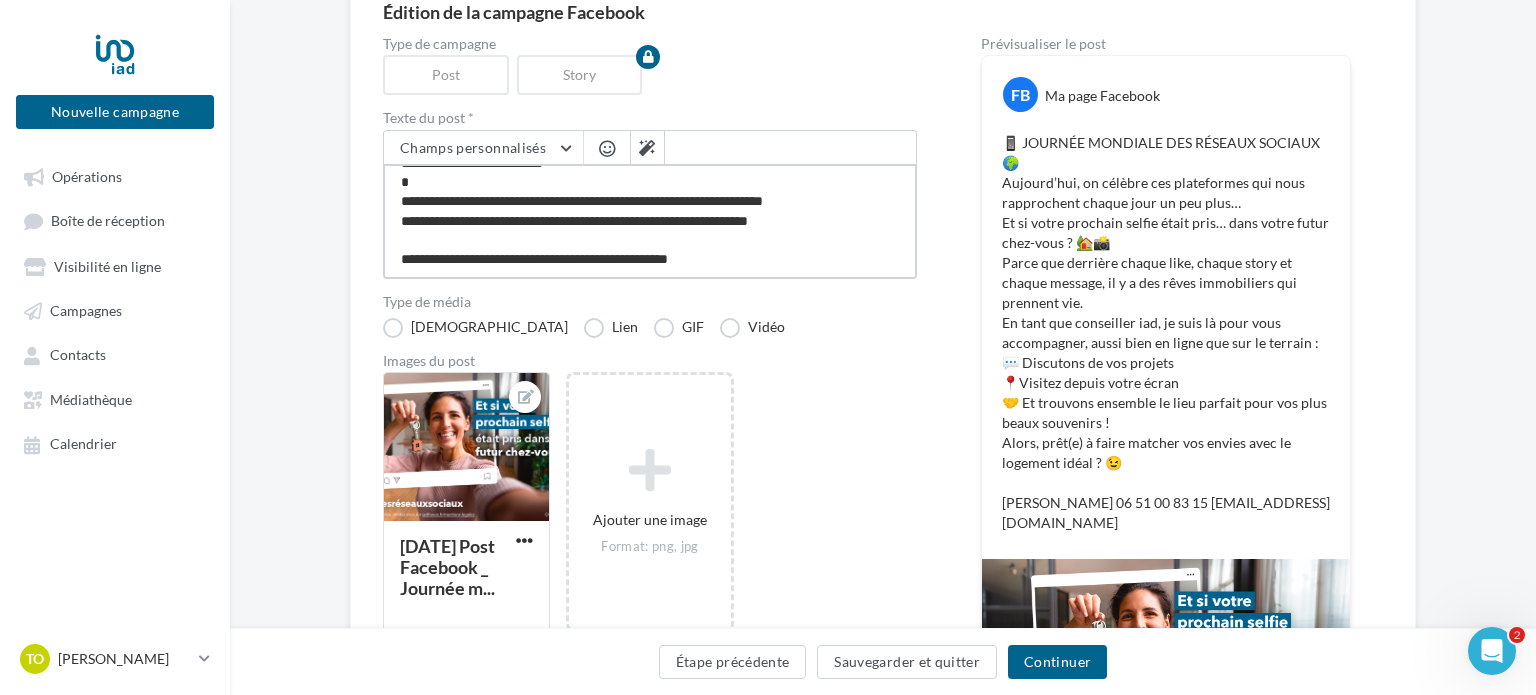 type on "**********" 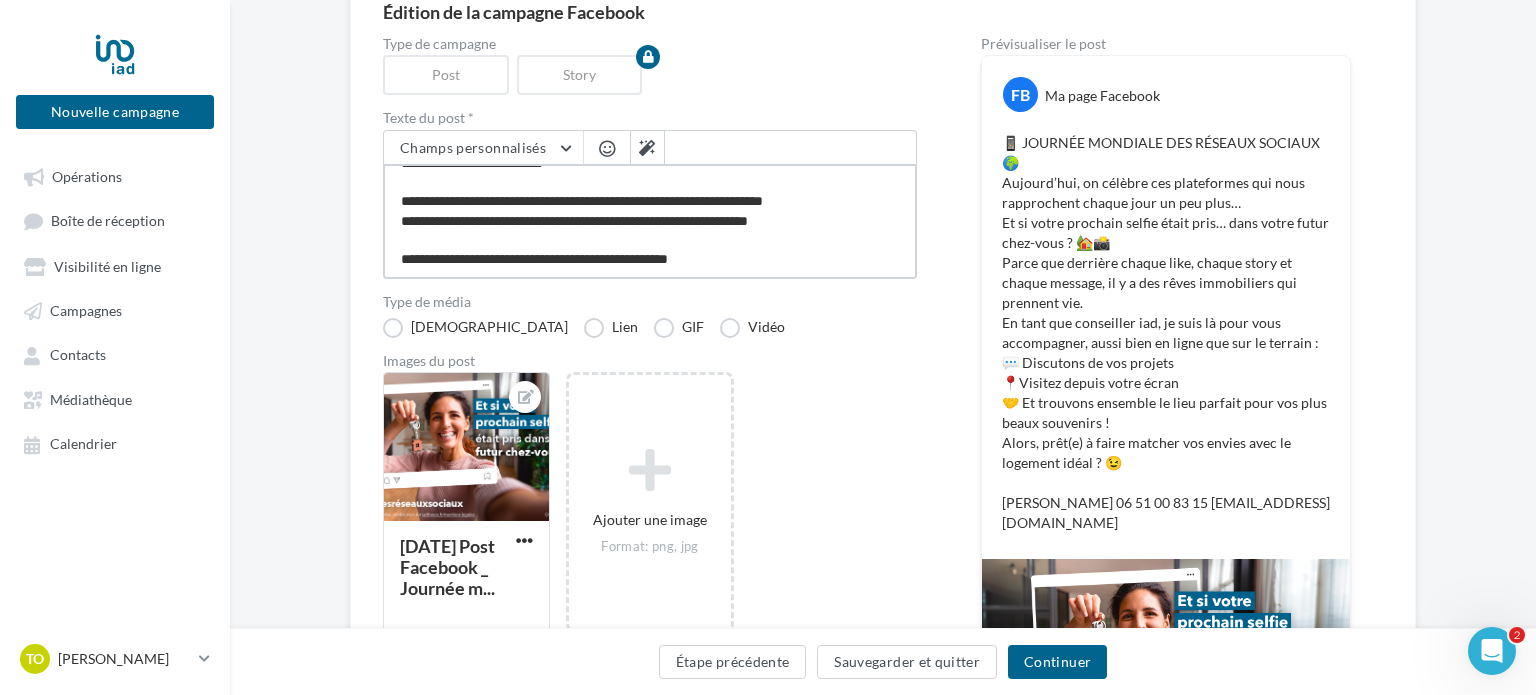 type on "**********" 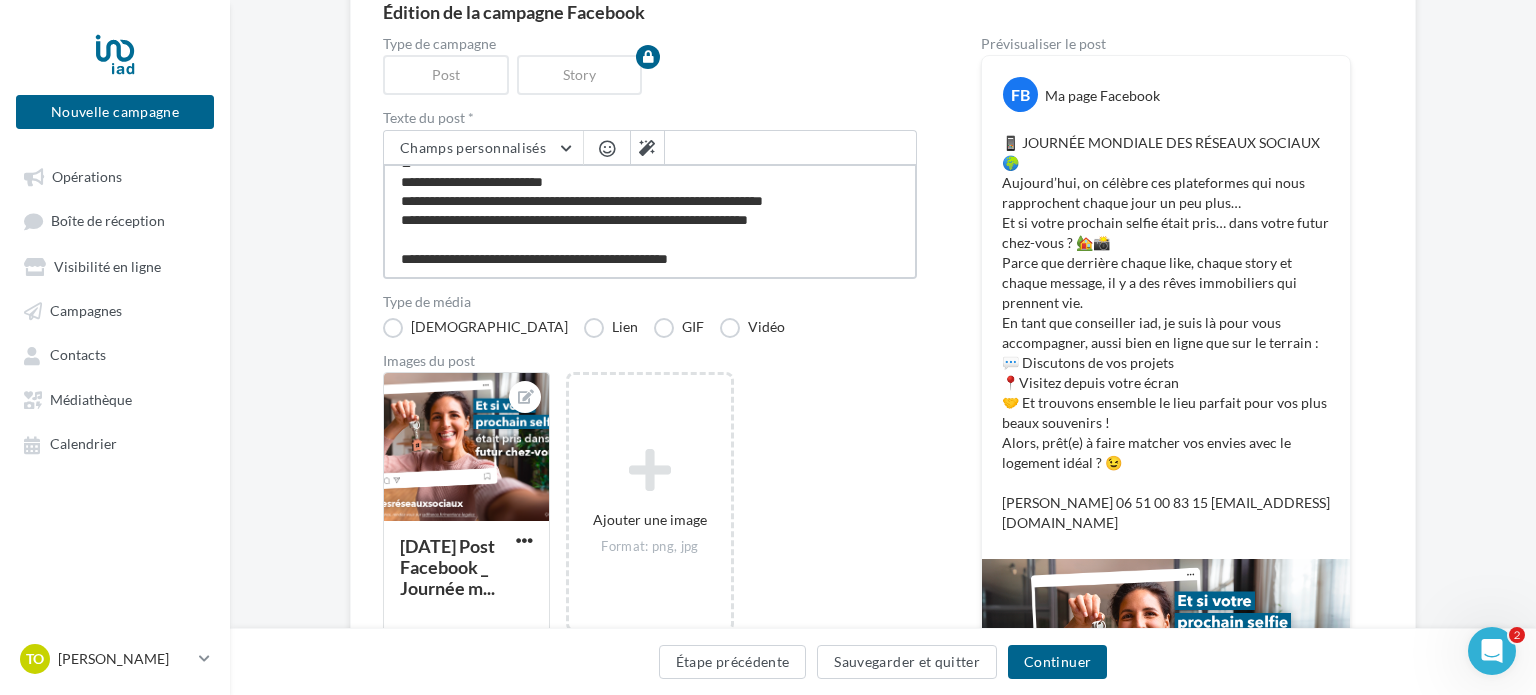 scroll, scrollTop: 154, scrollLeft: 0, axis: vertical 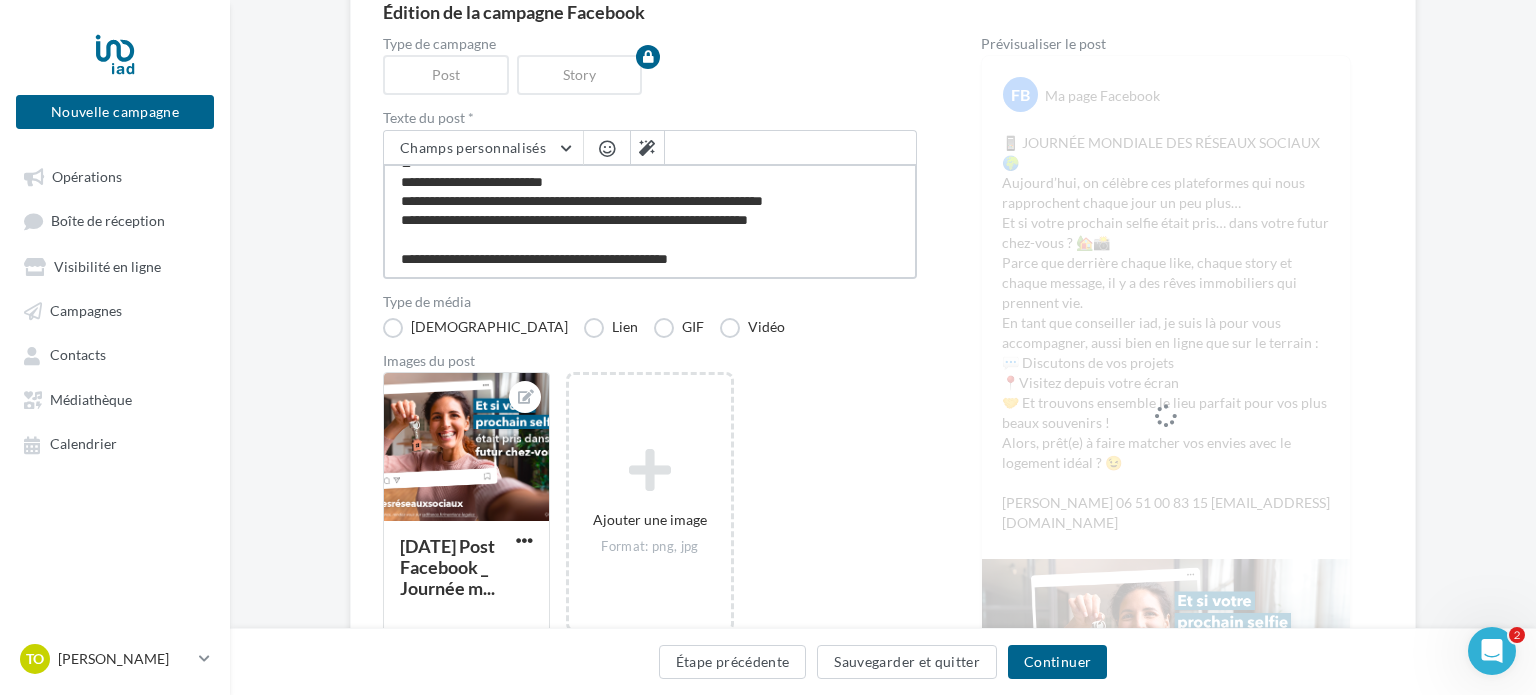 type on "**********" 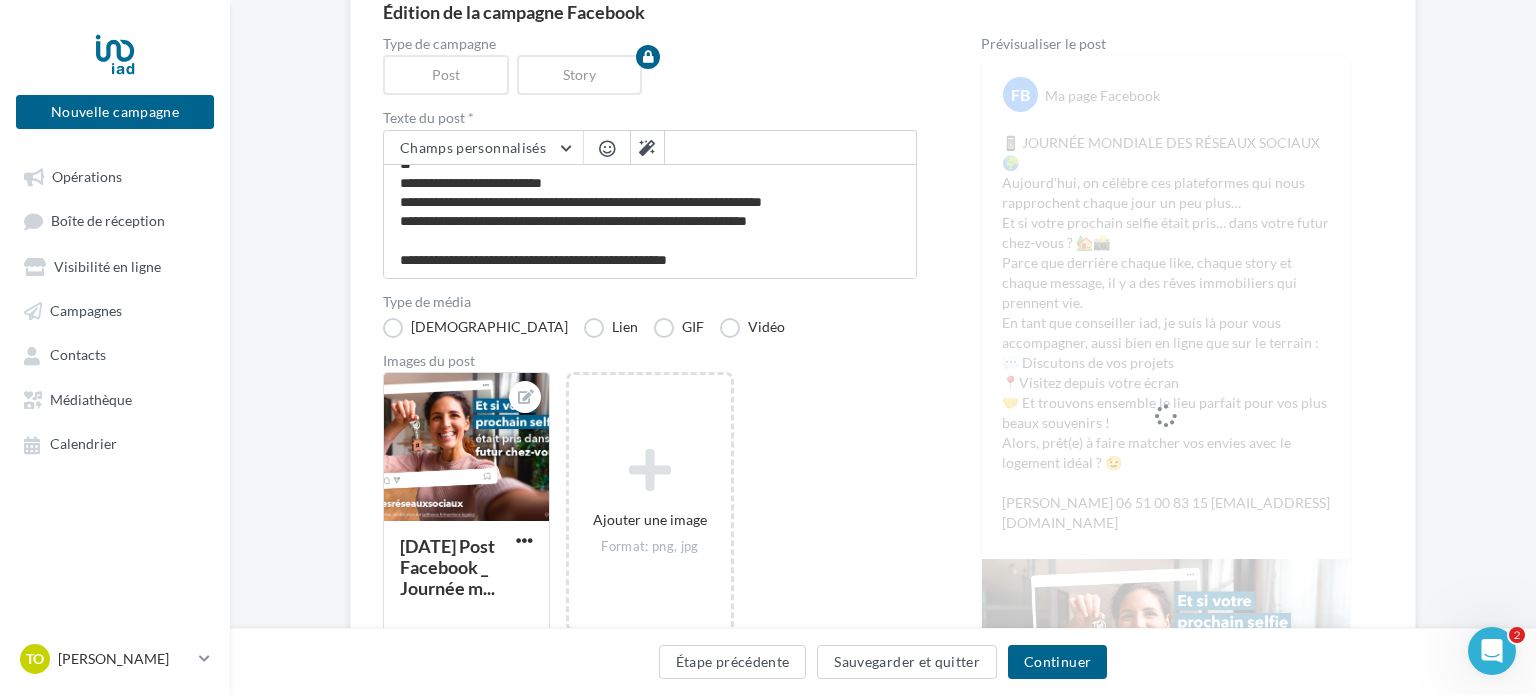 click on "[DATE] Post Facebook _ Journée m...                              Ajouter une image     Format: png, jpg" at bounding box center (658, 512) 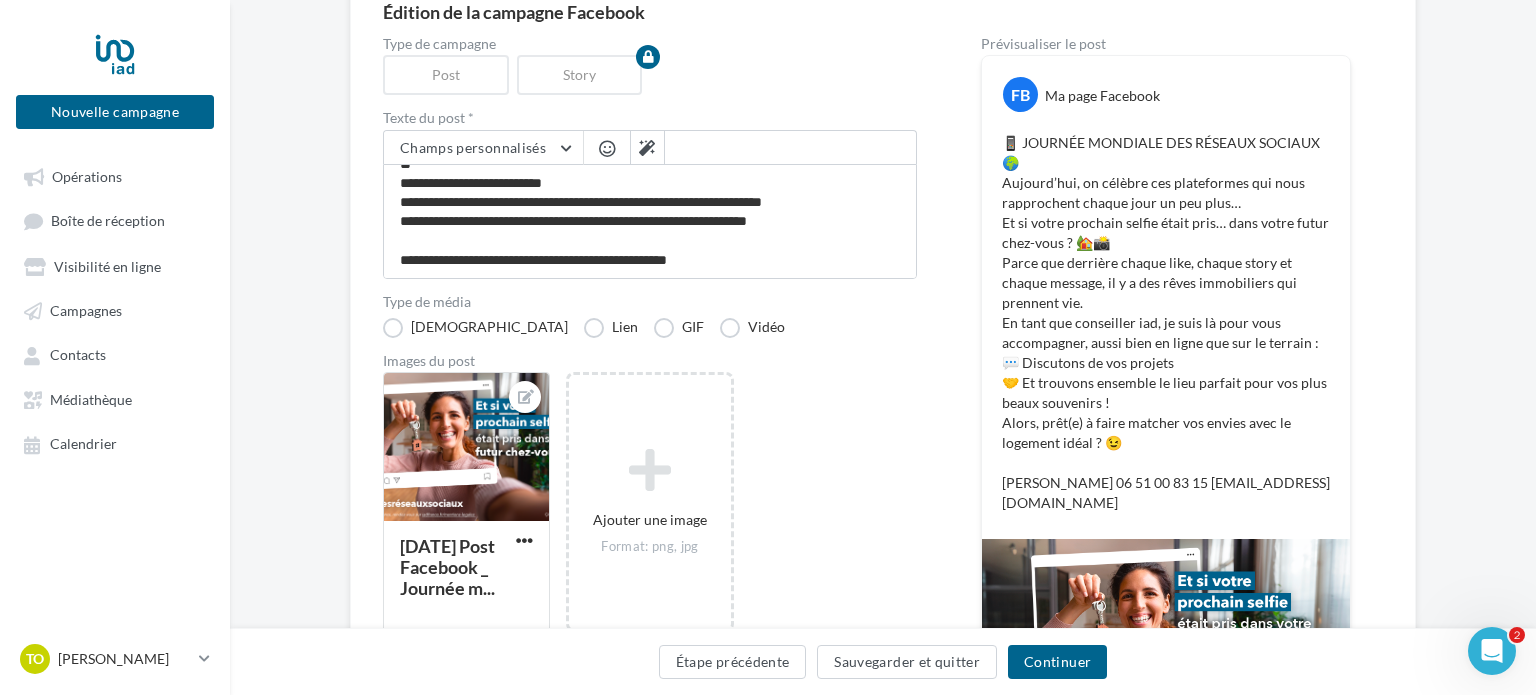 scroll, scrollTop: 408, scrollLeft: 0, axis: vertical 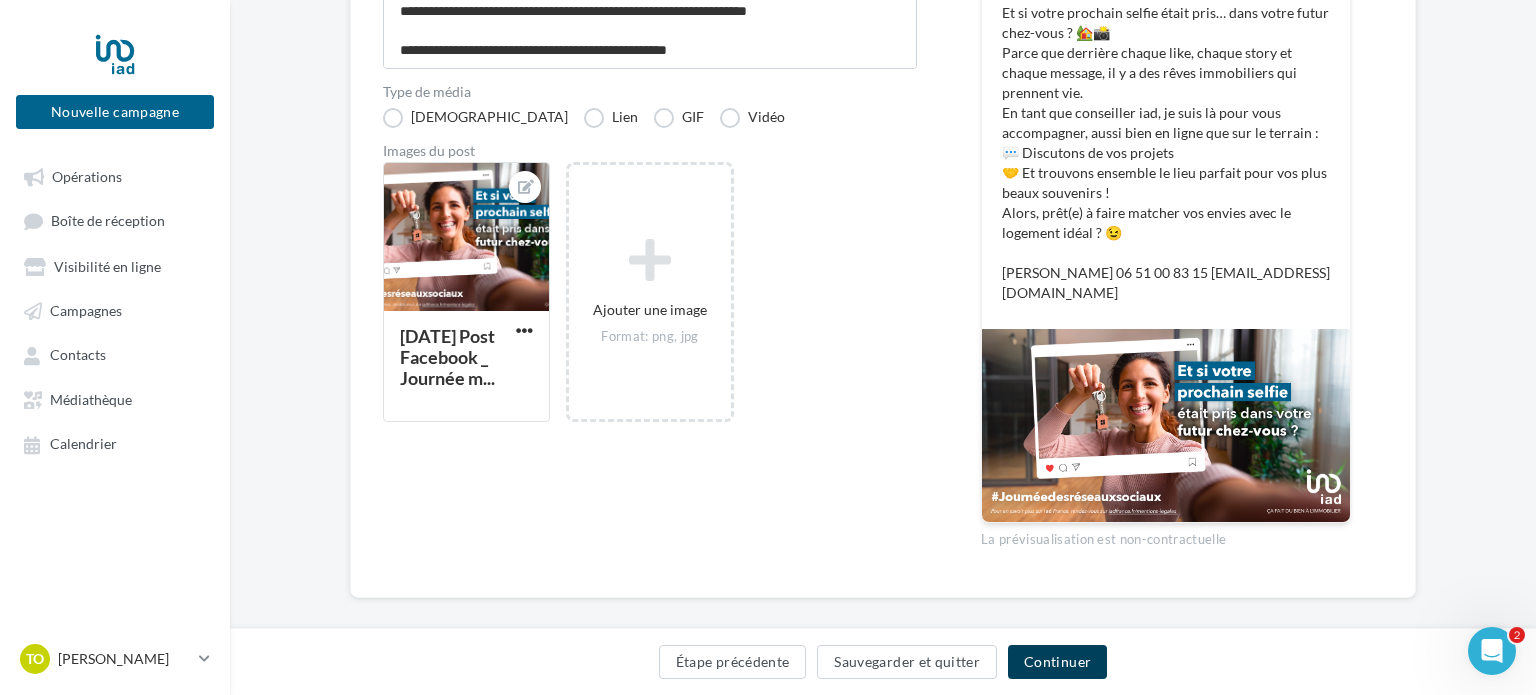 click on "Continuer" at bounding box center [1057, 662] 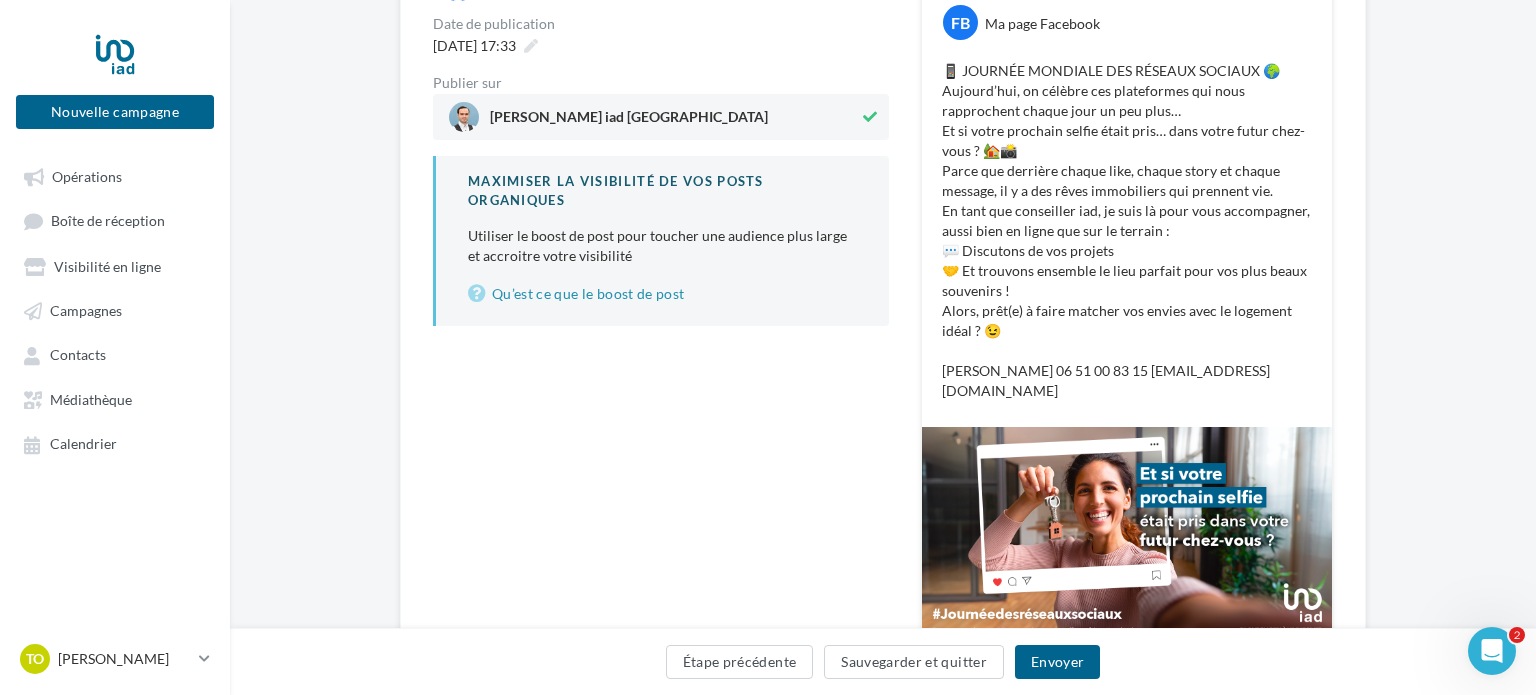 scroll, scrollTop: 286, scrollLeft: 0, axis: vertical 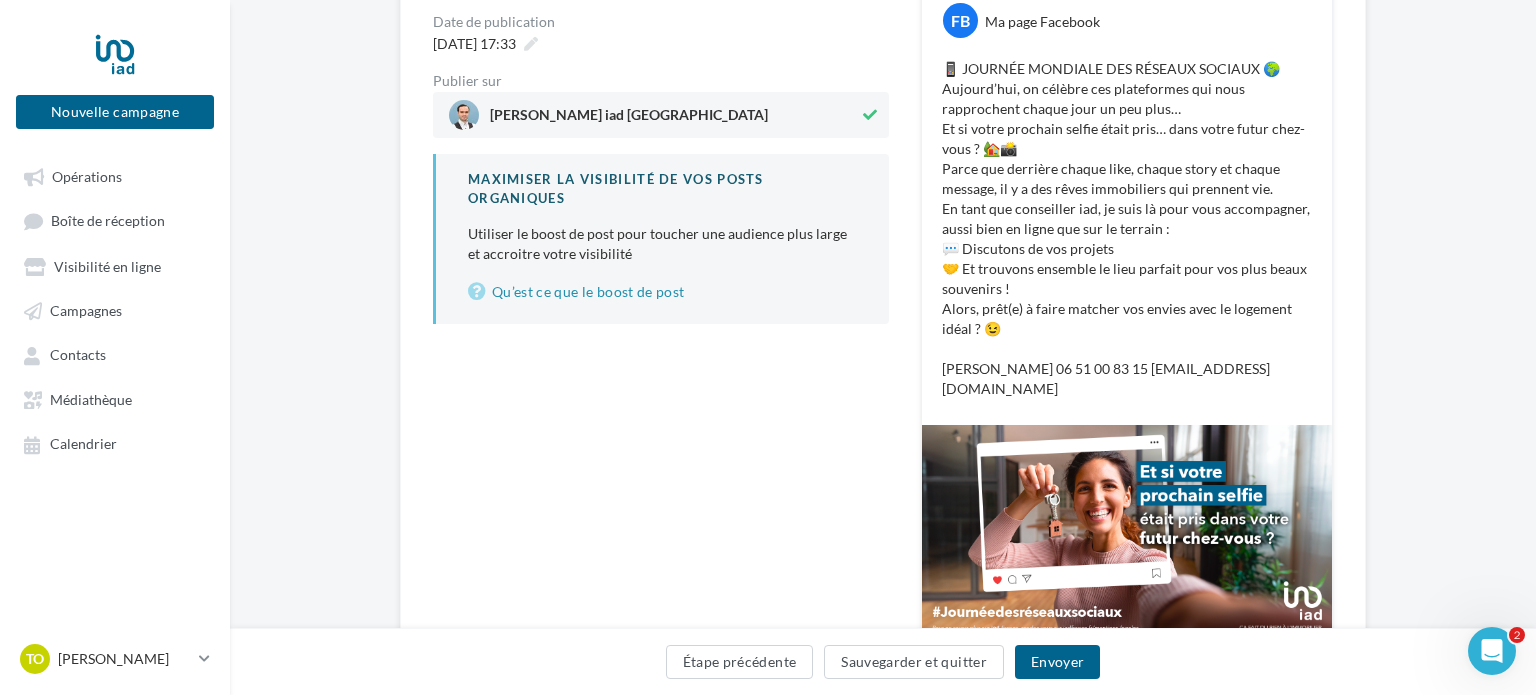 click on "📱 JOURNÉE MONDIALE DES RÉSEAUX SOCIAUX 🌍  [DATE], on célèbre ces plateformes qui nous rapprochent chaque jour un peu plus… Et si votre prochain selfie était pris… dans votre futur chez-vous ? 🏡📸  Parce que derrière chaque like, chaque story et chaque message, il y a des rêves immobiliers qui prennent vie. En tant que conseiller iad, je suis là pour vous accompagner, aussi bien en ligne que sur le terrain :  💬 Discutons de vos projets  🤝 Et trouvons ensemble le lieu parfait pour vos plus beaux souvenirs ! Alors, prêt(e) à faire matcher vos envies avec le logement idéal ? 😉  [PERSON_NAME]  06 51 00 83 15  [EMAIL_ADDRESS][DOMAIN_NAME]" at bounding box center (1127, 229) 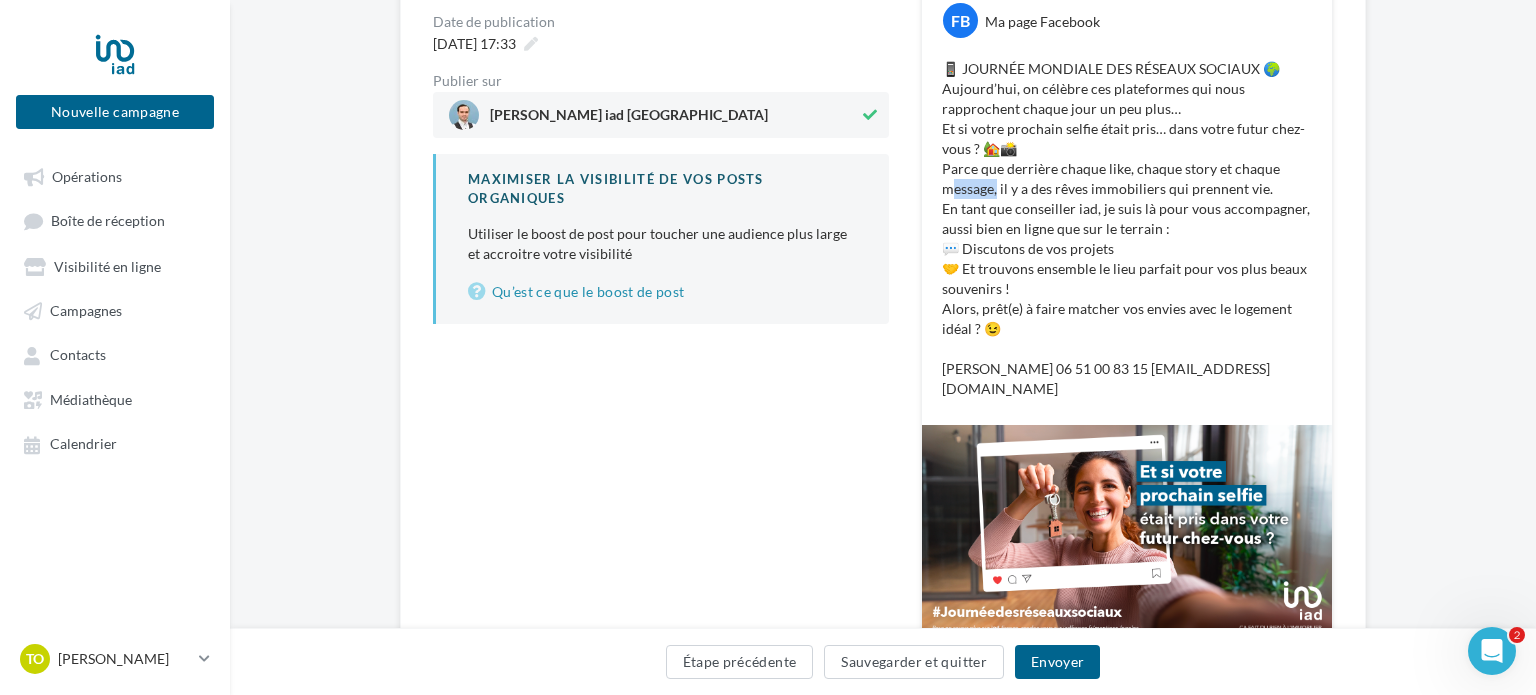 click on "📱 JOURNÉE MONDIALE DES RÉSEAUX SOCIAUX 🌍  [DATE], on célèbre ces plateformes qui nous rapprochent chaque jour un peu plus… Et si votre prochain selfie était pris… dans votre futur chez-vous ? 🏡📸  Parce que derrière chaque like, chaque story et chaque message, il y a des rêves immobiliers qui prennent vie. En tant que conseiller iad, je suis là pour vous accompagner, aussi bien en ligne que sur le terrain :  💬 Discutons de vos projets  🤝 Et trouvons ensemble le lieu parfait pour vos plus beaux souvenirs ! Alors, prêt(e) à faire matcher vos envies avec le logement idéal ? 😉  [PERSON_NAME]  06 51 00 83 15  [EMAIL_ADDRESS][DOMAIN_NAME]" at bounding box center [1127, 229] 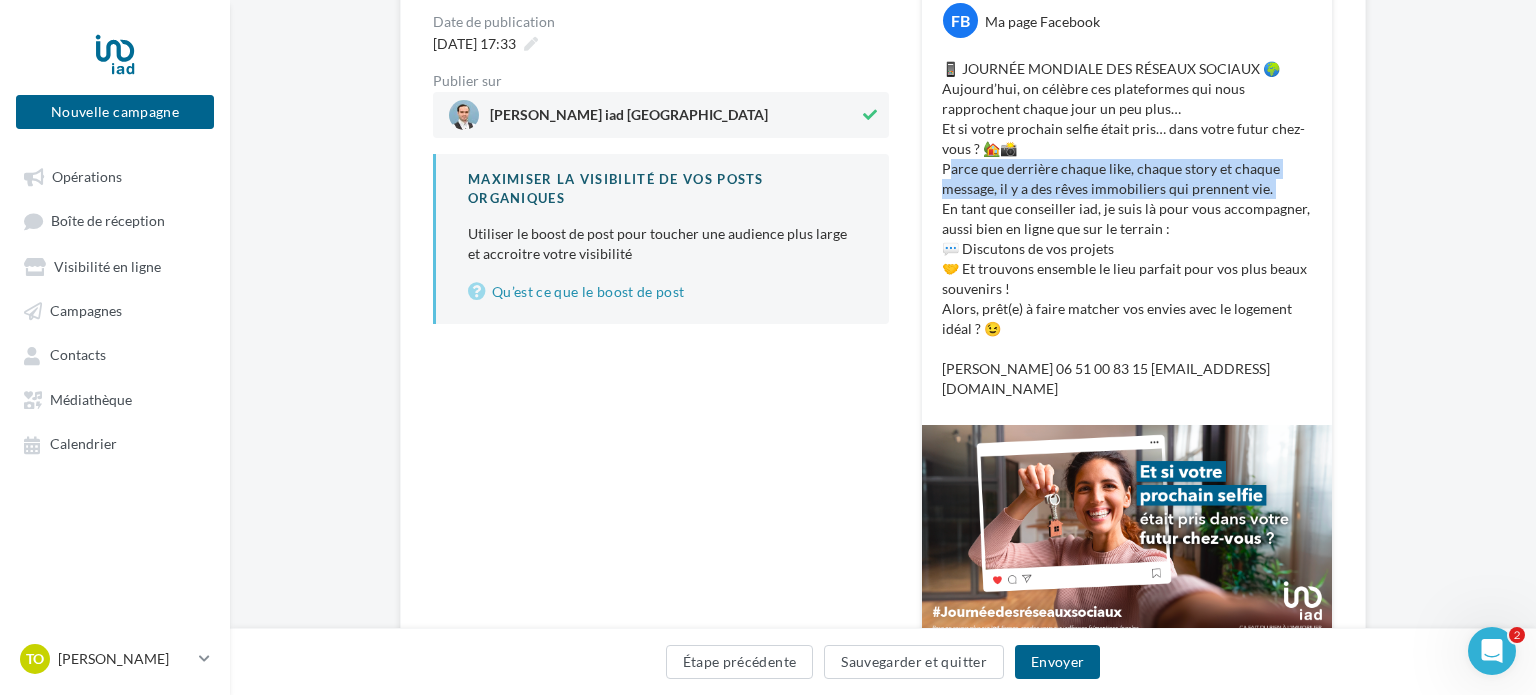 click on "📱 JOURNÉE MONDIALE DES RÉSEAUX SOCIAUX 🌍  [DATE], on célèbre ces plateformes qui nous rapprochent chaque jour un peu plus… Et si votre prochain selfie était pris… dans votre futur chez-vous ? 🏡📸  Parce que derrière chaque like, chaque story et chaque message, il y a des rêves immobiliers qui prennent vie. En tant que conseiller iad, je suis là pour vous accompagner, aussi bien en ligne que sur le terrain :  💬 Discutons de vos projets  🤝 Et trouvons ensemble le lieu parfait pour vos plus beaux souvenirs ! Alors, prêt(e) à faire matcher vos envies avec le logement idéal ? 😉  [PERSON_NAME]  06 51 00 83 15  [EMAIL_ADDRESS][DOMAIN_NAME]" at bounding box center (1127, 229) 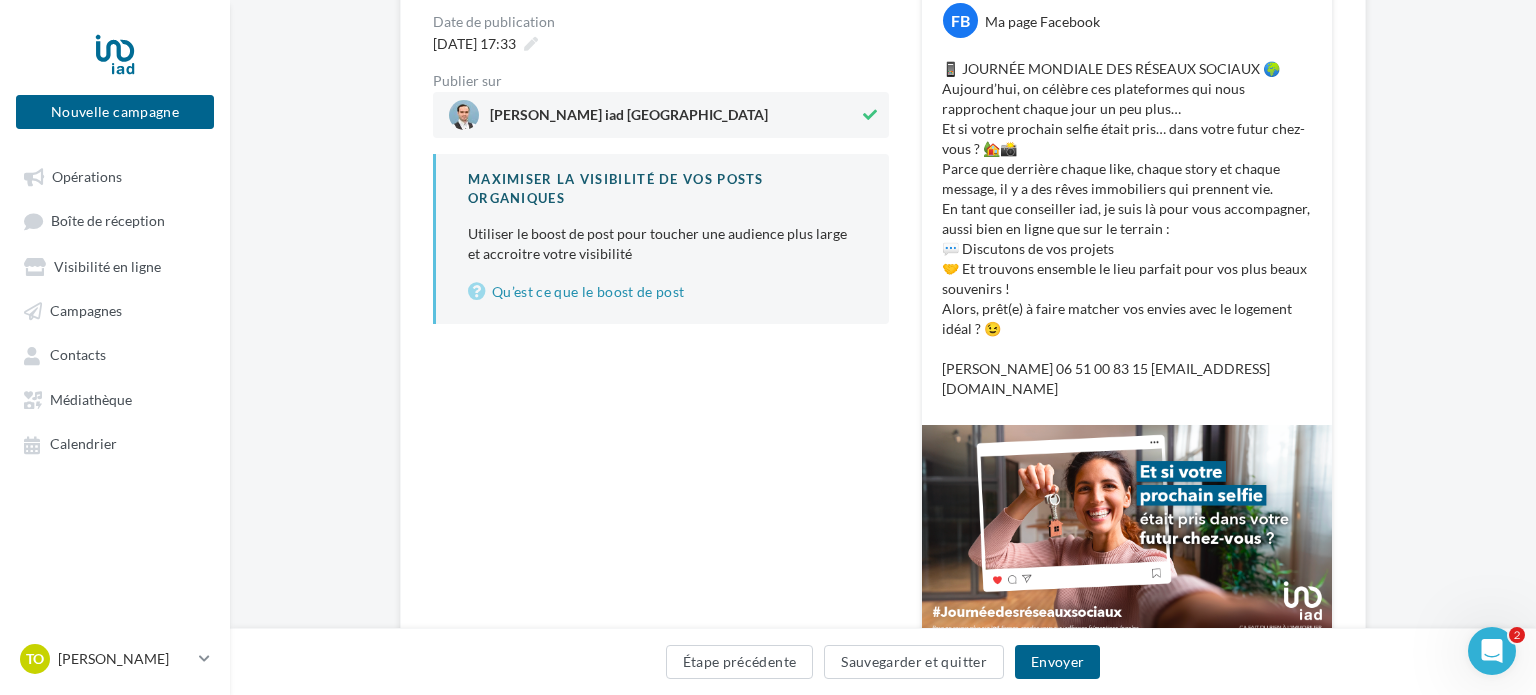 click on "📱 JOURNÉE MONDIALE DES RÉSEAUX SOCIAUX 🌍  [DATE], on célèbre ces plateformes qui nous rapprochent chaque jour un peu plus… Et si votre prochain selfie était pris… dans votre futur chez-vous ? 🏡📸  Parce que derrière chaque like, chaque story et chaque message, il y a des rêves immobiliers qui prennent vie. En tant que conseiller iad, je suis là pour vous accompagner, aussi bien en ligne que sur le terrain :  💬 Discutons de vos projets  🤝 Et trouvons ensemble le lieu parfait pour vos plus beaux souvenirs ! Alors, prêt(e) à faire matcher vos envies avec le logement idéal ? 😉  [PERSON_NAME]  06 51 00 83 15  [EMAIL_ADDRESS][DOMAIN_NAME]" at bounding box center (1127, 229) 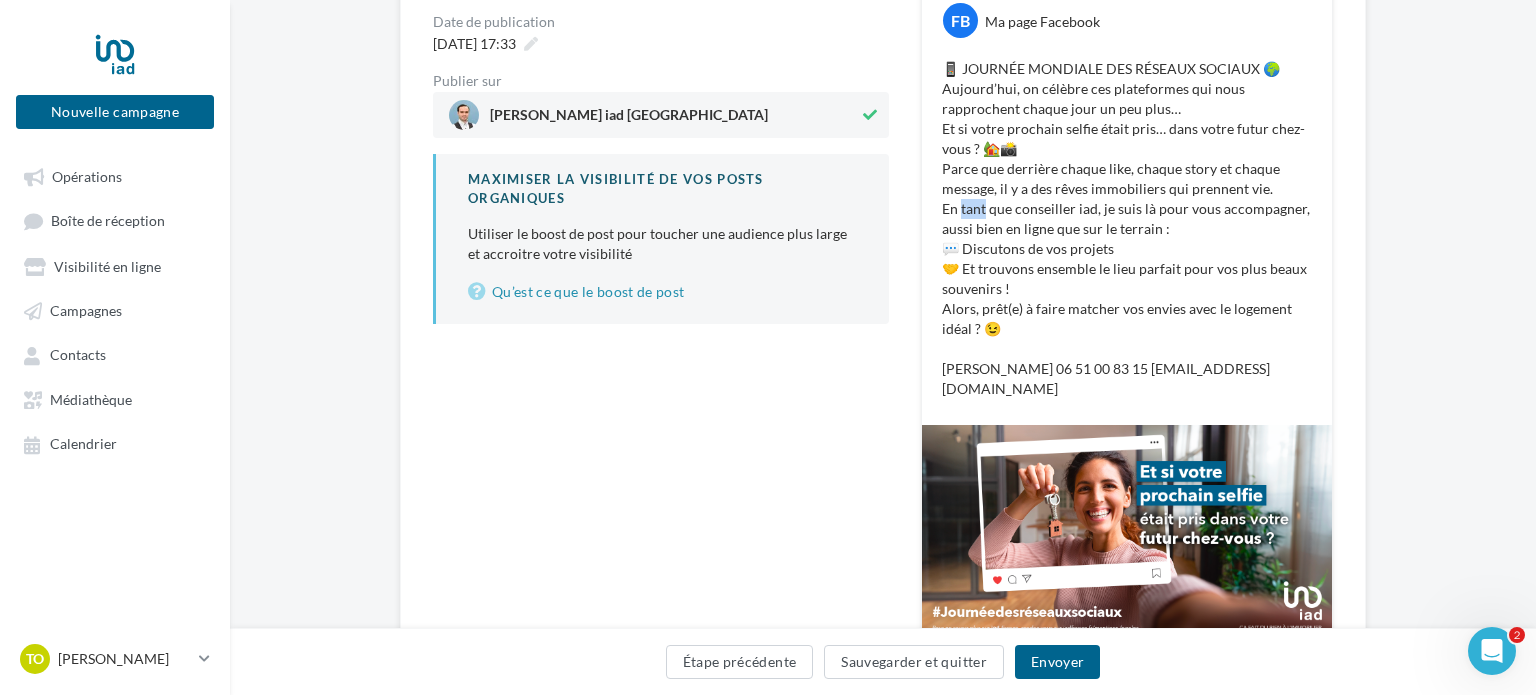 click on "📱 JOURNÉE MONDIALE DES RÉSEAUX SOCIAUX 🌍  [DATE], on célèbre ces plateformes qui nous rapprochent chaque jour un peu plus… Et si votre prochain selfie était pris… dans votre futur chez-vous ? 🏡📸  Parce que derrière chaque like, chaque story et chaque message, il y a des rêves immobiliers qui prennent vie. En tant que conseiller iad, je suis là pour vous accompagner, aussi bien en ligne que sur le terrain :  💬 Discutons de vos projets  🤝 Et trouvons ensemble le lieu parfait pour vos plus beaux souvenirs ! Alors, prêt(e) à faire matcher vos envies avec le logement idéal ? 😉  [PERSON_NAME]  06 51 00 83 15  [EMAIL_ADDRESS][DOMAIN_NAME]" at bounding box center (1127, 229) 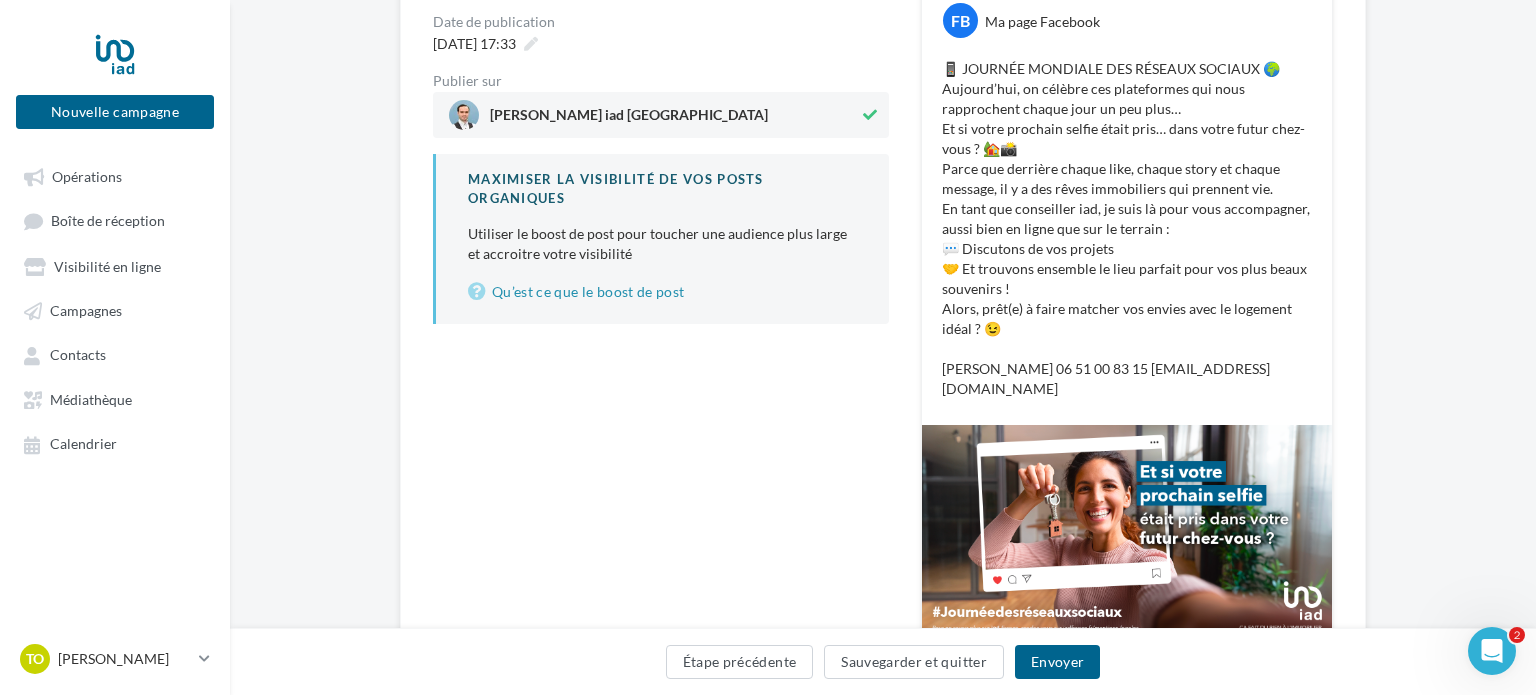 click on "📱 JOURNÉE MONDIALE DES RÉSEAUX SOCIAUX 🌍  [DATE], on célèbre ces plateformes qui nous rapprochent chaque jour un peu plus… Et si votre prochain selfie était pris… dans votre futur chez-vous ? 🏡📸  Parce que derrière chaque like, chaque story et chaque message, il y a des rêves immobiliers qui prennent vie. En tant que conseiller iad, je suis là pour vous accompagner, aussi bien en ligne que sur le terrain :  💬 Discutons de vos projets  🤝 Et trouvons ensemble le lieu parfait pour vos plus beaux souvenirs ! Alors, prêt(e) à faire matcher vos envies avec le logement idéal ? 😉  [PERSON_NAME]  06 51 00 83 15  [EMAIL_ADDRESS][DOMAIN_NAME]" at bounding box center (1127, 229) 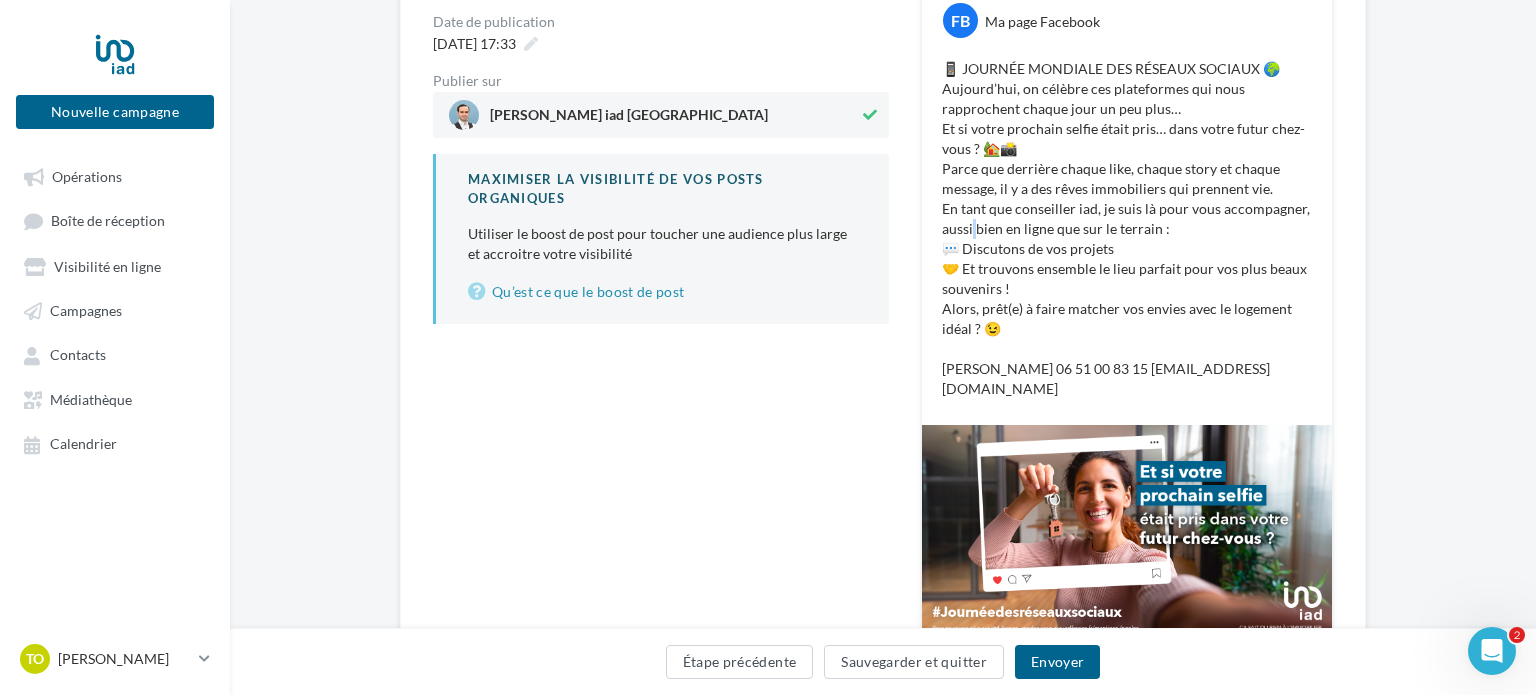 click on "📱 JOURNÉE MONDIALE DES RÉSEAUX SOCIAUX 🌍  [DATE], on célèbre ces plateformes qui nous rapprochent chaque jour un peu plus… Et si votre prochain selfie était pris… dans votre futur chez-vous ? 🏡📸  Parce que derrière chaque like, chaque story et chaque message, il y a des rêves immobiliers qui prennent vie. En tant que conseiller iad, je suis là pour vous accompagner, aussi bien en ligne que sur le terrain :  💬 Discutons de vos projets  🤝 Et trouvons ensemble le lieu parfait pour vos plus beaux souvenirs ! Alors, prêt(e) à faire matcher vos envies avec le logement idéal ? 😉  [PERSON_NAME]  06 51 00 83 15  [EMAIL_ADDRESS][DOMAIN_NAME]" at bounding box center (1127, 229) 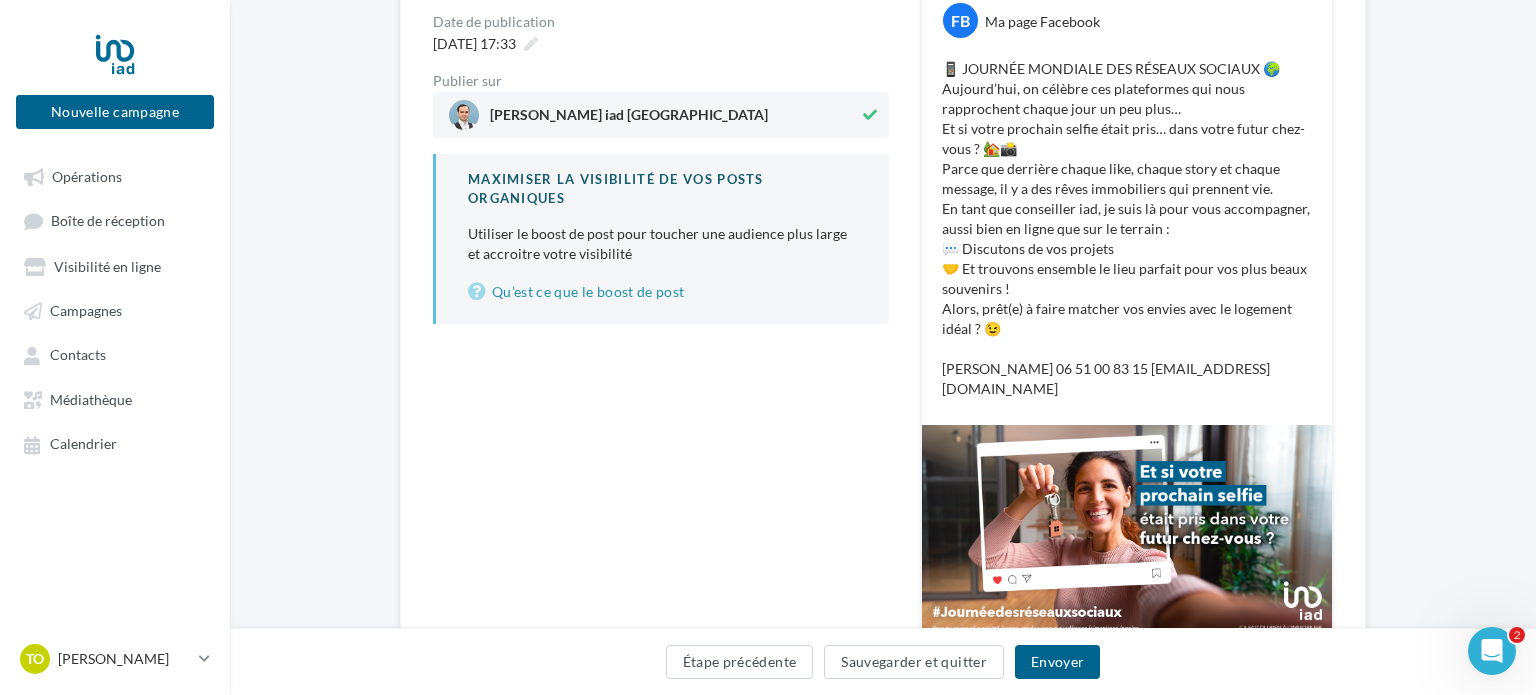 click on "📱 JOURNÉE MONDIALE DES RÉSEAUX SOCIAUX 🌍  [DATE], on célèbre ces plateformes qui nous rapprochent chaque jour un peu plus… Et si votre prochain selfie était pris… dans votre futur chez-vous ? 🏡📸  Parce que derrière chaque like, chaque story et chaque message, il y a des rêves immobiliers qui prennent vie. En tant que conseiller iad, je suis là pour vous accompagner, aussi bien en ligne que sur le terrain :  💬 Discutons de vos projets  🤝 Et trouvons ensemble le lieu parfait pour vos plus beaux souvenirs ! Alors, prêt(e) à faire matcher vos envies avec le logement idéal ? 😉  [PERSON_NAME]  06 51 00 83 15  [EMAIL_ADDRESS][DOMAIN_NAME]" at bounding box center (1127, 229) 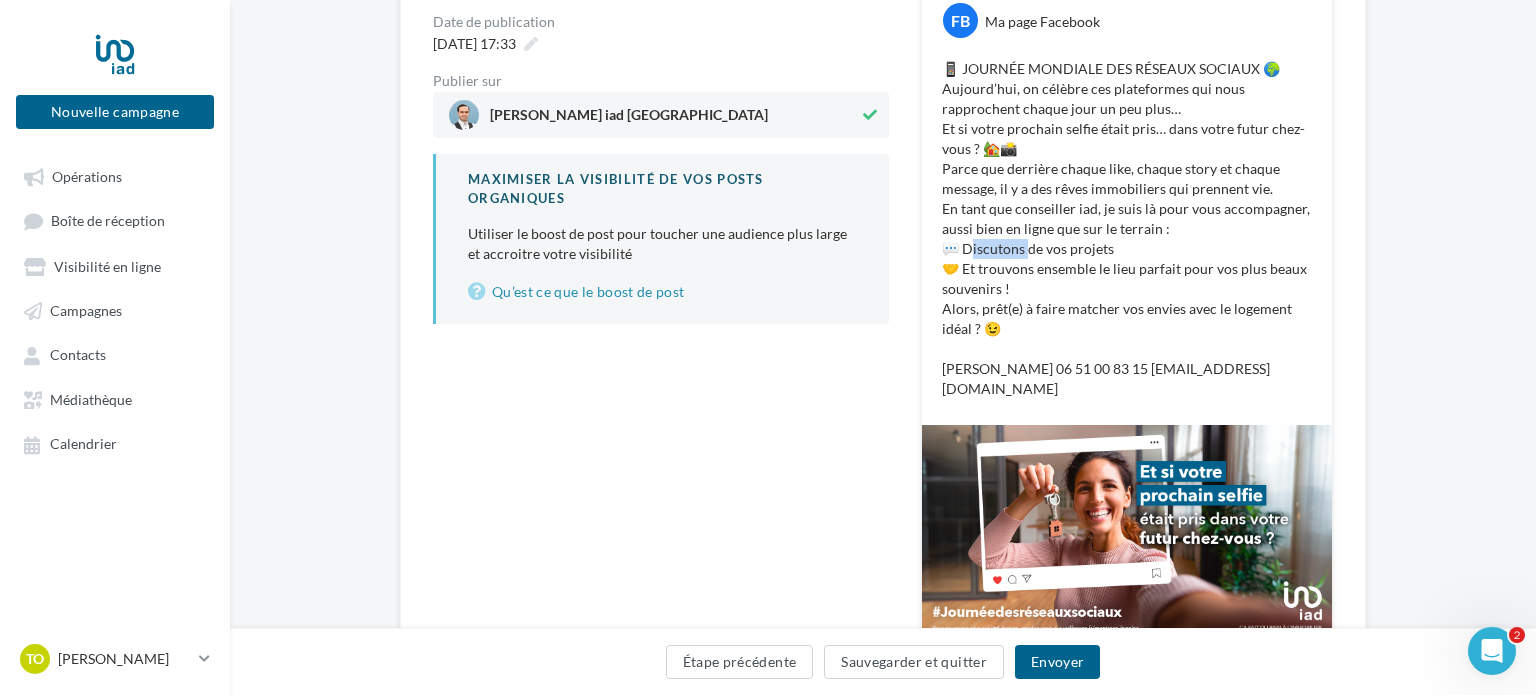click on "📱 JOURNÉE MONDIALE DES RÉSEAUX SOCIAUX 🌍  [DATE], on célèbre ces plateformes qui nous rapprochent chaque jour un peu plus… Et si votre prochain selfie était pris… dans votre futur chez-vous ? 🏡📸  Parce que derrière chaque like, chaque story et chaque message, il y a des rêves immobiliers qui prennent vie. En tant que conseiller iad, je suis là pour vous accompagner, aussi bien en ligne que sur le terrain :  💬 Discutons de vos projets  🤝 Et trouvons ensemble le lieu parfait pour vos plus beaux souvenirs ! Alors, prêt(e) à faire matcher vos envies avec le logement idéal ? 😉  [PERSON_NAME]  06 51 00 83 15  [EMAIL_ADDRESS][DOMAIN_NAME]" at bounding box center [1127, 229] 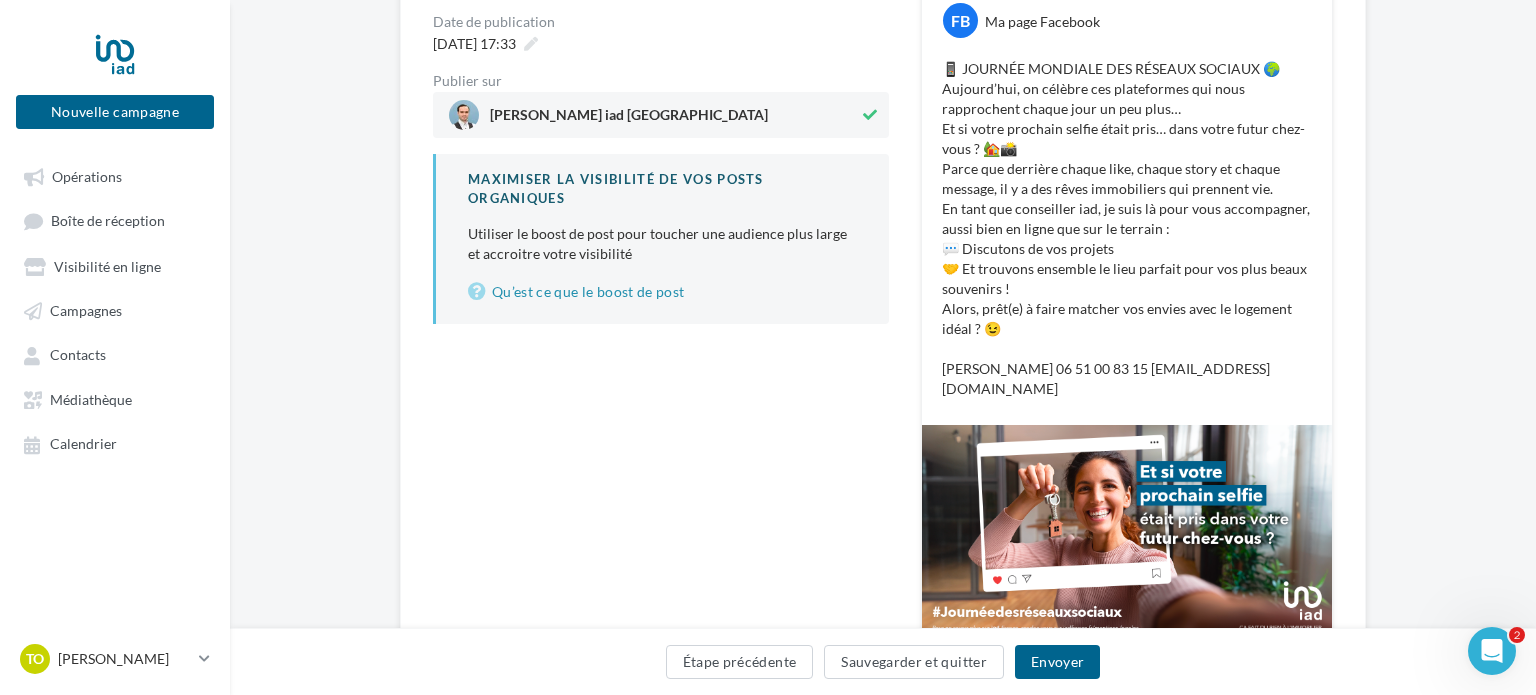 click on "📱 JOURNÉE MONDIALE DES RÉSEAUX SOCIAUX 🌍  [DATE], on célèbre ces plateformes qui nous rapprochent chaque jour un peu plus… Et si votre prochain selfie était pris… dans votre futur chez-vous ? 🏡📸  Parce que derrière chaque like, chaque story et chaque message, il y a des rêves immobiliers qui prennent vie. En tant que conseiller iad, je suis là pour vous accompagner, aussi bien en ligne que sur le terrain :  💬 Discutons de vos projets  🤝 Et trouvons ensemble le lieu parfait pour vos plus beaux souvenirs ! Alors, prêt(e) à faire matcher vos envies avec le logement idéal ? 😉  [PERSON_NAME]  06 51 00 83 15  [EMAIL_ADDRESS][DOMAIN_NAME]" at bounding box center [1127, 229] 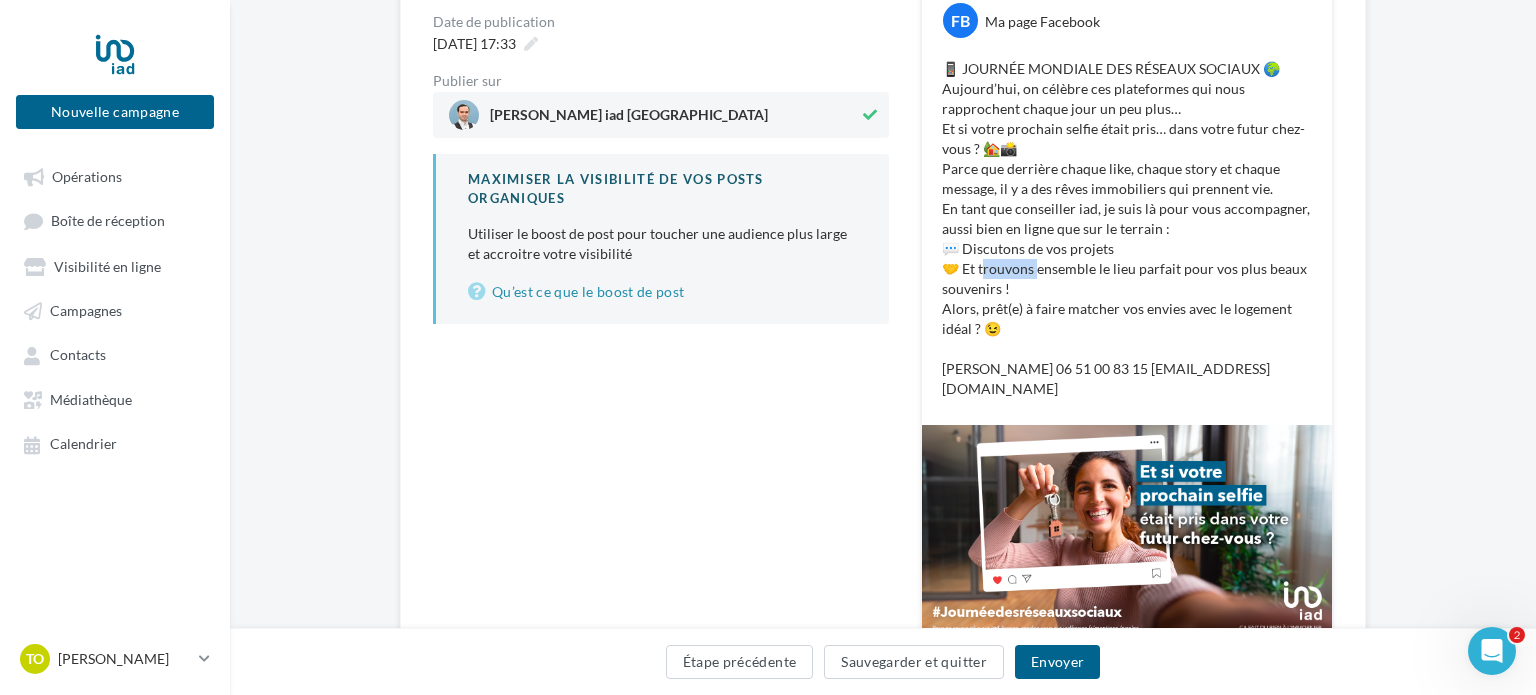click on "📱 JOURNÉE MONDIALE DES RÉSEAUX SOCIAUX 🌍  [DATE], on célèbre ces plateformes qui nous rapprochent chaque jour un peu plus… Et si votre prochain selfie était pris… dans votre futur chez-vous ? 🏡📸  Parce que derrière chaque like, chaque story et chaque message, il y a des rêves immobiliers qui prennent vie. En tant que conseiller iad, je suis là pour vous accompagner, aussi bien en ligne que sur le terrain :  💬 Discutons de vos projets  🤝 Et trouvons ensemble le lieu parfait pour vos plus beaux souvenirs ! Alors, prêt(e) à faire matcher vos envies avec le logement idéal ? 😉  [PERSON_NAME]  06 51 00 83 15  [EMAIL_ADDRESS][DOMAIN_NAME]" at bounding box center [1127, 229] 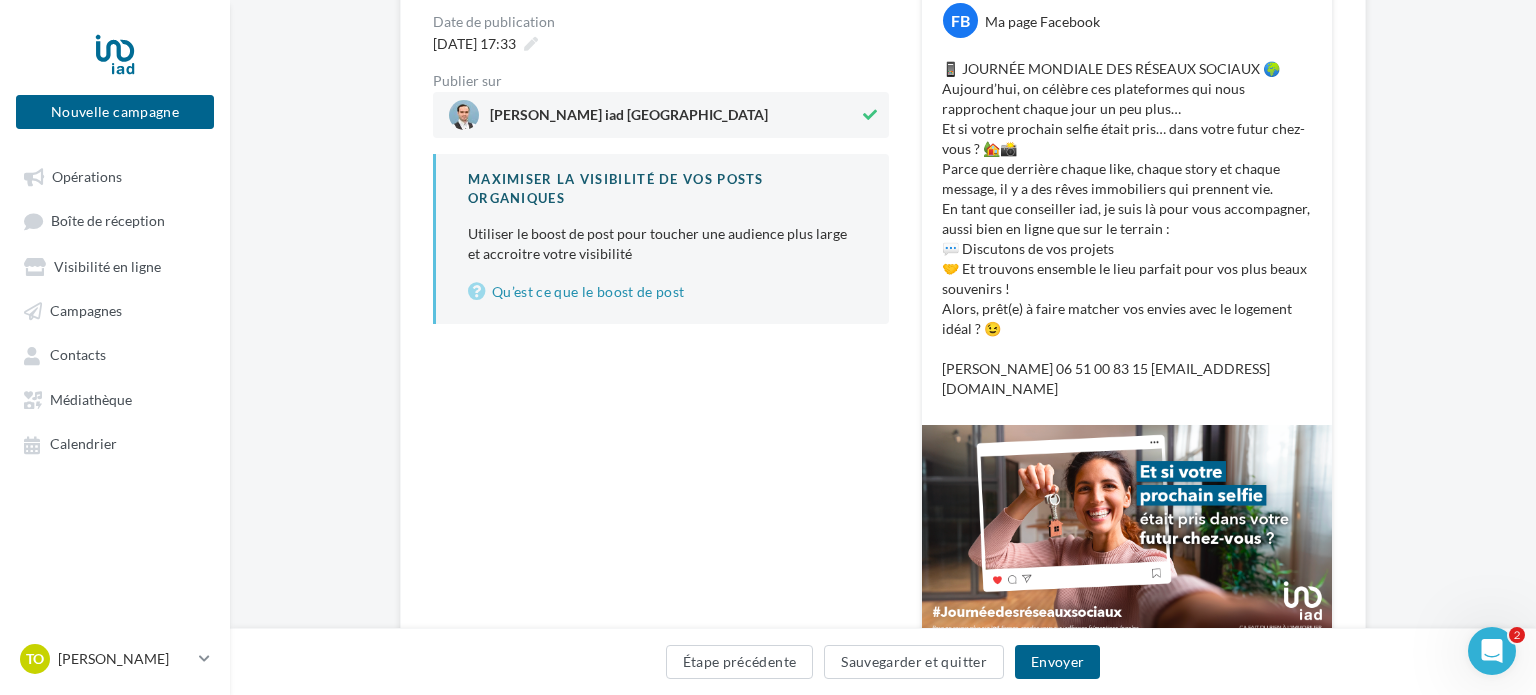 click on "📱 JOURNÉE MONDIALE DES RÉSEAUX SOCIAUX 🌍  [DATE], on célèbre ces plateformes qui nous rapprochent chaque jour un peu plus… Et si votre prochain selfie était pris… dans votre futur chez-vous ? 🏡📸  Parce que derrière chaque like, chaque story et chaque message, il y a des rêves immobiliers qui prennent vie. En tant que conseiller iad, je suis là pour vous accompagner, aussi bien en ligne que sur le terrain :  💬 Discutons de vos projets  🤝 Et trouvons ensemble le lieu parfait pour vos plus beaux souvenirs ! Alors, prêt(e) à faire matcher vos envies avec le logement idéal ? 😉  [PERSON_NAME]  06 51 00 83 15  [EMAIL_ADDRESS][DOMAIN_NAME]" at bounding box center (1127, 229) 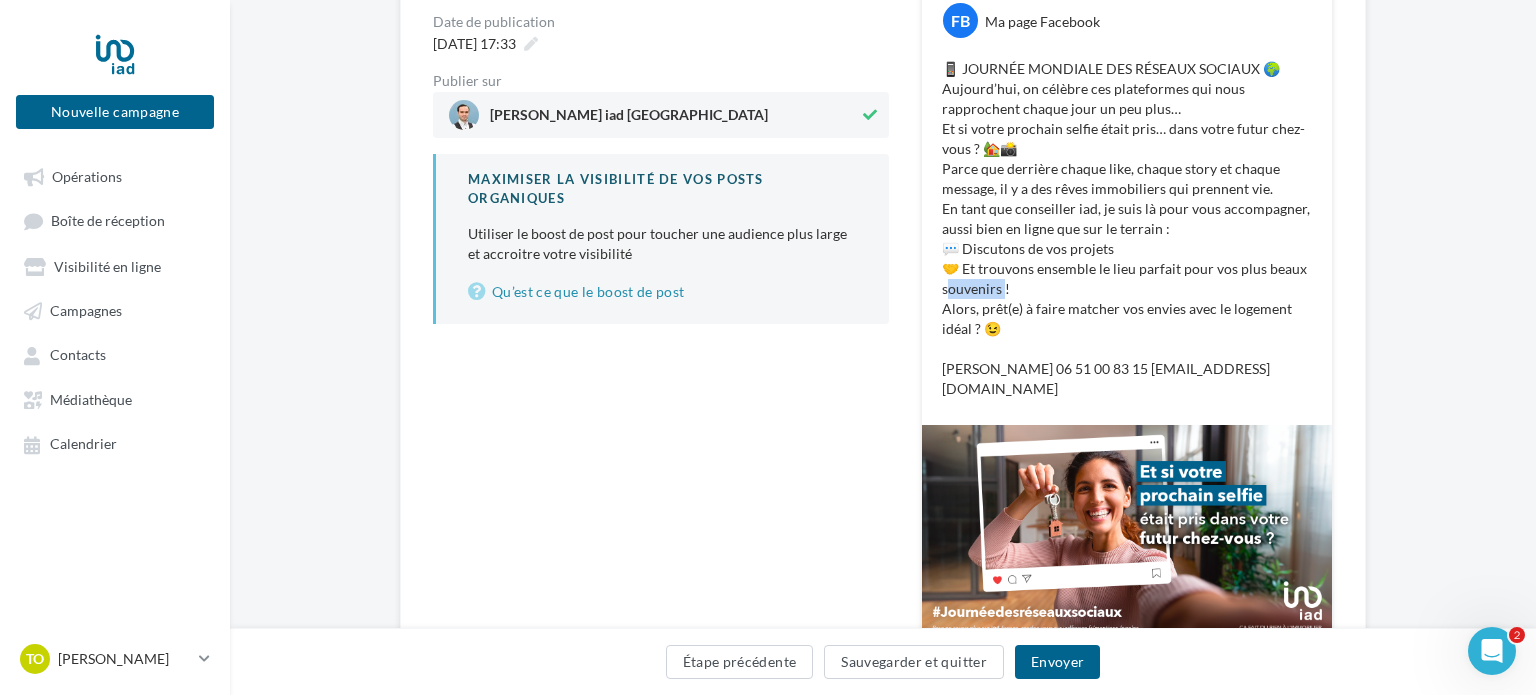 click on "📱 JOURNÉE MONDIALE DES RÉSEAUX SOCIAUX 🌍  [DATE], on célèbre ces plateformes qui nous rapprochent chaque jour un peu plus… Et si votre prochain selfie était pris… dans votre futur chez-vous ? 🏡📸  Parce que derrière chaque like, chaque story et chaque message, il y a des rêves immobiliers qui prennent vie. En tant que conseiller iad, je suis là pour vous accompagner, aussi bien en ligne que sur le terrain :  💬 Discutons de vos projets  🤝 Et trouvons ensemble le lieu parfait pour vos plus beaux souvenirs ! Alors, prêt(e) à faire matcher vos envies avec le logement idéal ? 😉  [PERSON_NAME]  06 51 00 83 15  [EMAIL_ADDRESS][DOMAIN_NAME]" at bounding box center [1127, 229] 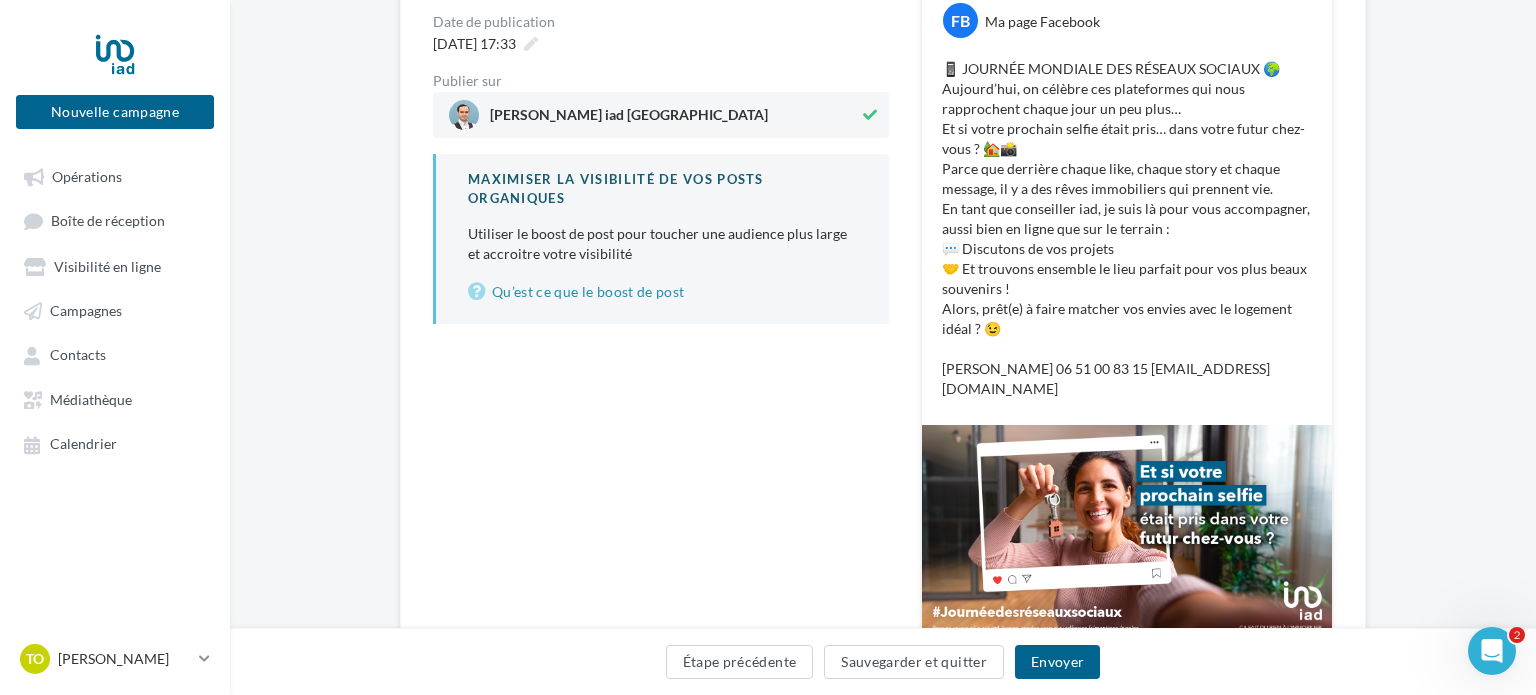 click on "📱 JOURNÉE MONDIALE DES RÉSEAUX SOCIAUX 🌍  [DATE], on célèbre ces plateformes qui nous rapprochent chaque jour un peu plus… Et si votre prochain selfie était pris… dans votre futur chez-vous ? 🏡📸  Parce que derrière chaque like, chaque story et chaque message, il y a des rêves immobiliers qui prennent vie. En tant que conseiller iad, je suis là pour vous accompagner, aussi bien en ligne que sur le terrain :  💬 Discutons de vos projets  🤝 Et trouvons ensemble le lieu parfait pour vos plus beaux souvenirs ! Alors, prêt(e) à faire matcher vos envies avec le logement idéal ? 😉  [PERSON_NAME]  06 51 00 83 15  [EMAIL_ADDRESS][DOMAIN_NAME]" at bounding box center (1127, 229) 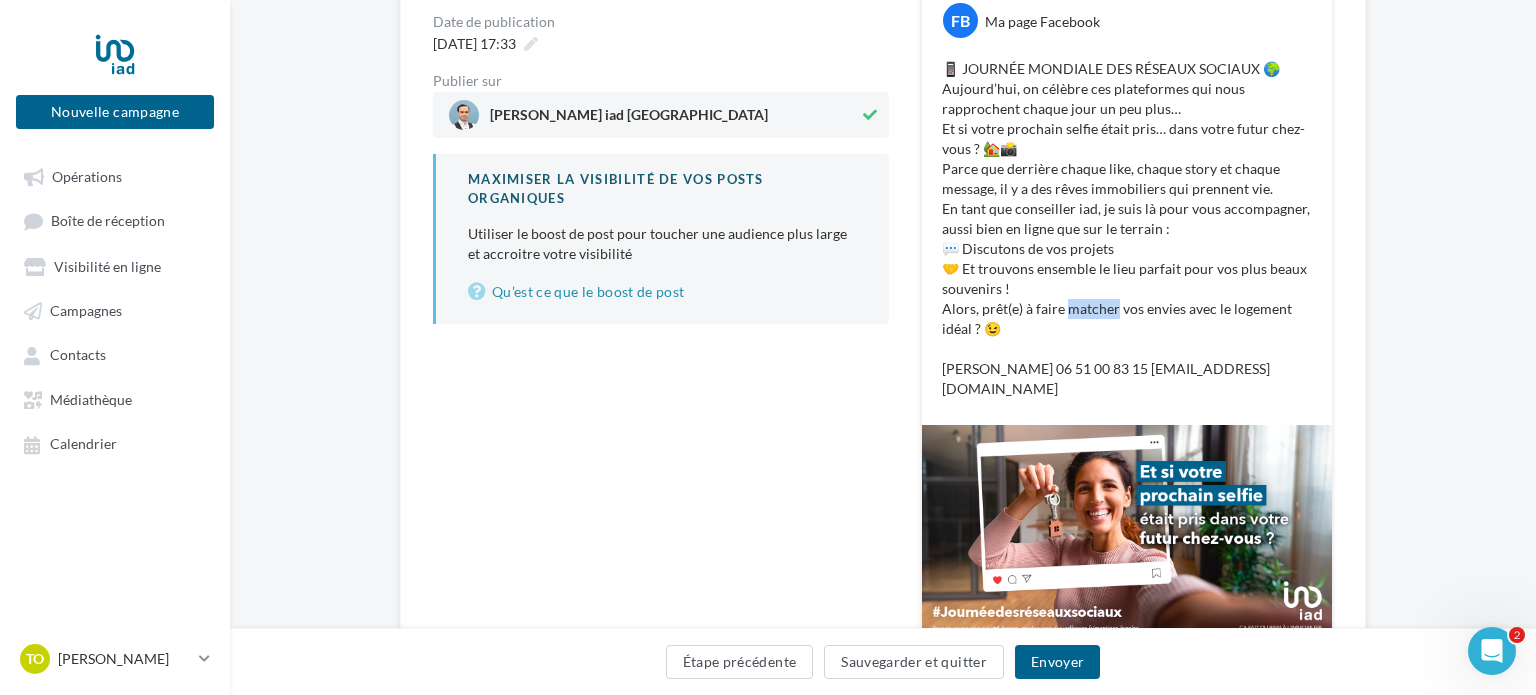 click on "📱 JOURNÉE MONDIALE DES RÉSEAUX SOCIAUX 🌍  [DATE], on célèbre ces plateformes qui nous rapprochent chaque jour un peu plus… Et si votre prochain selfie était pris… dans votre futur chez-vous ? 🏡📸  Parce que derrière chaque like, chaque story et chaque message, il y a des rêves immobiliers qui prennent vie. En tant que conseiller iad, je suis là pour vous accompagner, aussi bien en ligne que sur le terrain :  💬 Discutons de vos projets  🤝 Et trouvons ensemble le lieu parfait pour vos plus beaux souvenirs ! Alors, prêt(e) à faire matcher vos envies avec le logement idéal ? 😉  [PERSON_NAME]  06 51 00 83 15  [EMAIL_ADDRESS][DOMAIN_NAME]" at bounding box center (1127, 229) 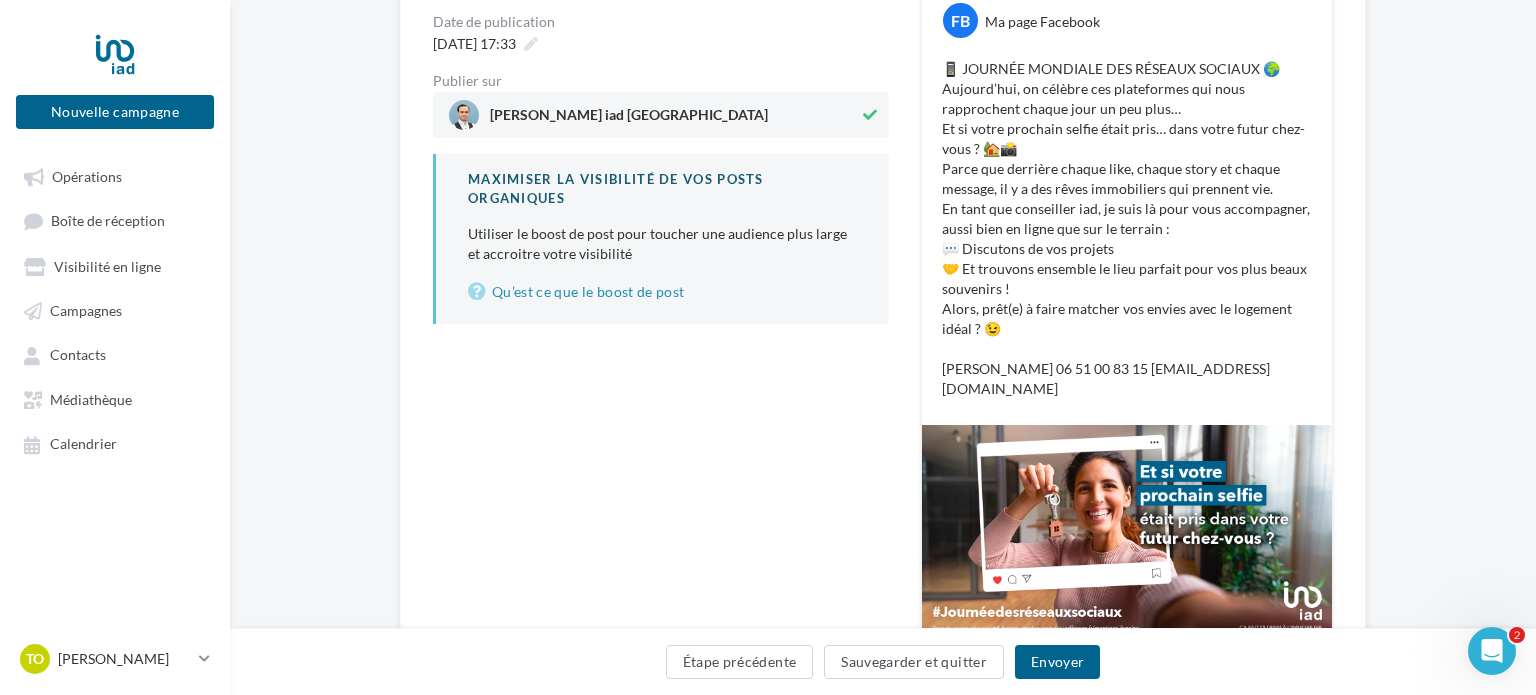 click on "📱 JOURNÉE MONDIALE DES RÉSEAUX SOCIAUX 🌍  [DATE], on célèbre ces plateformes qui nous rapprochent chaque jour un peu plus… Et si votre prochain selfie était pris… dans votre futur chez-vous ? 🏡📸  Parce que derrière chaque like, chaque story et chaque message, il y a des rêves immobiliers qui prennent vie. En tant que conseiller iad, je suis là pour vous accompagner, aussi bien en ligne que sur le terrain :  💬 Discutons de vos projets  🤝 Et trouvons ensemble le lieu parfait pour vos plus beaux souvenirs ! Alors, prêt(e) à faire matcher vos envies avec le logement idéal ? 😉  [PERSON_NAME]  06 51 00 83 15  [EMAIL_ADDRESS][DOMAIN_NAME]" at bounding box center [1127, 229] 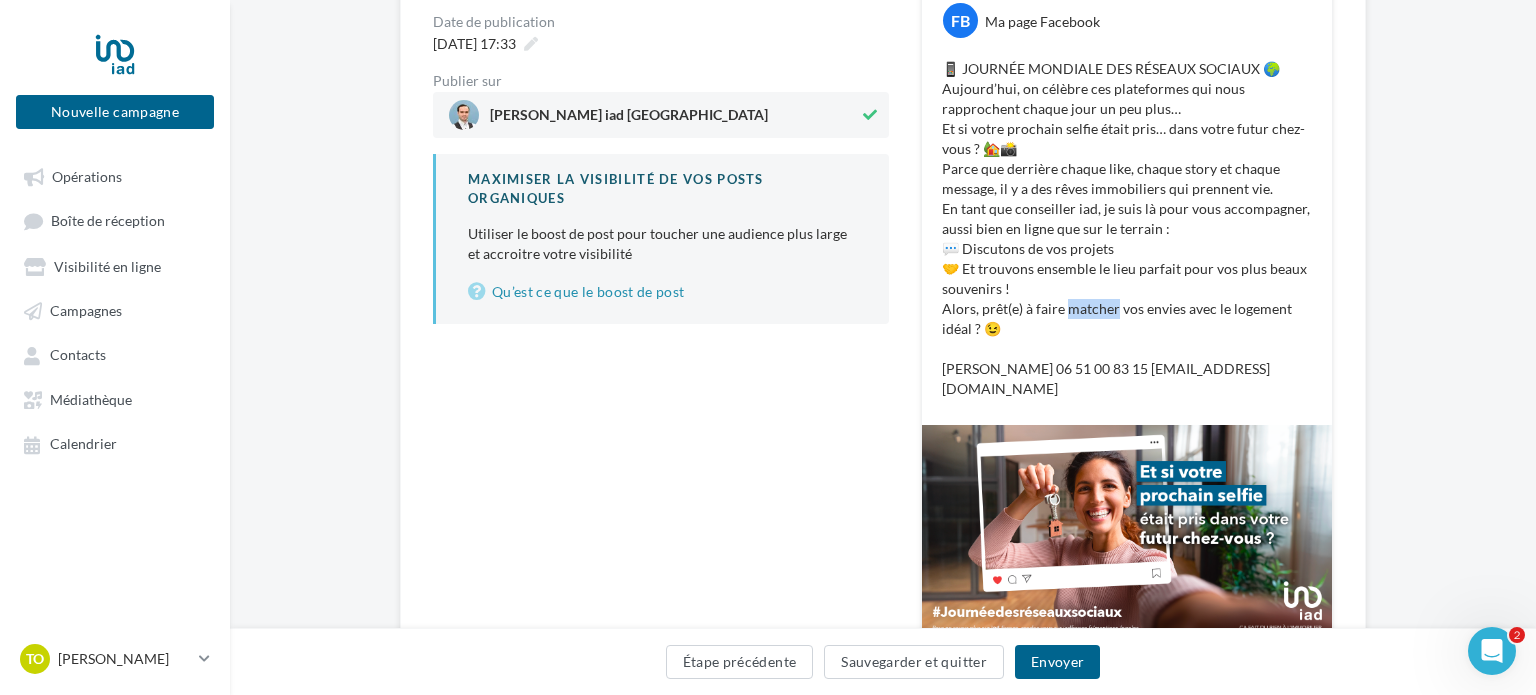 click on "📱 JOURNÉE MONDIALE DES RÉSEAUX SOCIAUX 🌍  [DATE], on célèbre ces plateformes qui nous rapprochent chaque jour un peu plus… Et si votre prochain selfie était pris… dans votre futur chez-vous ? 🏡📸  Parce que derrière chaque like, chaque story et chaque message, il y a des rêves immobiliers qui prennent vie. En tant que conseiller iad, je suis là pour vous accompagner, aussi bien en ligne que sur le terrain :  💬 Discutons de vos projets  🤝 Et trouvons ensemble le lieu parfait pour vos plus beaux souvenirs ! Alors, prêt(e) à faire matcher vos envies avec le logement idéal ? 😉  [PERSON_NAME]  06 51 00 83 15  [EMAIL_ADDRESS][DOMAIN_NAME]" at bounding box center [1127, 229] 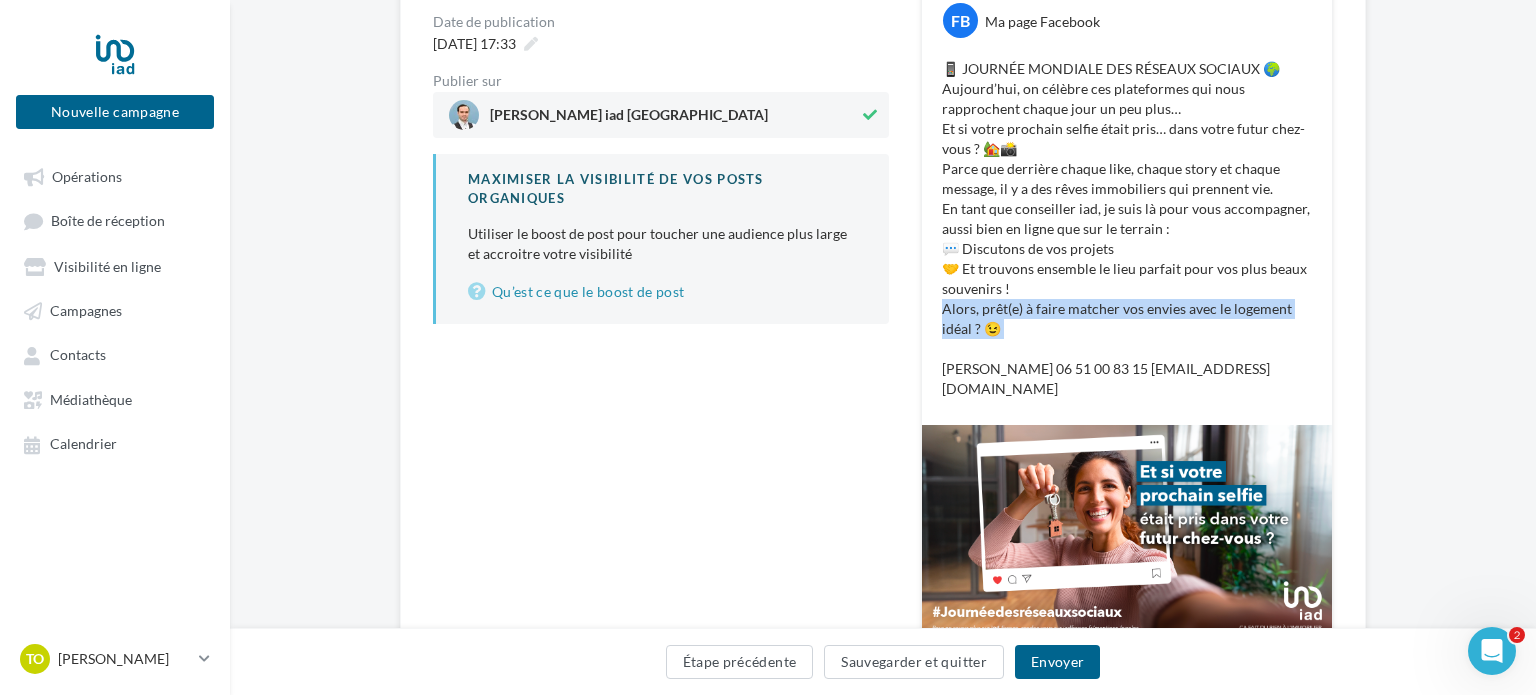 click on "📱 JOURNÉE MONDIALE DES RÉSEAUX SOCIAUX 🌍  [DATE], on célèbre ces plateformes qui nous rapprochent chaque jour un peu plus… Et si votre prochain selfie était pris… dans votre futur chez-vous ? 🏡📸  Parce que derrière chaque like, chaque story et chaque message, il y a des rêves immobiliers qui prennent vie. En tant que conseiller iad, je suis là pour vous accompagner, aussi bien en ligne que sur le terrain :  💬 Discutons de vos projets  🤝 Et trouvons ensemble le lieu parfait pour vos plus beaux souvenirs ! Alors, prêt(e) à faire matcher vos envies avec le logement idéal ? 😉  [PERSON_NAME]  06 51 00 83 15  [EMAIL_ADDRESS][DOMAIN_NAME]" at bounding box center [1127, 229] 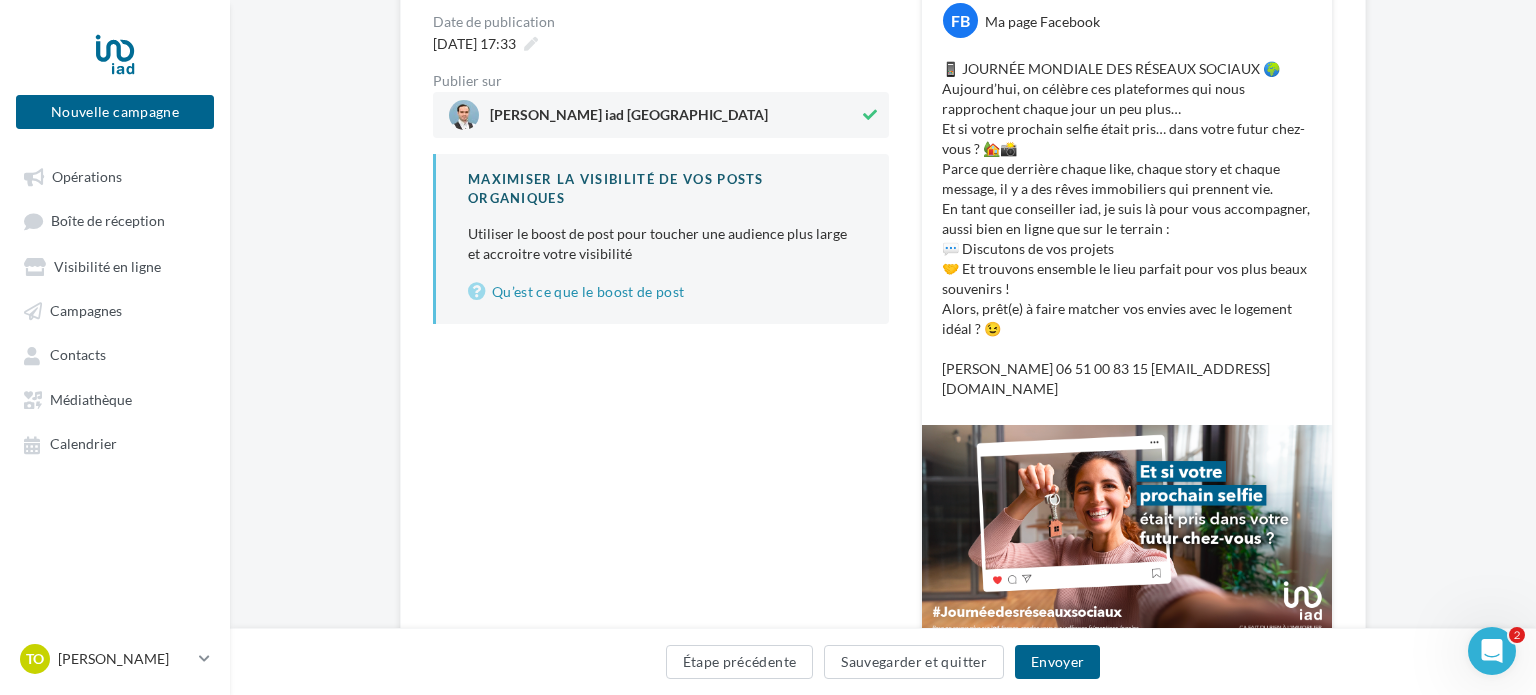 scroll, scrollTop: 388, scrollLeft: 0, axis: vertical 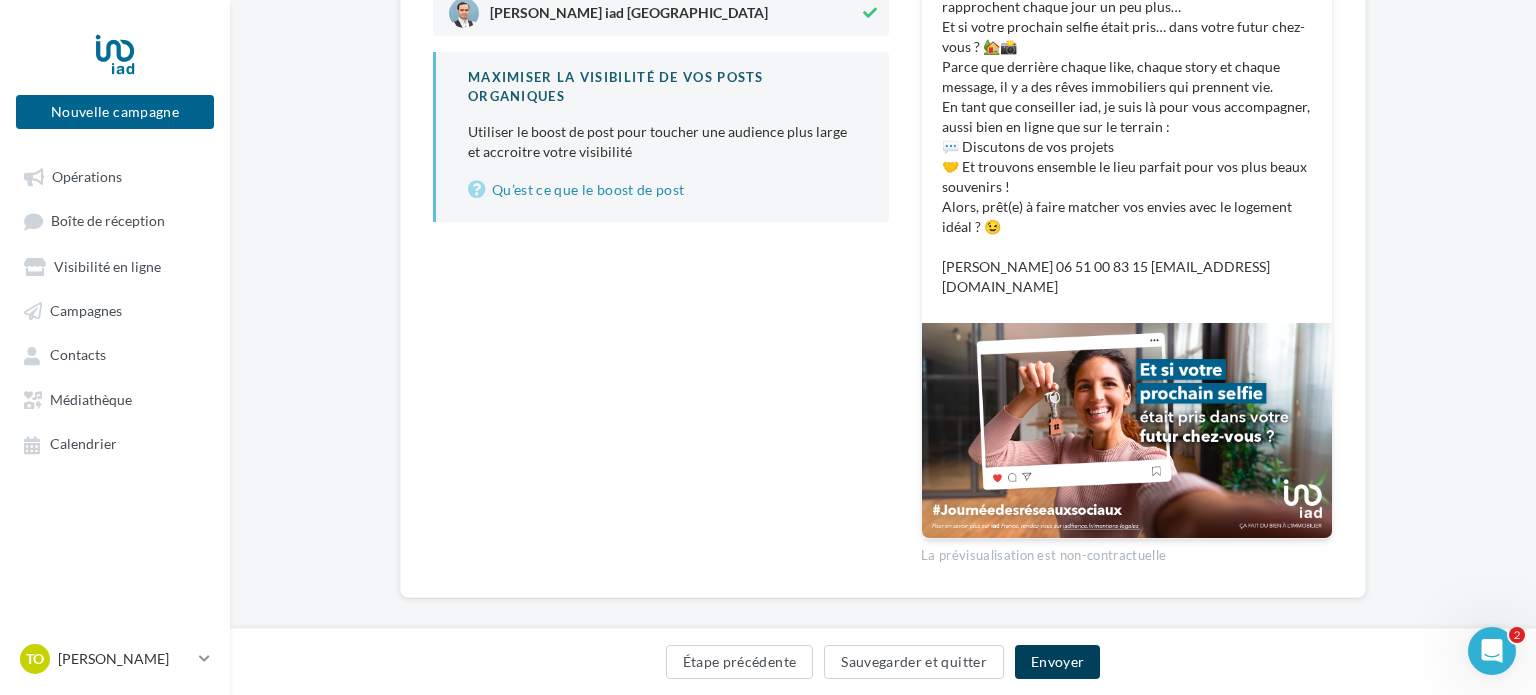 click on "Envoyer" at bounding box center [1057, 662] 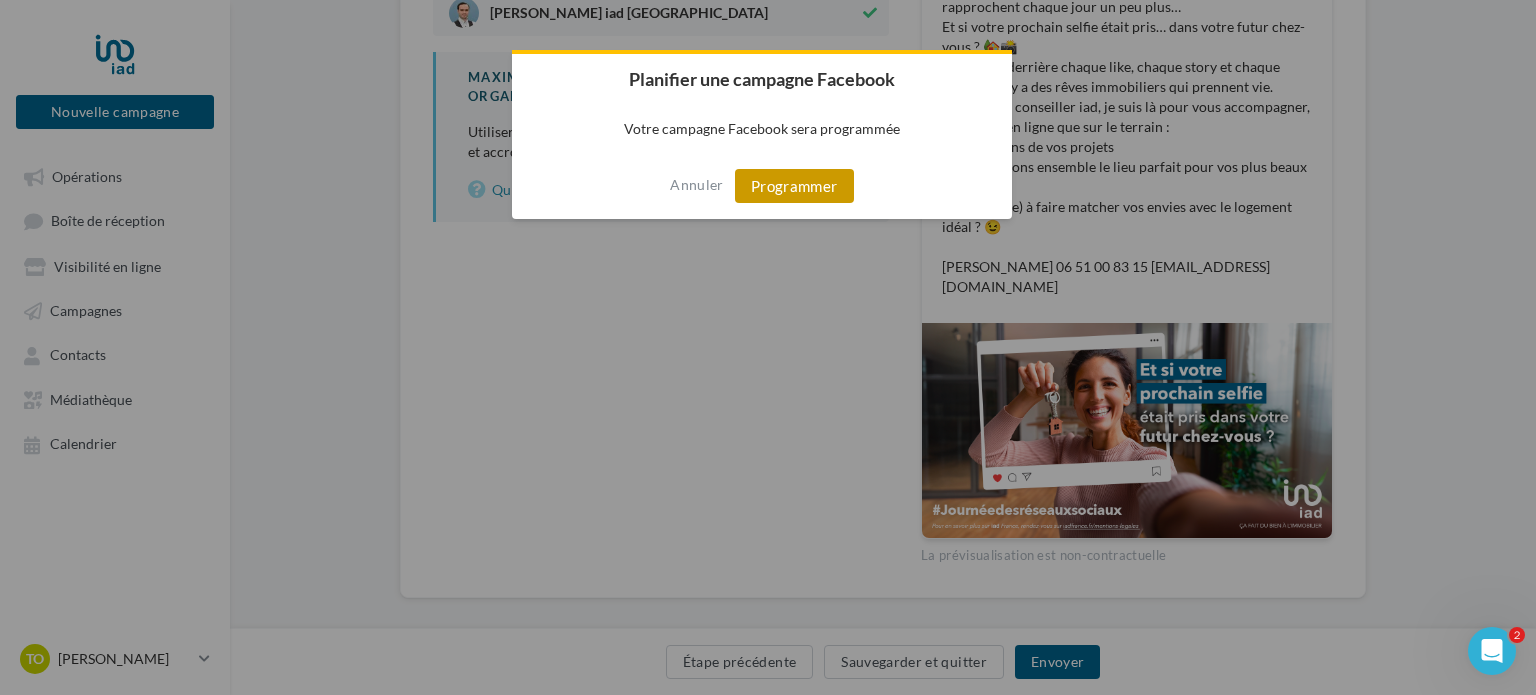 click on "Programmer" at bounding box center (794, 186) 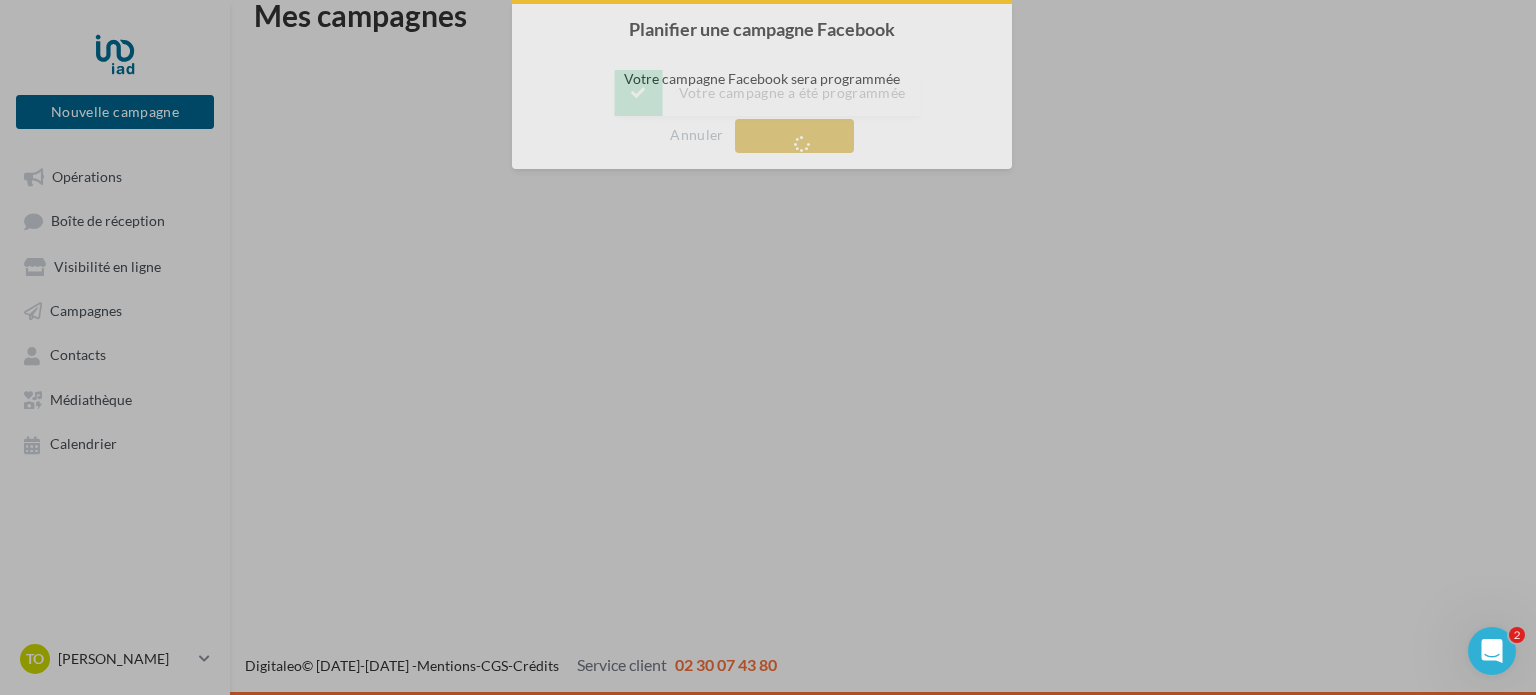 scroll, scrollTop: 32, scrollLeft: 0, axis: vertical 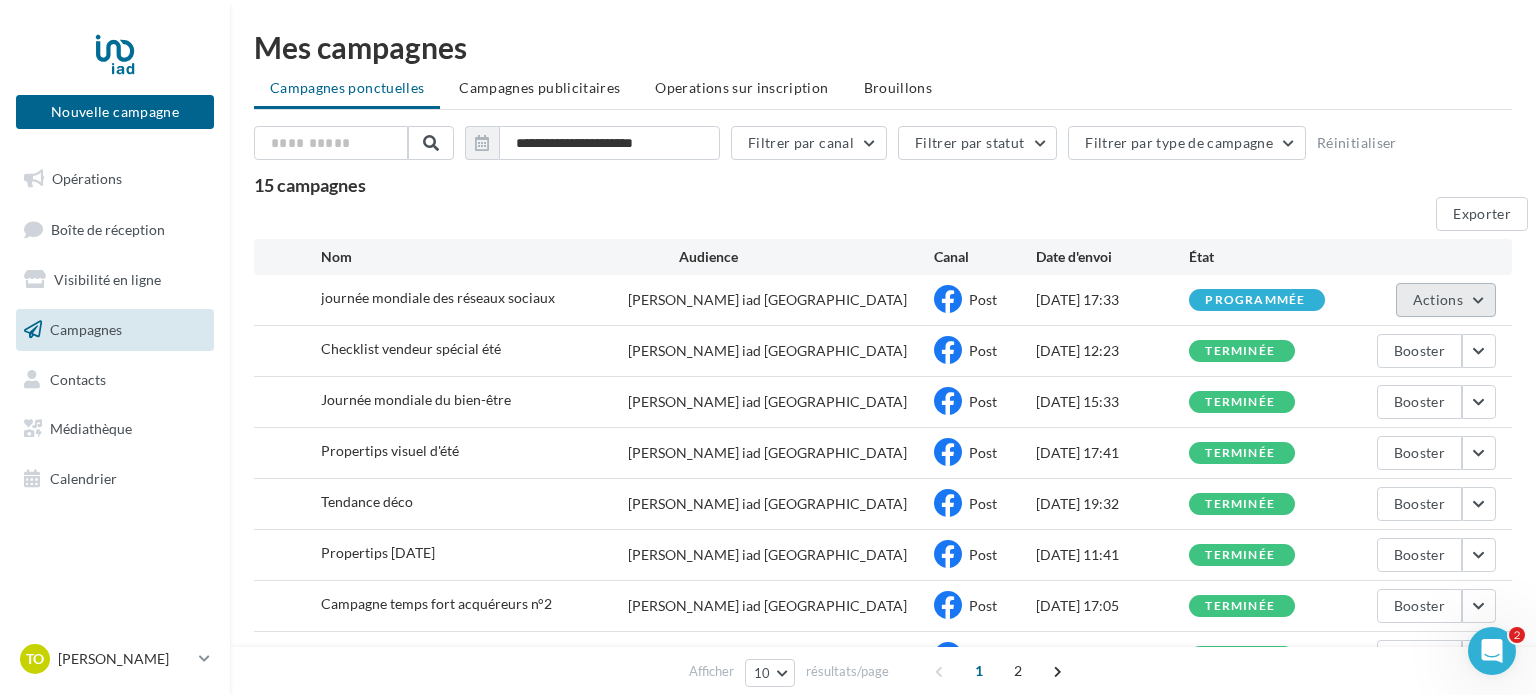 click on "Actions" at bounding box center [1438, 299] 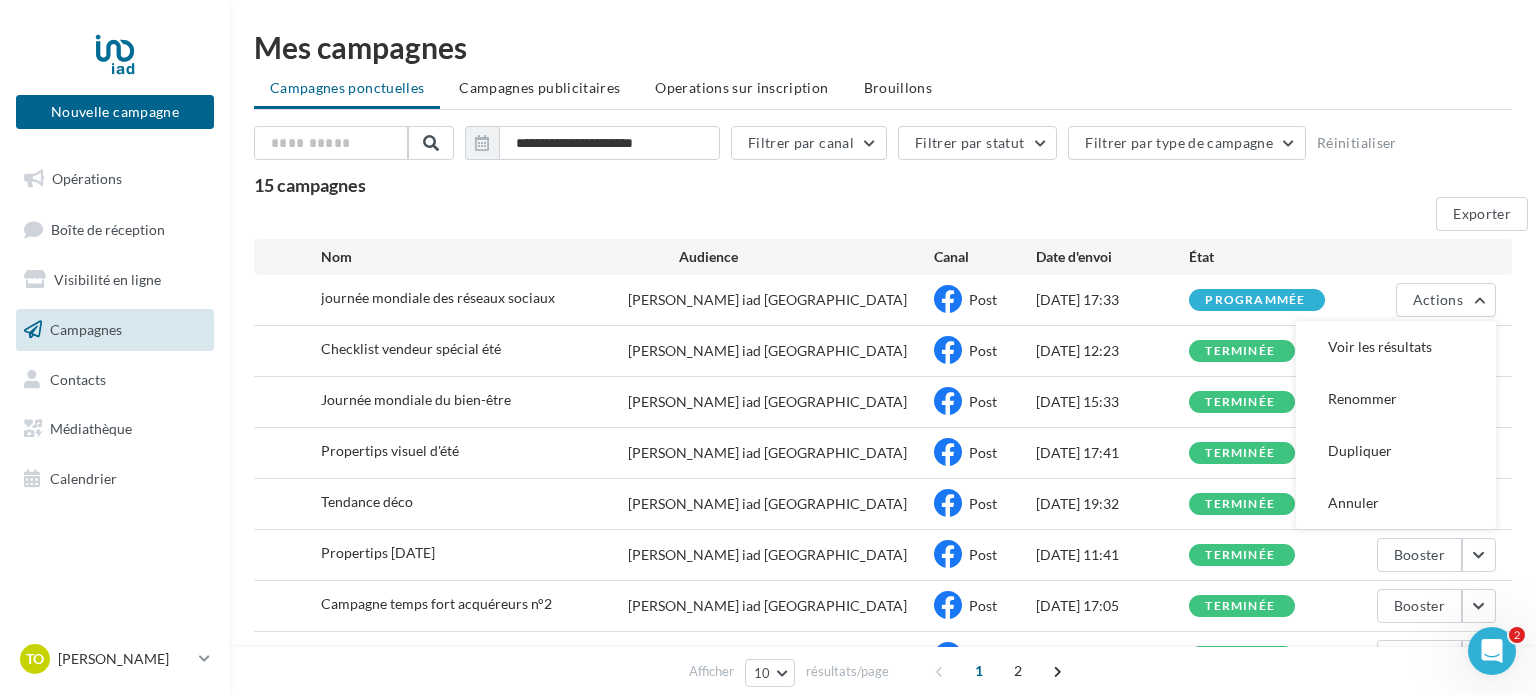 click on "programmée" at bounding box center (1255, 300) 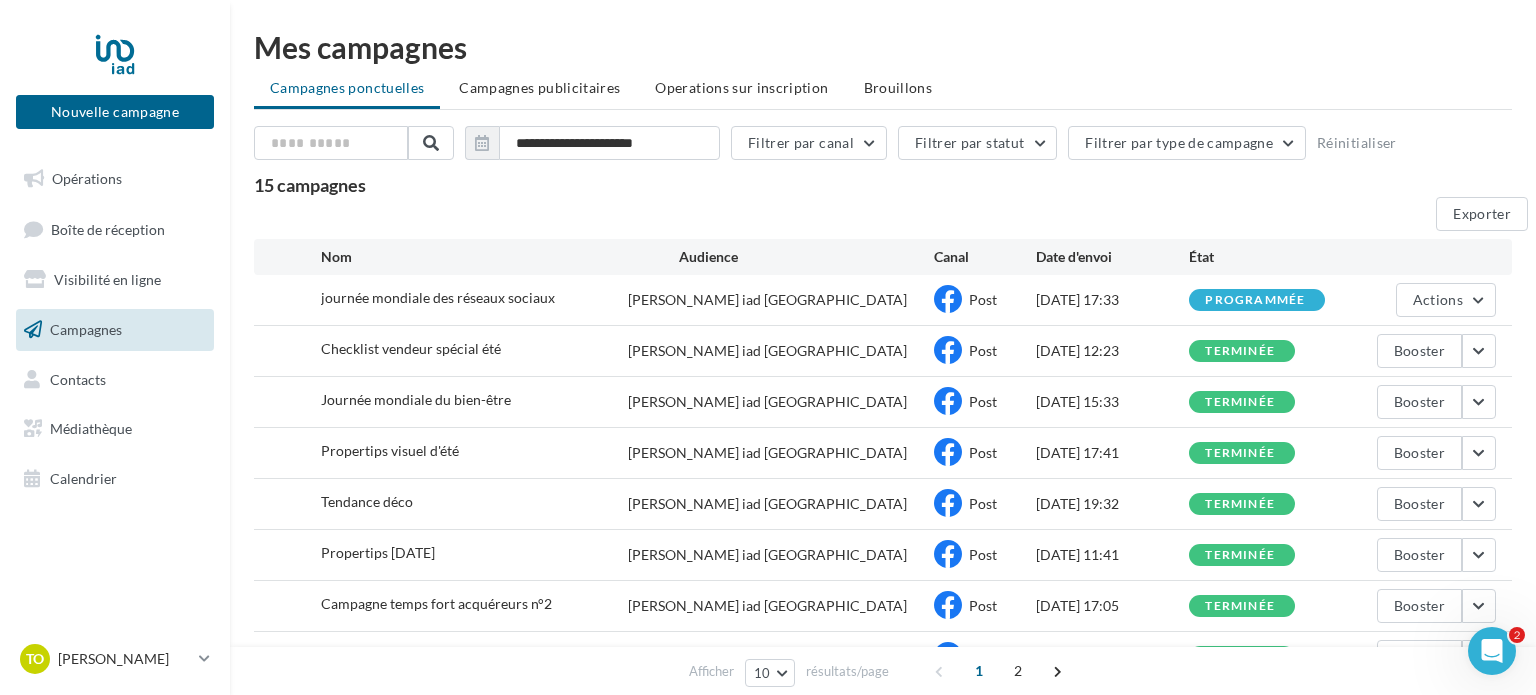 drag, startPoint x: 1151, startPoint y: 299, endPoint x: 1116, endPoint y: 296, distance: 35.128338 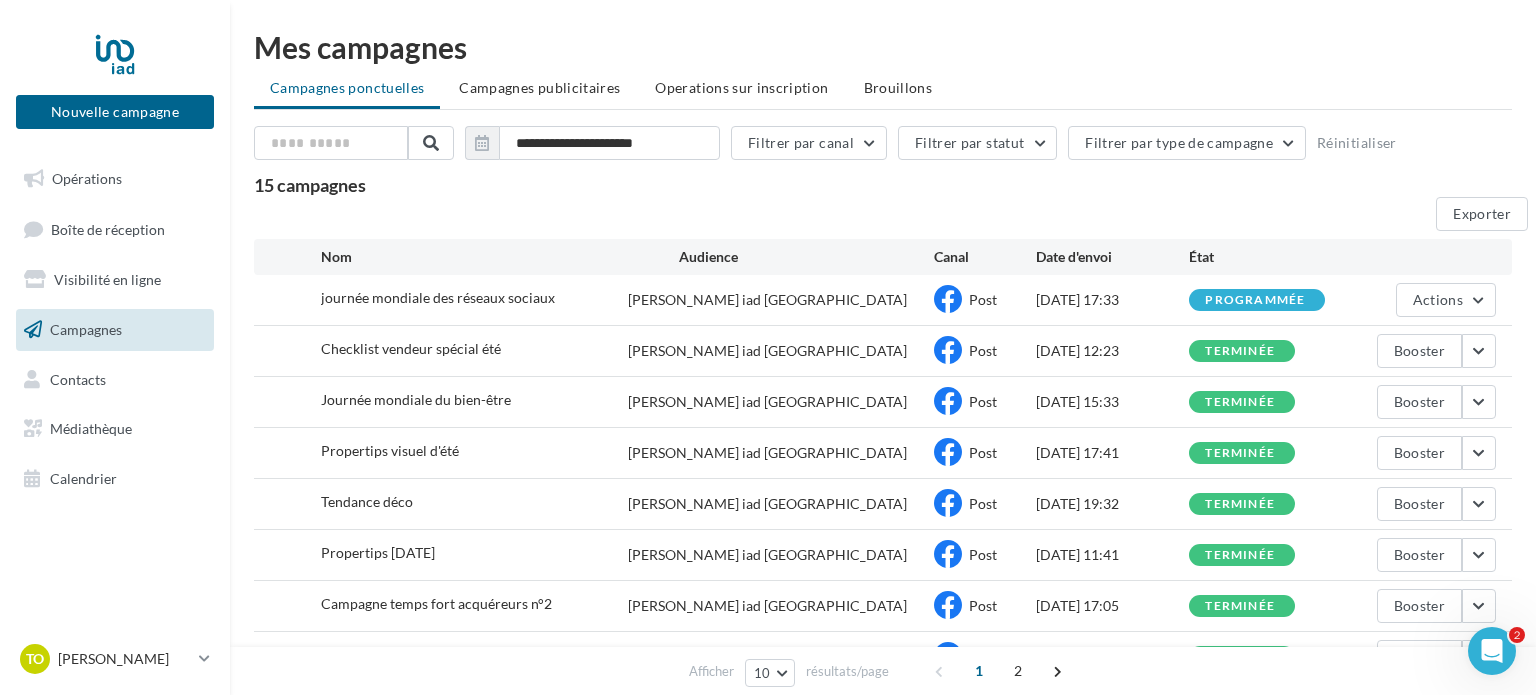click on "01/07/2025 17:33" at bounding box center [1112, 300] 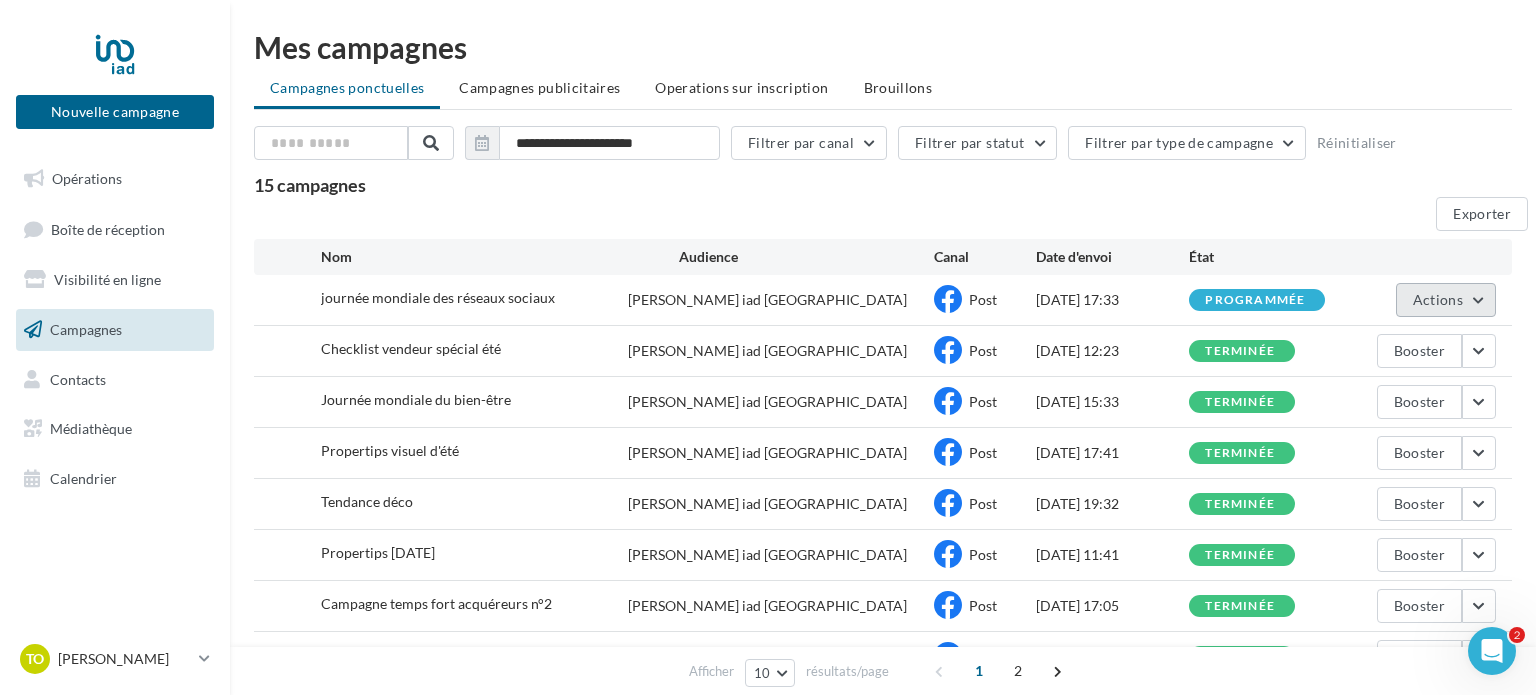 click on "Actions" at bounding box center [1438, 299] 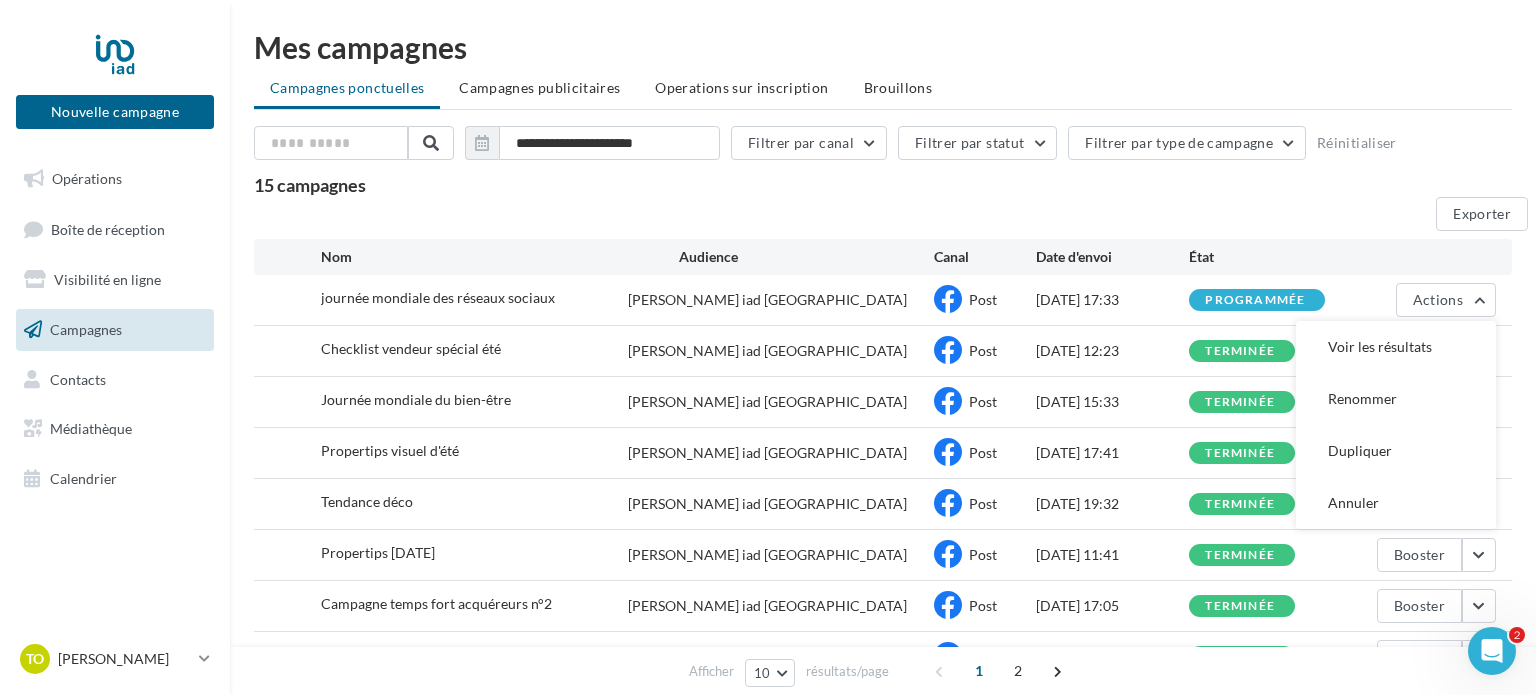 click on "Exporter" at bounding box center [891, 218] 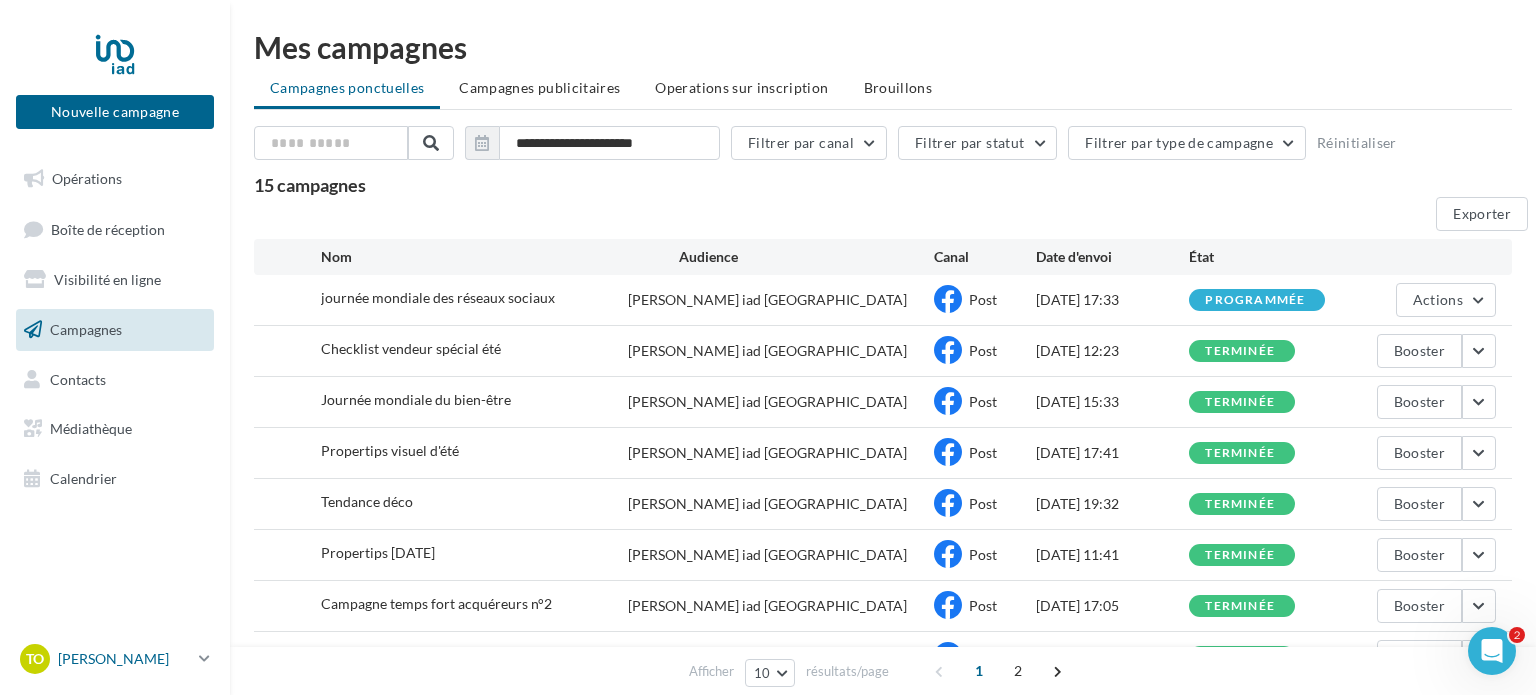 click on "[PERSON_NAME]" at bounding box center [124, 659] 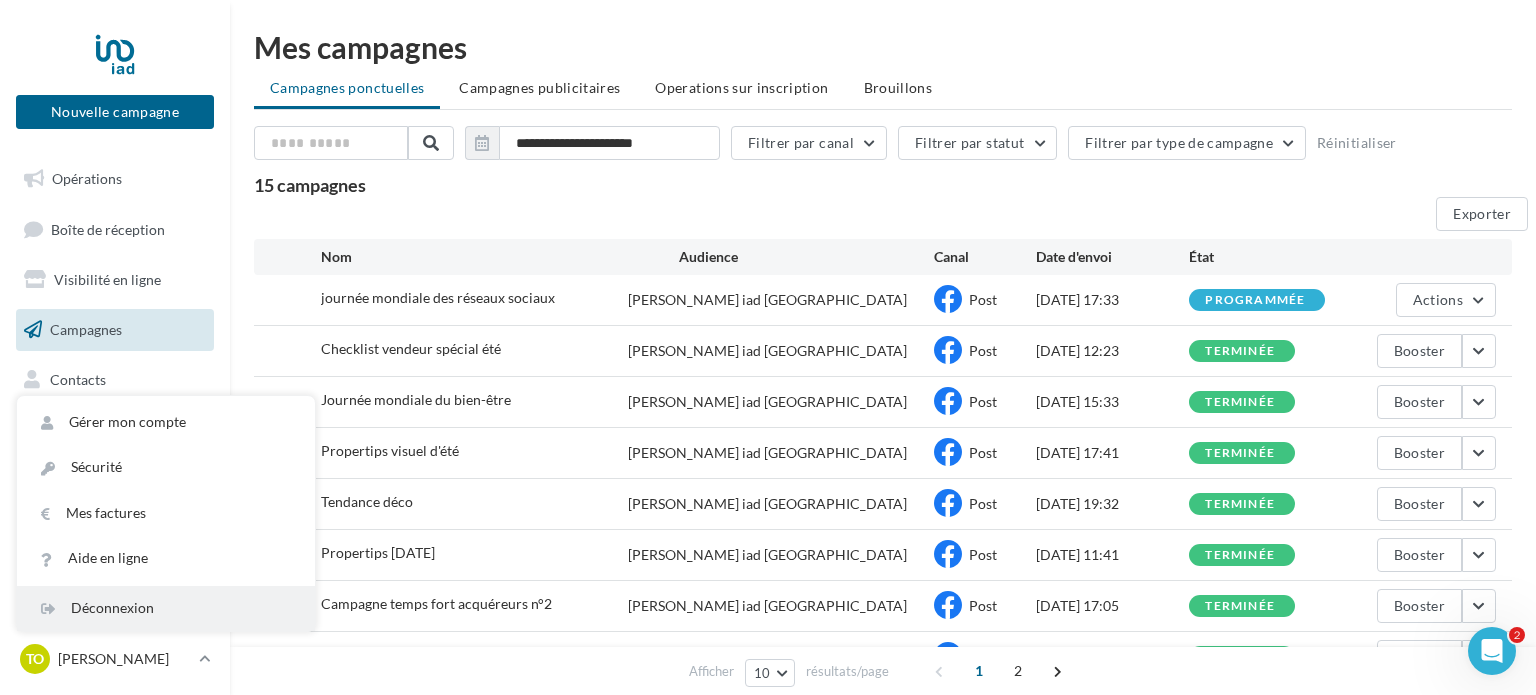 click on "Déconnexion" at bounding box center [166, 608] 